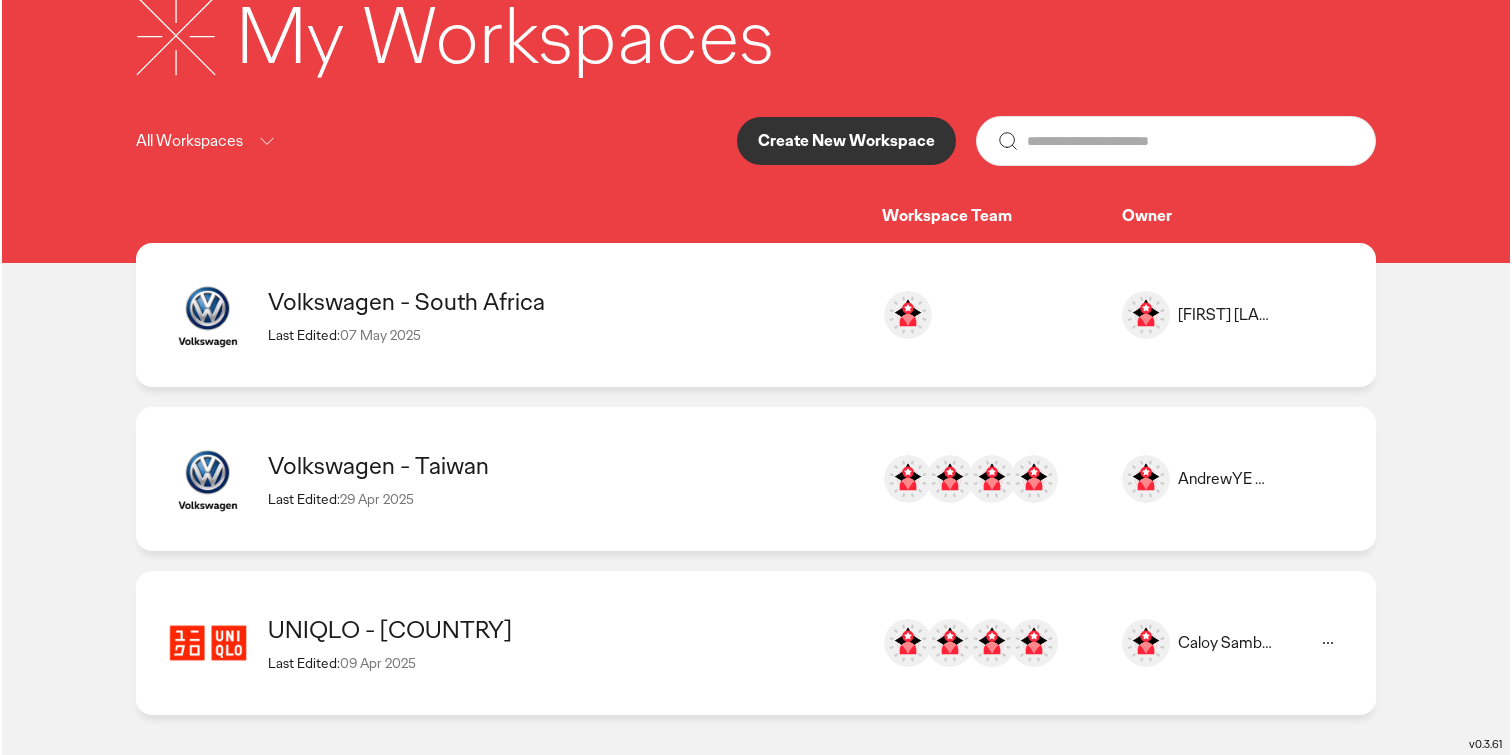 scroll, scrollTop: 0, scrollLeft: 0, axis: both 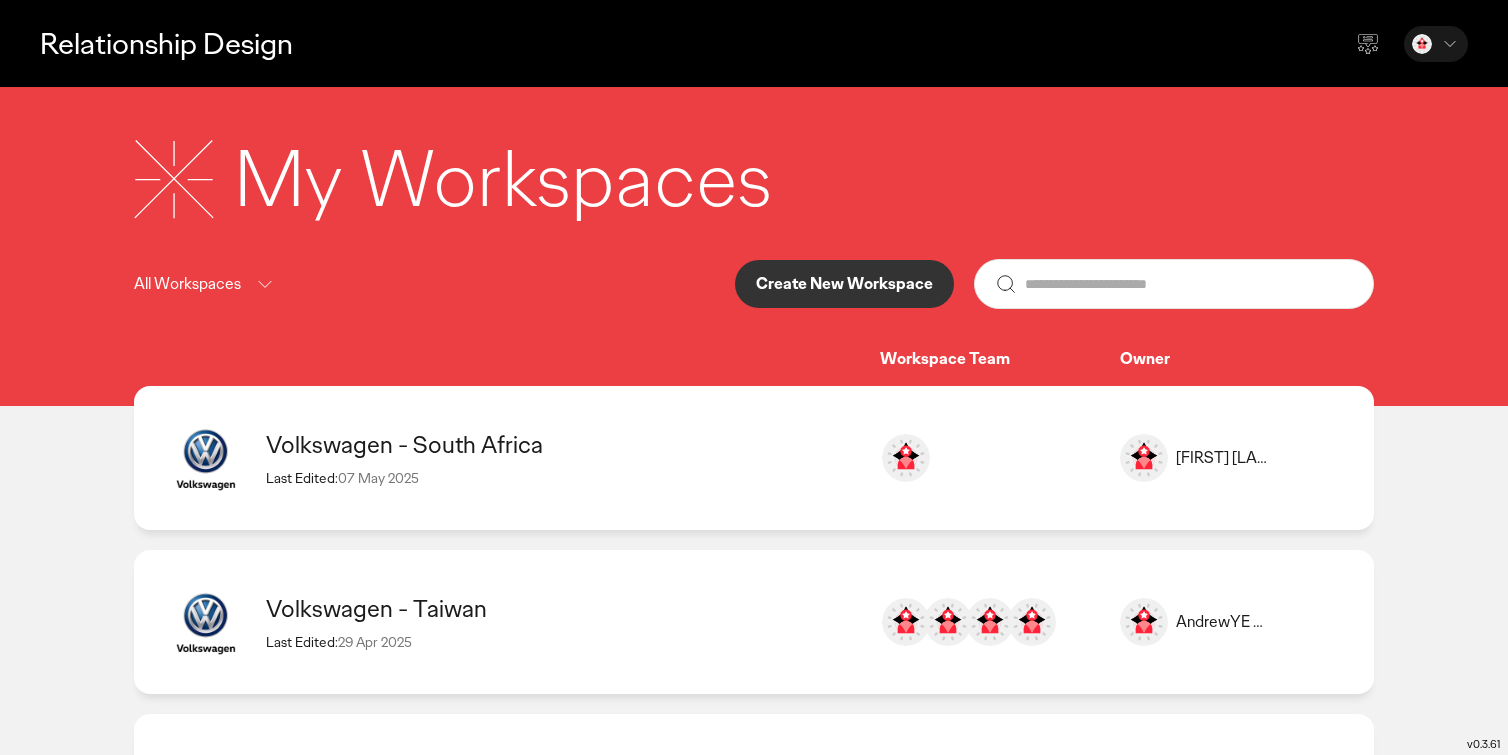 click 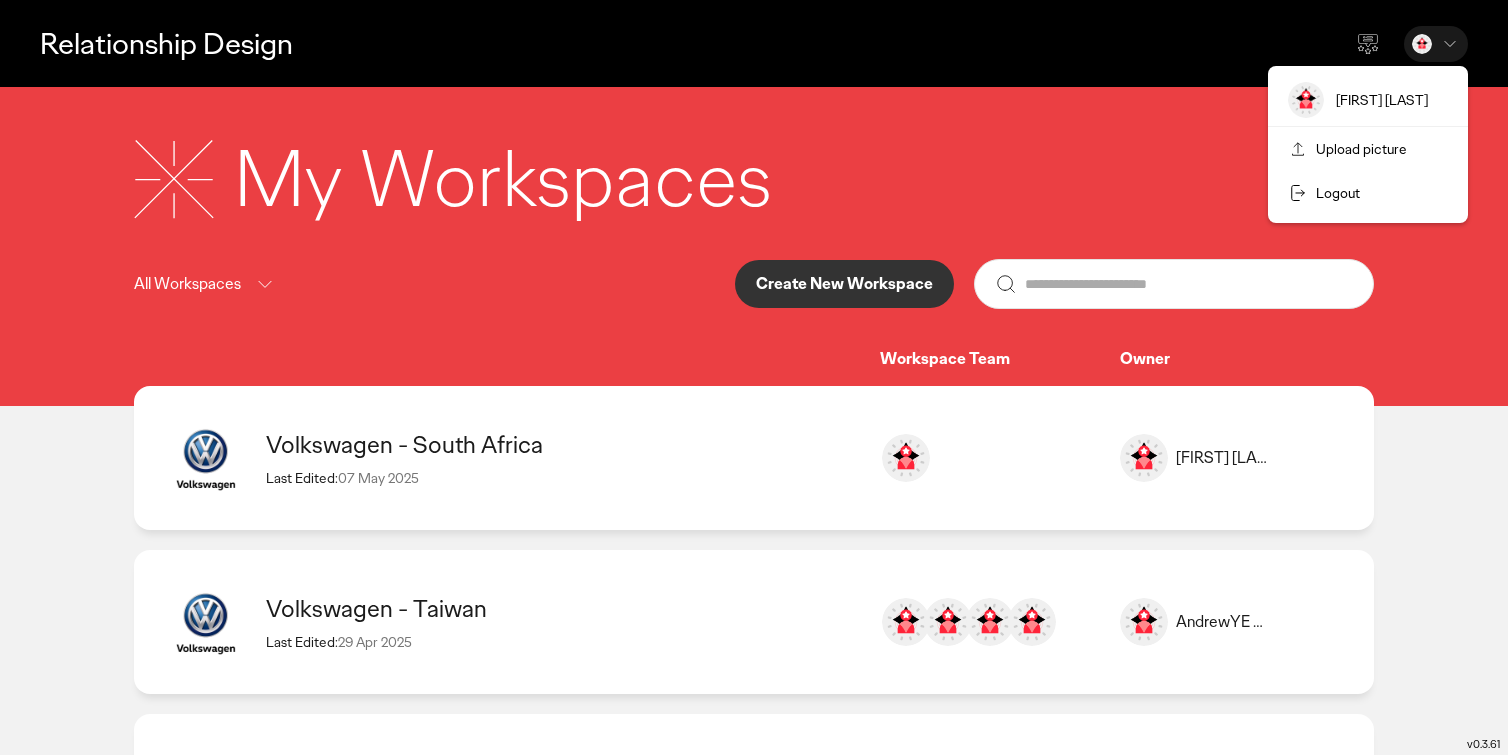 click on "Logout" 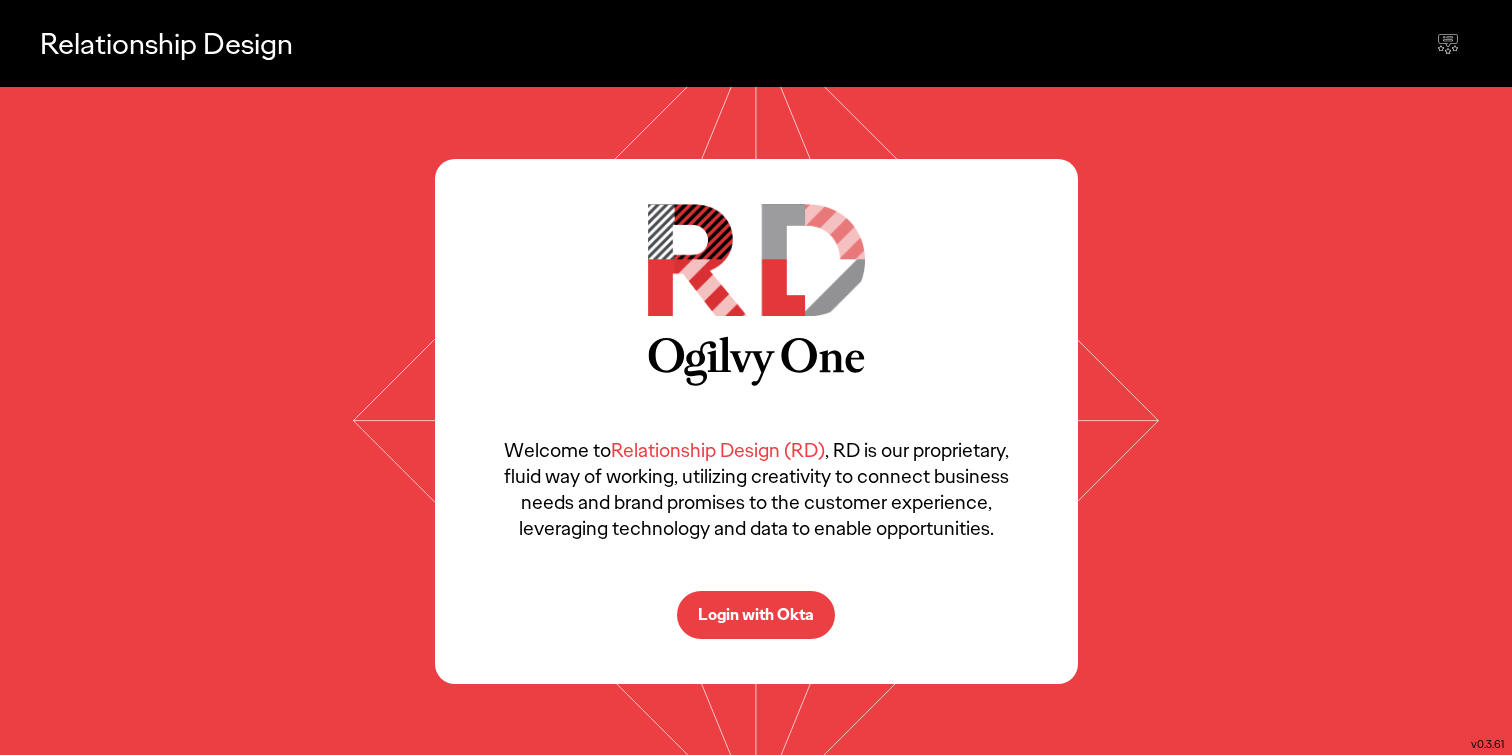click on "Login with Okta" at bounding box center (756, 615) 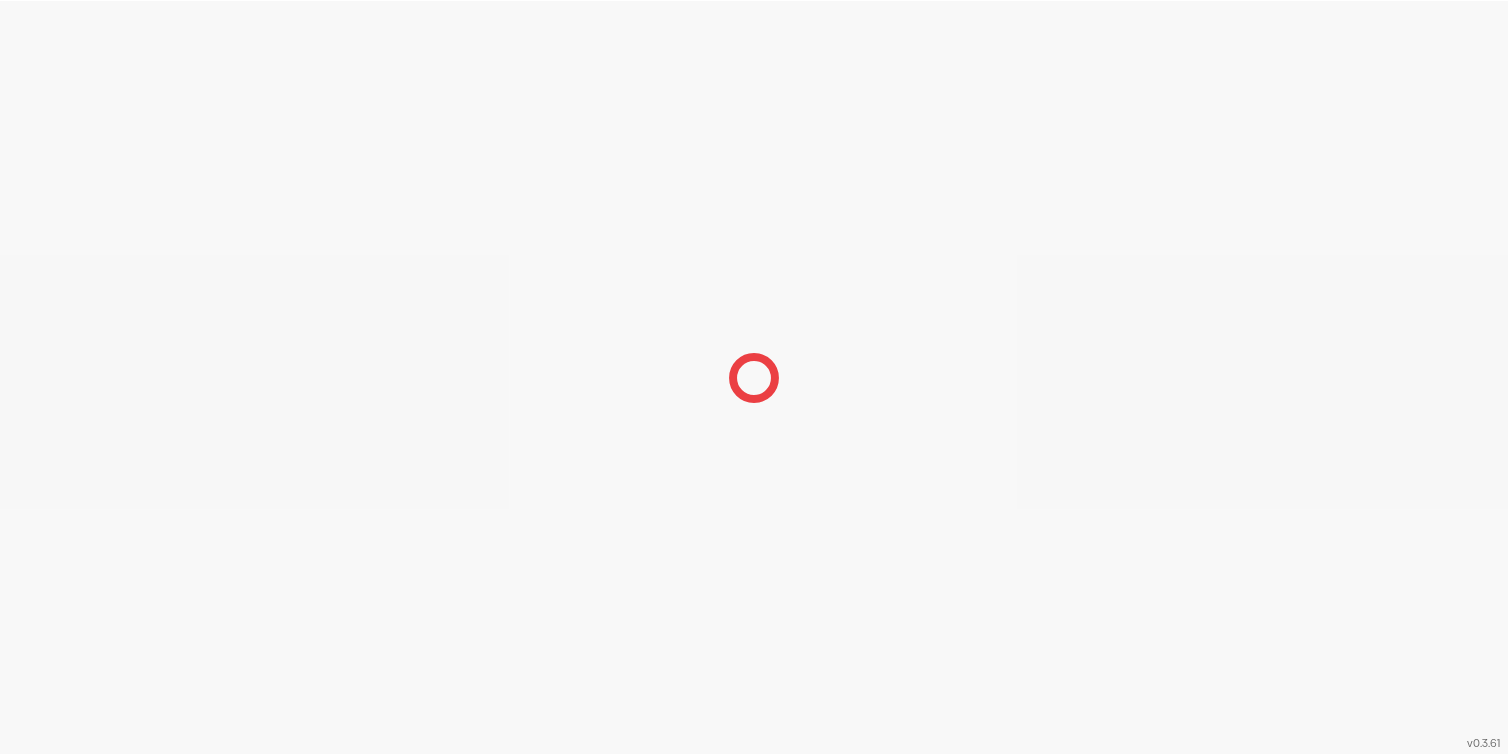scroll, scrollTop: 0, scrollLeft: 0, axis: both 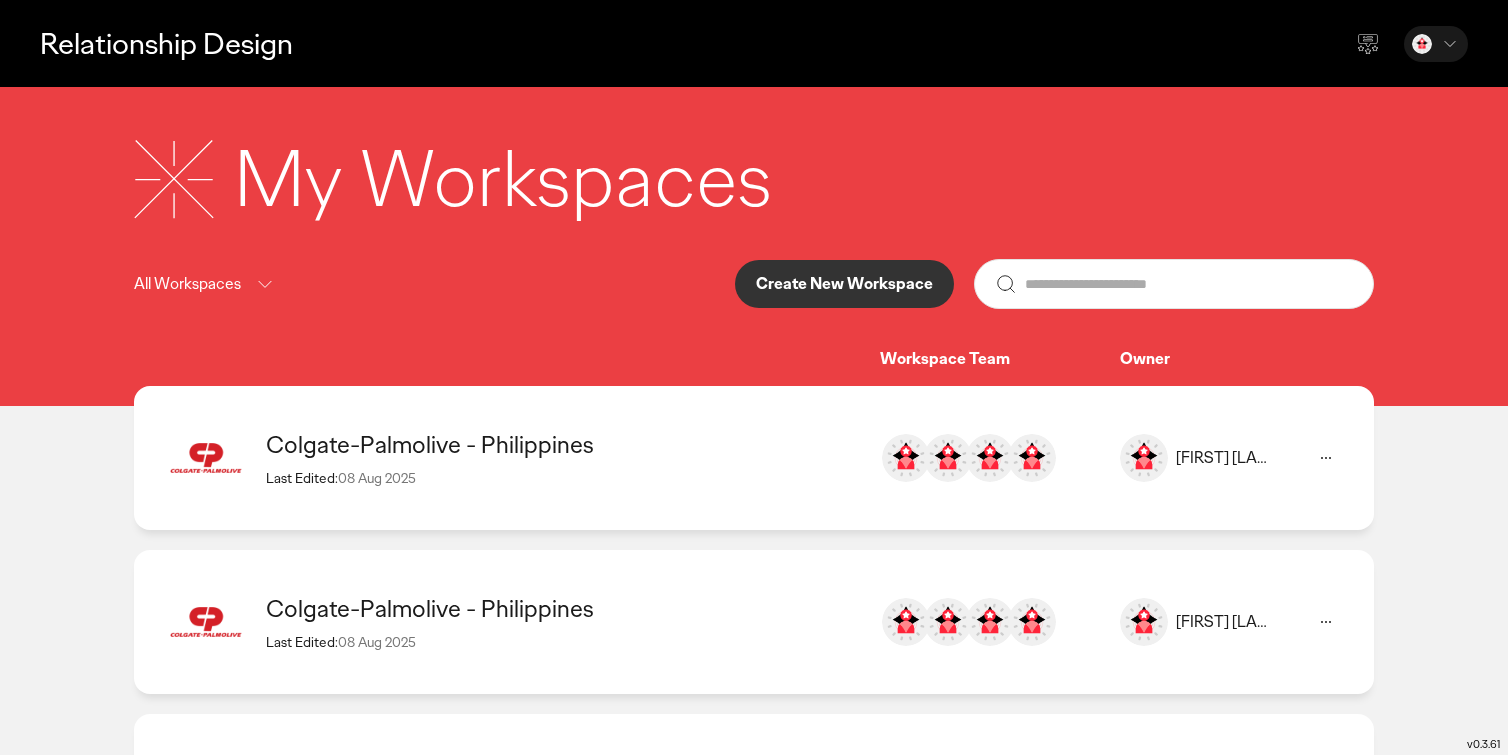 click on "Colgate-Palmolive - Philippines" at bounding box center (563, 444) 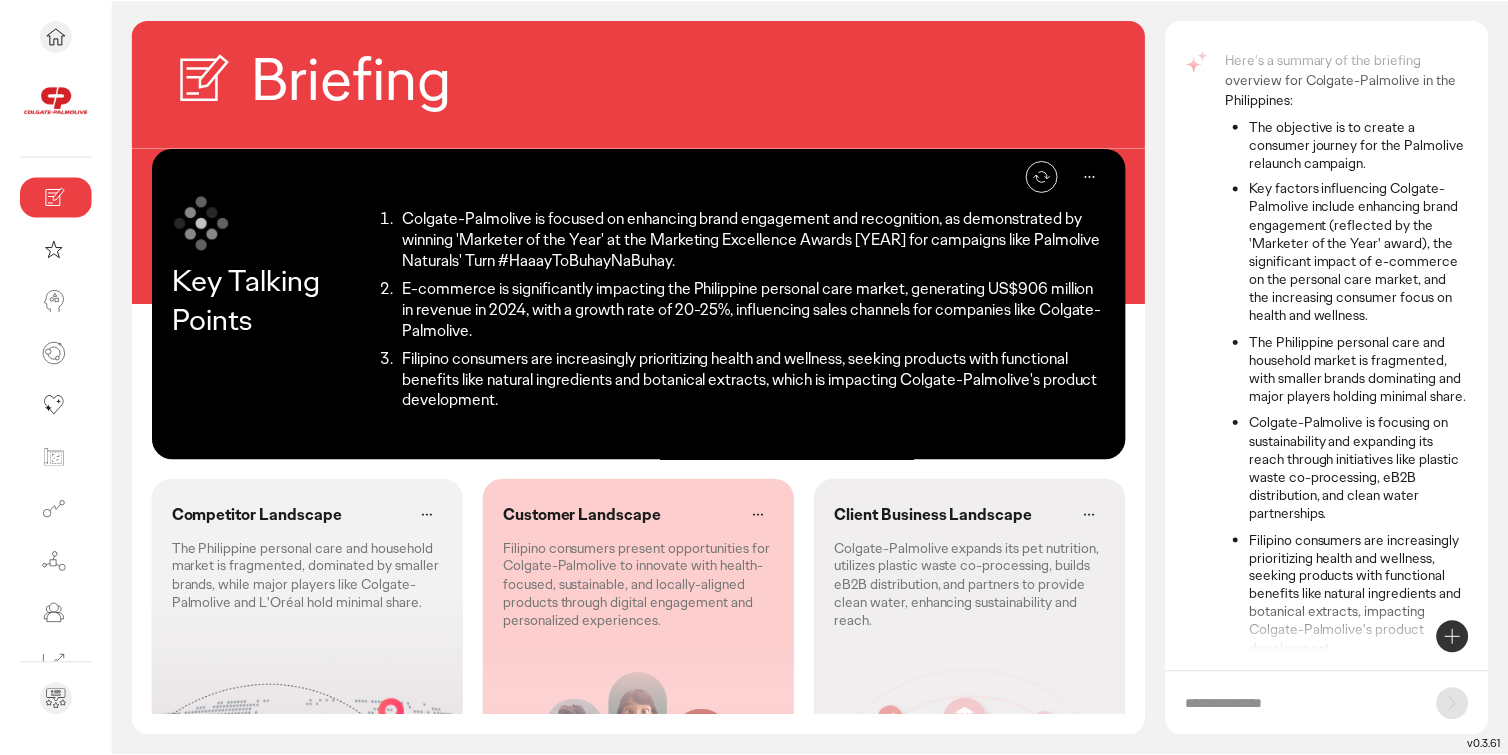 scroll, scrollTop: 137, scrollLeft: 0, axis: vertical 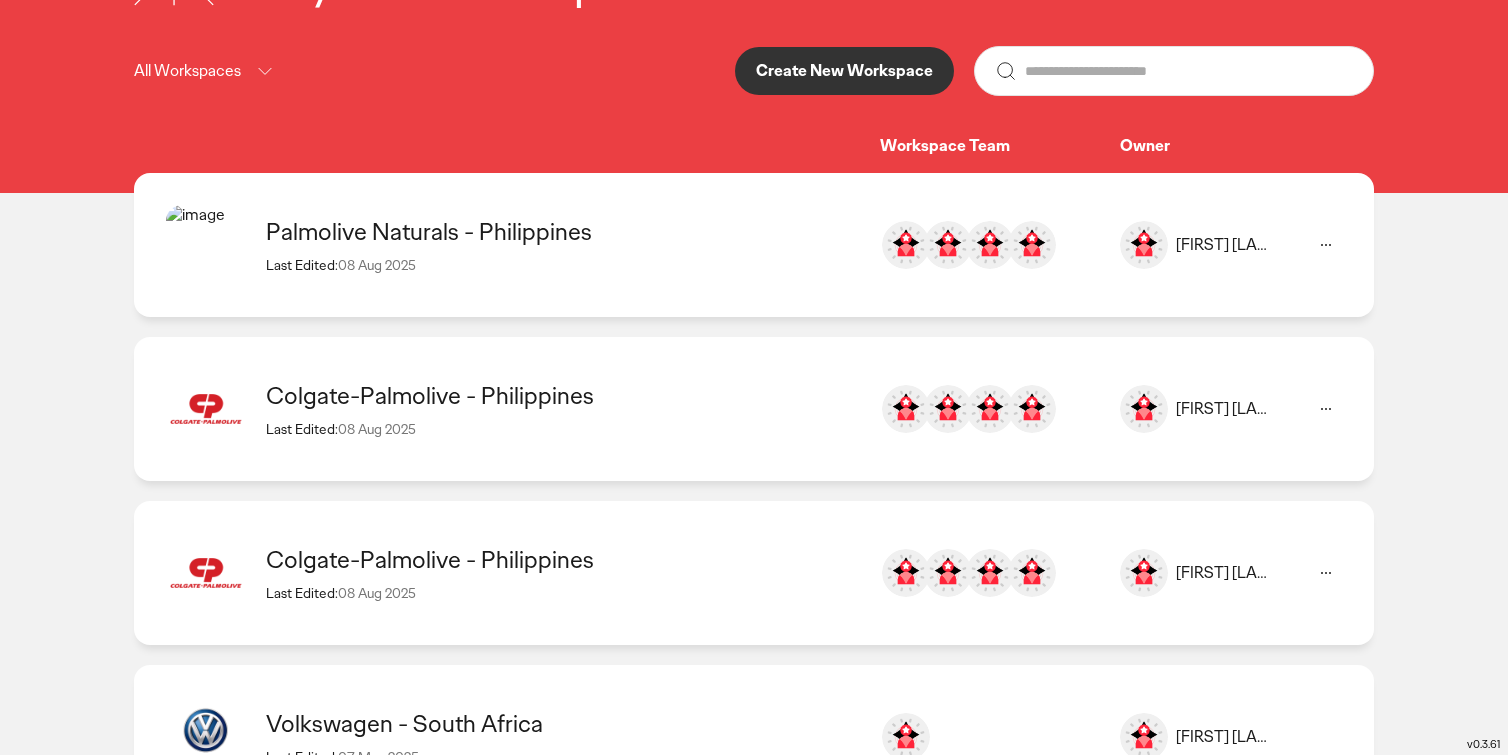 click on "Palmolive Naturals - Philippines Last Edited: [DATE]" 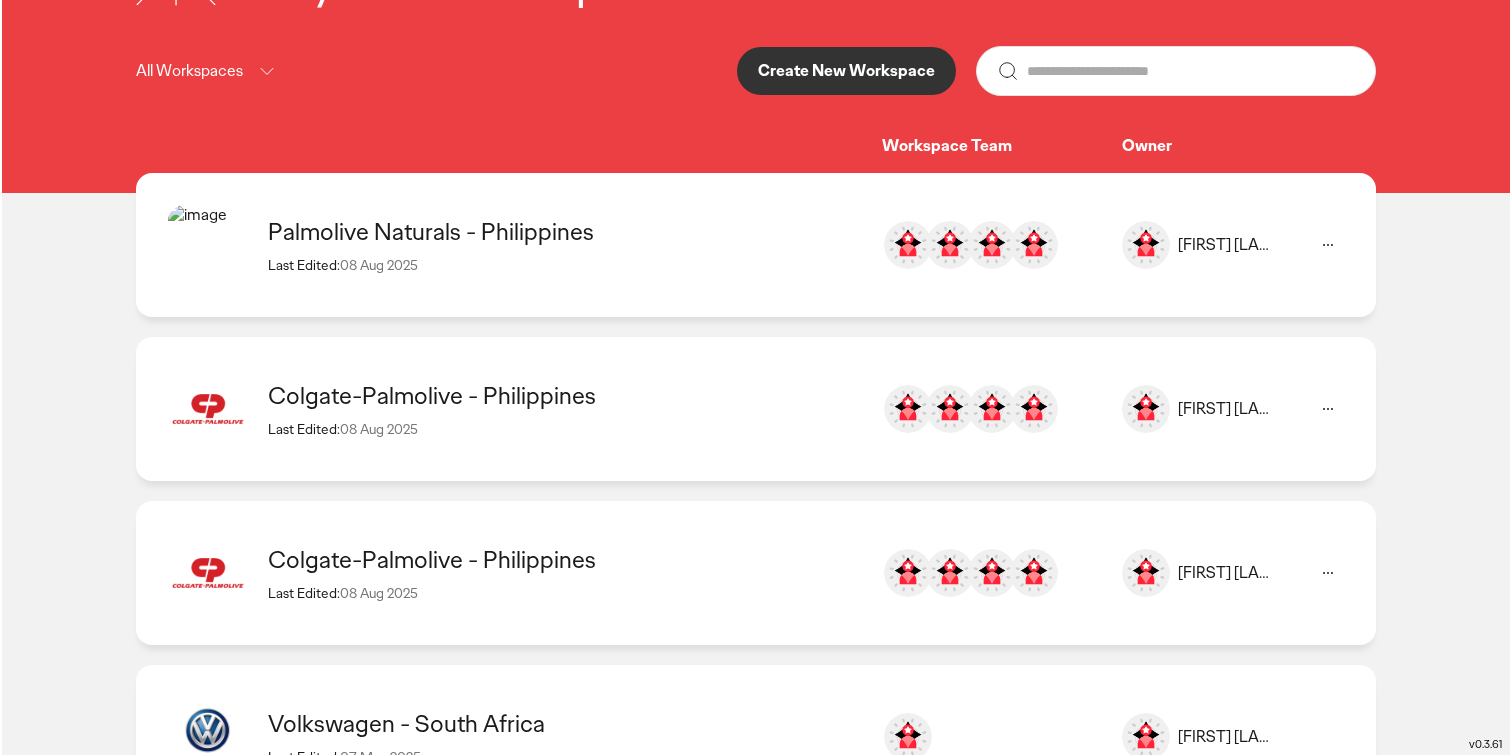 scroll, scrollTop: 0, scrollLeft: 0, axis: both 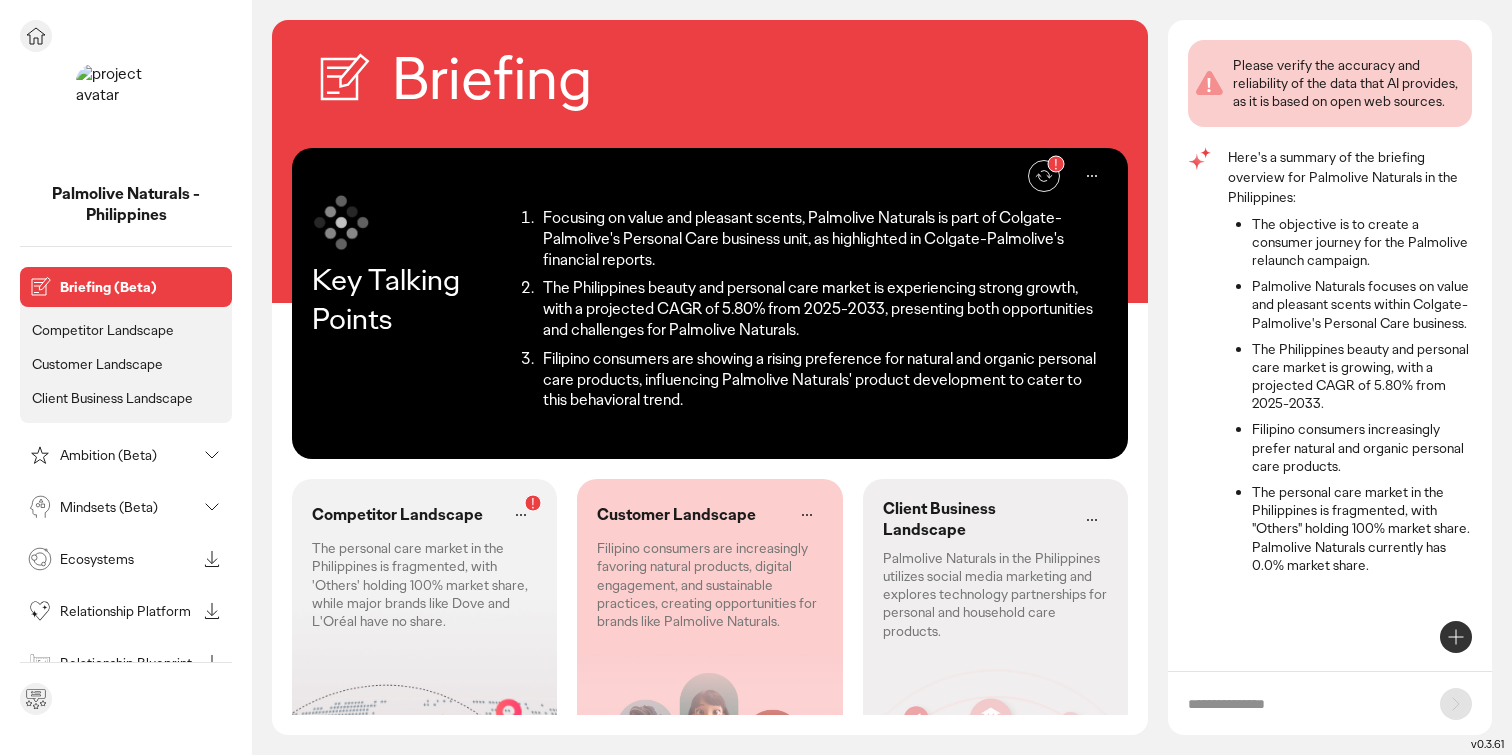 click on "Ambition (Beta)" at bounding box center (128, 455) 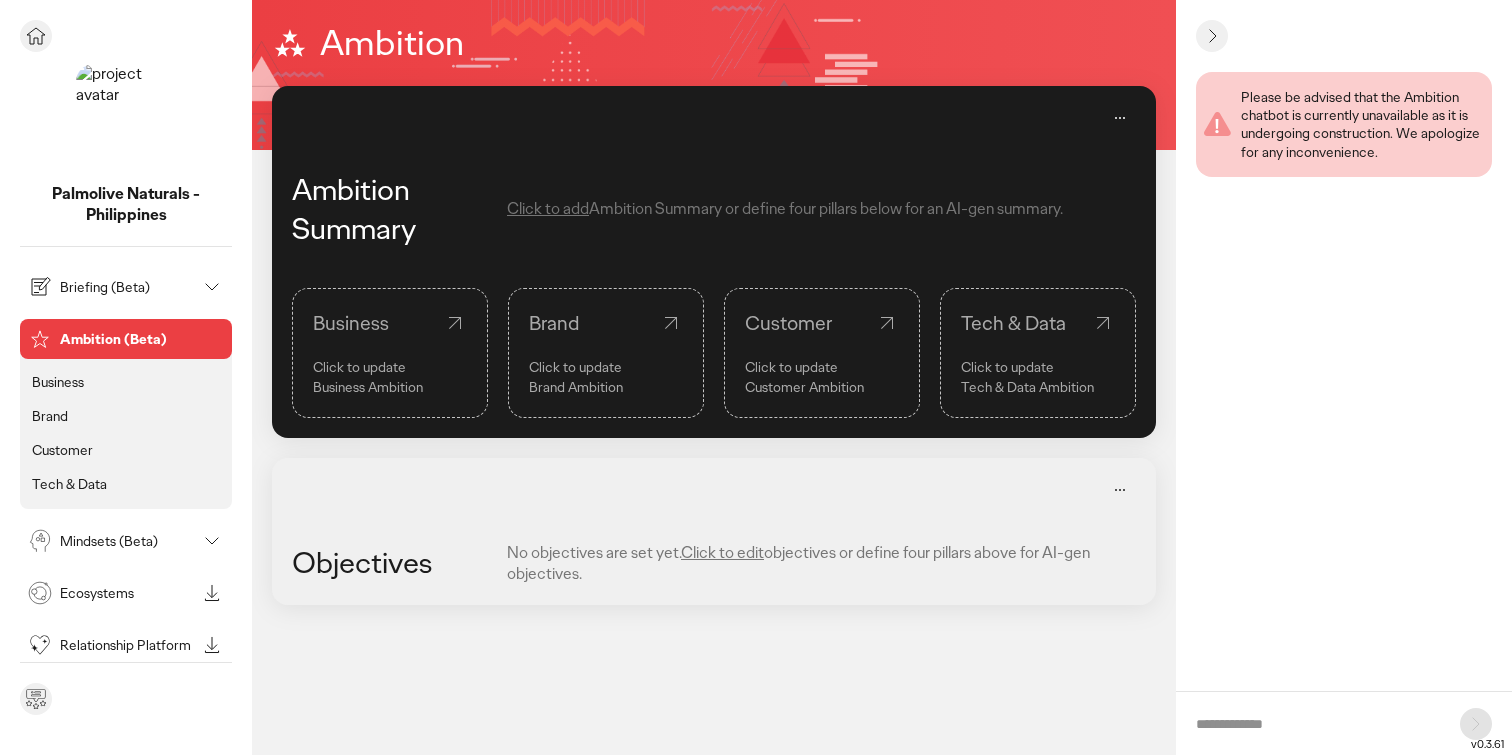 click on "Briefing (Beta)" at bounding box center [128, 287] 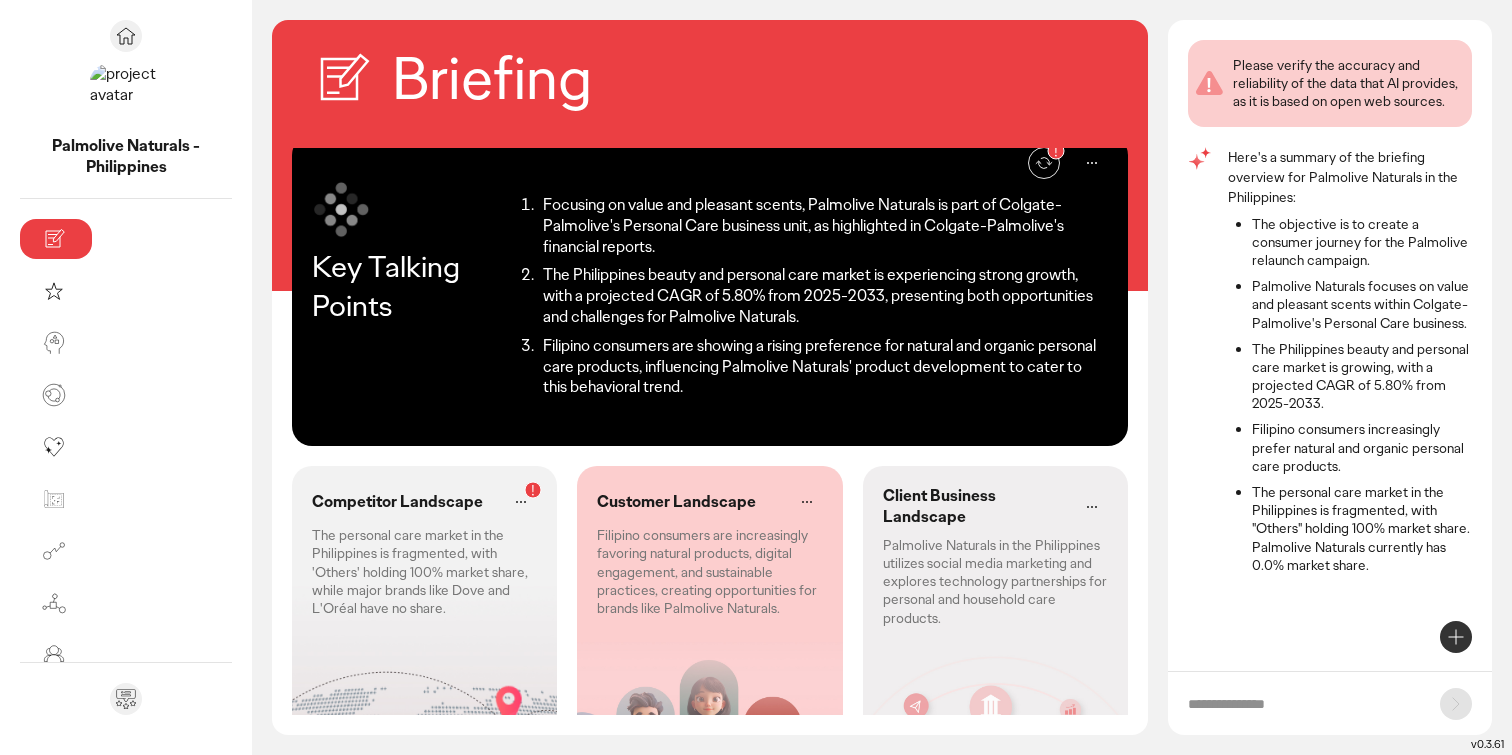 scroll, scrollTop: 102, scrollLeft: 0, axis: vertical 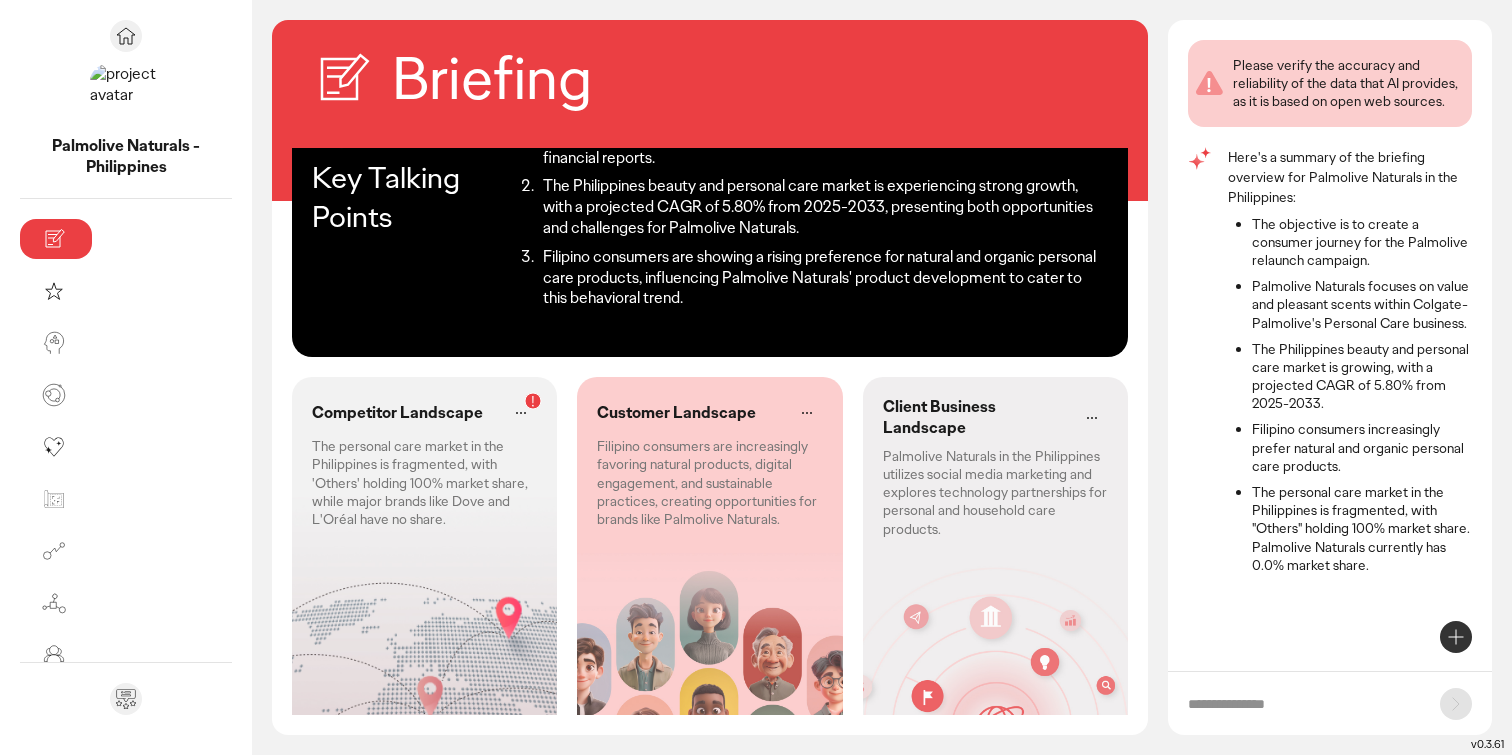 click on "Palmolive Naturals in the Philippines utilizes social media marketing and explores technology partnerships for personal and household care products." 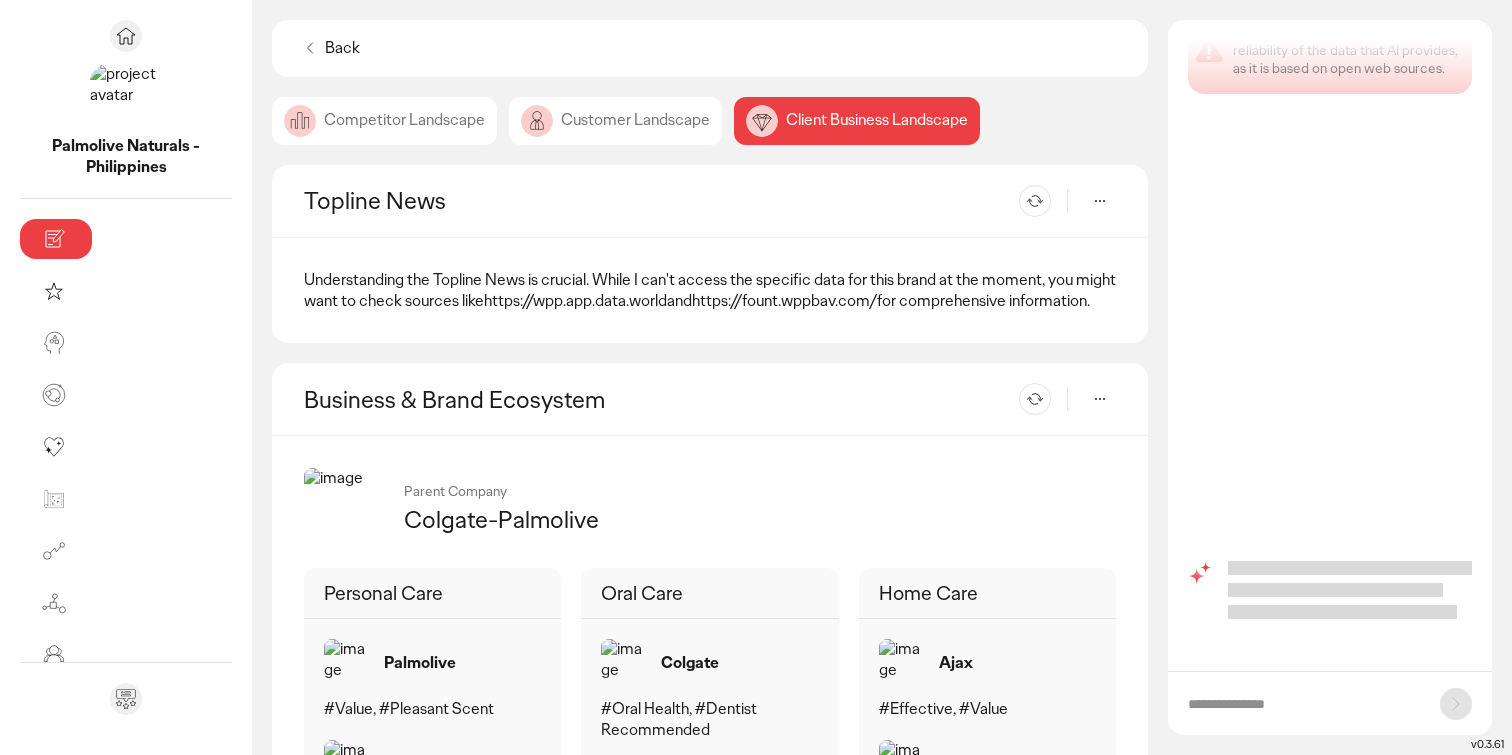 scroll, scrollTop: 0, scrollLeft: 0, axis: both 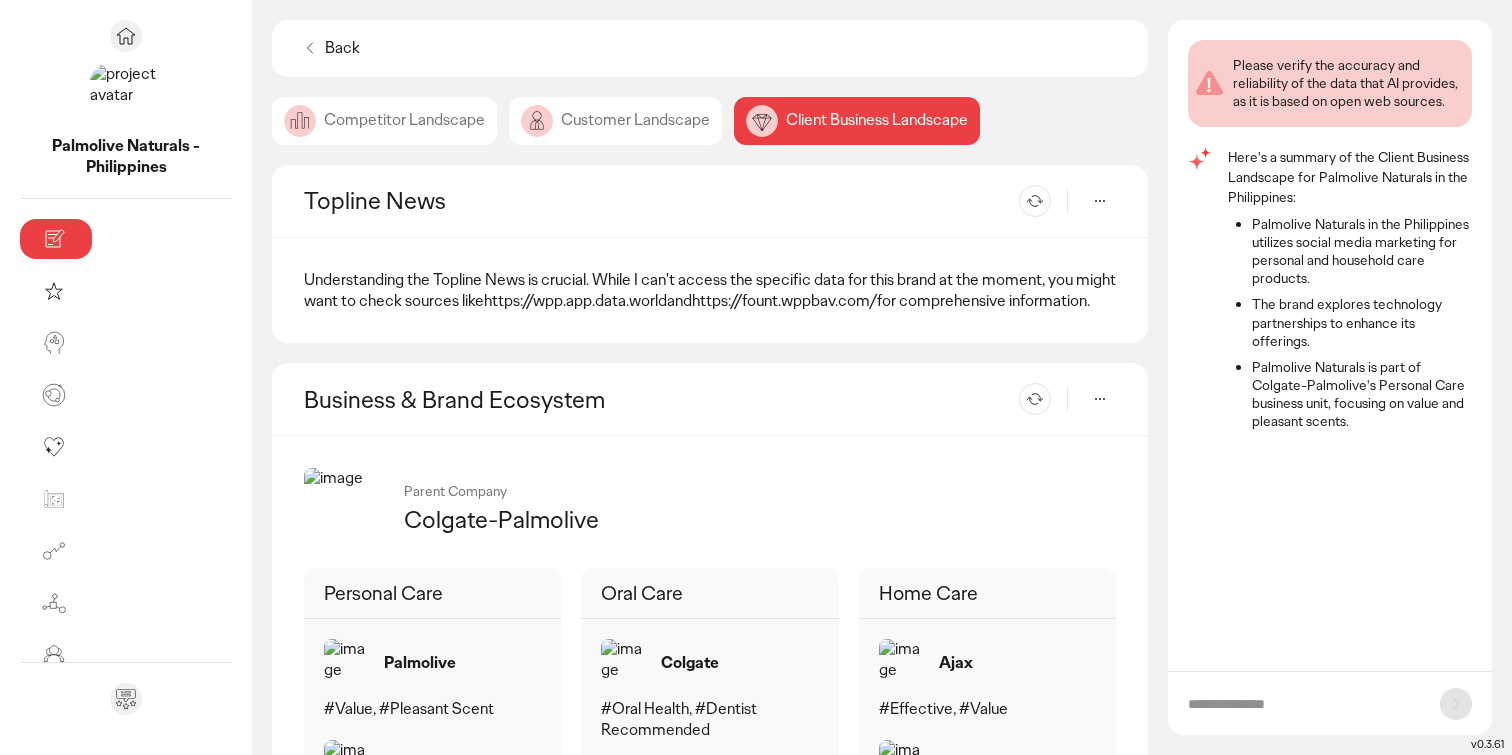 click on "Competitor Landscape" 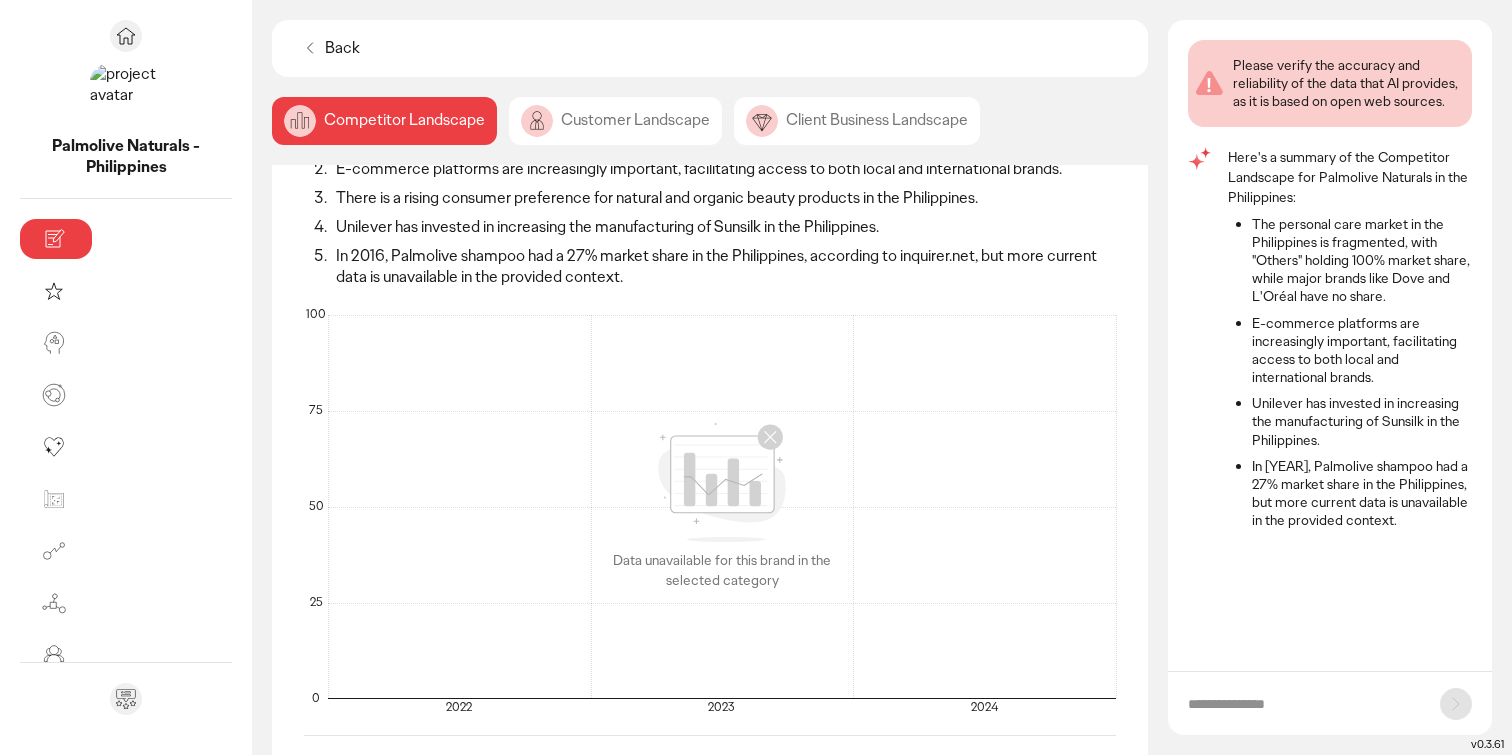 scroll, scrollTop: 0, scrollLeft: 0, axis: both 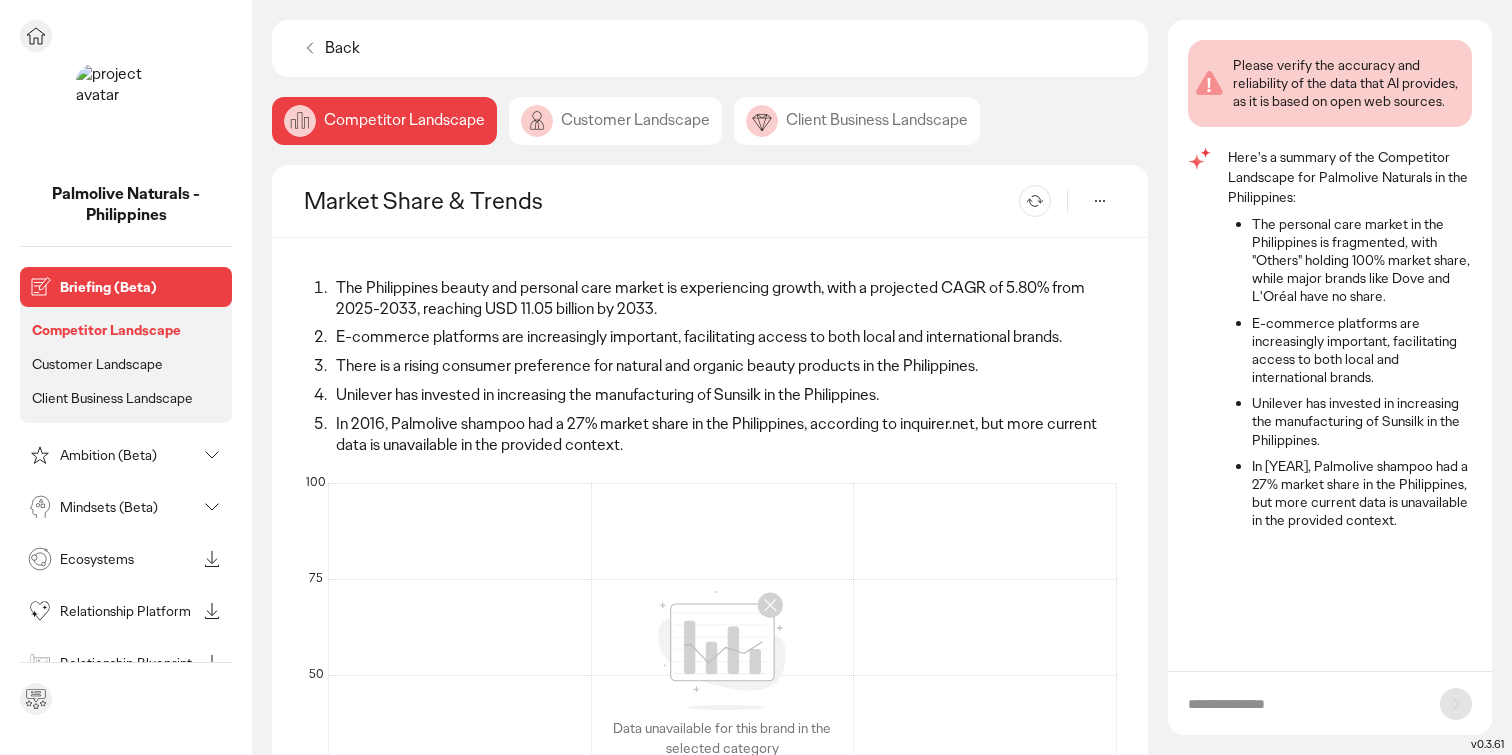 click on "Briefing (Beta)" at bounding box center (142, 287) 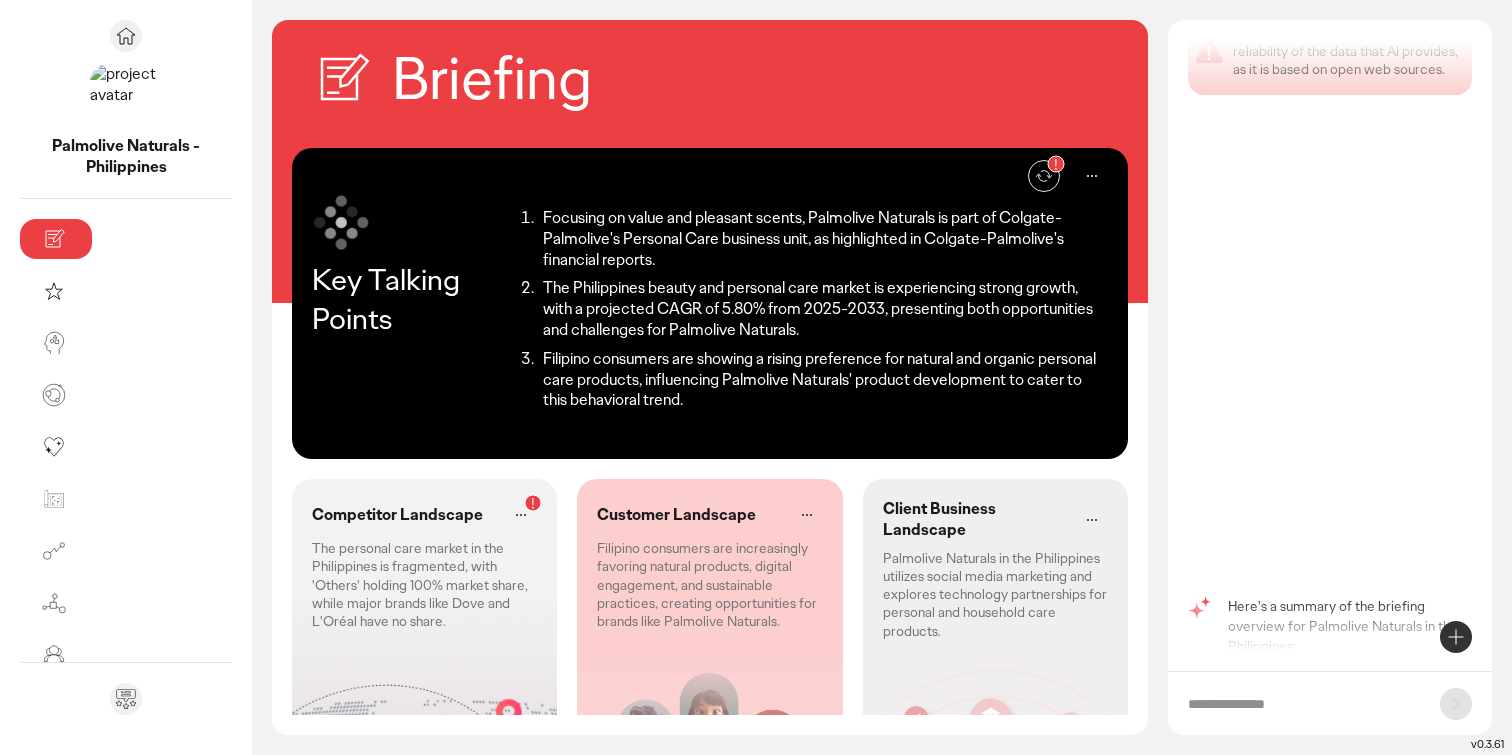 scroll, scrollTop: 0, scrollLeft: 0, axis: both 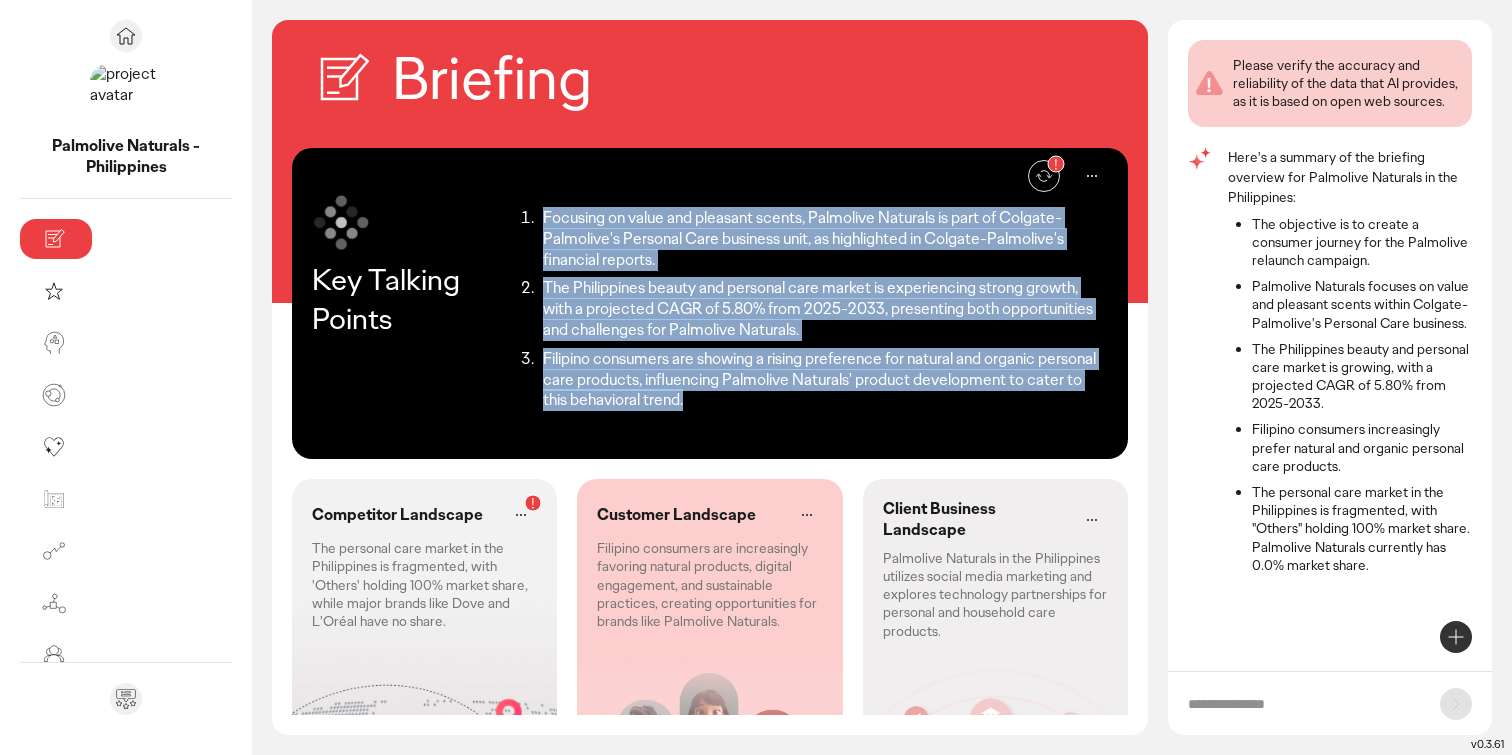 drag, startPoint x: 997, startPoint y: 335, endPoint x: 396, endPoint y: 218, distance: 612.2826 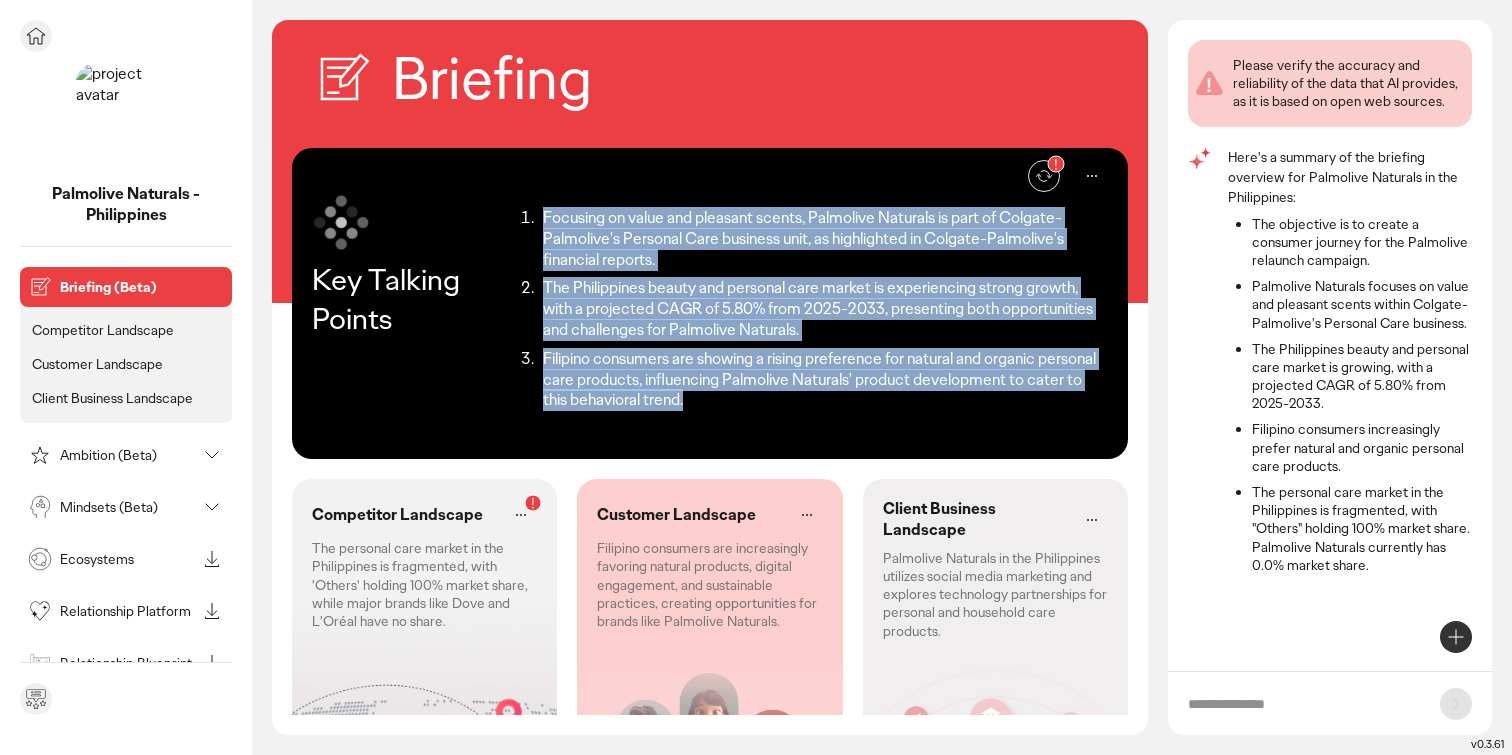 click on "Ambition (Beta)" at bounding box center (128, 455) 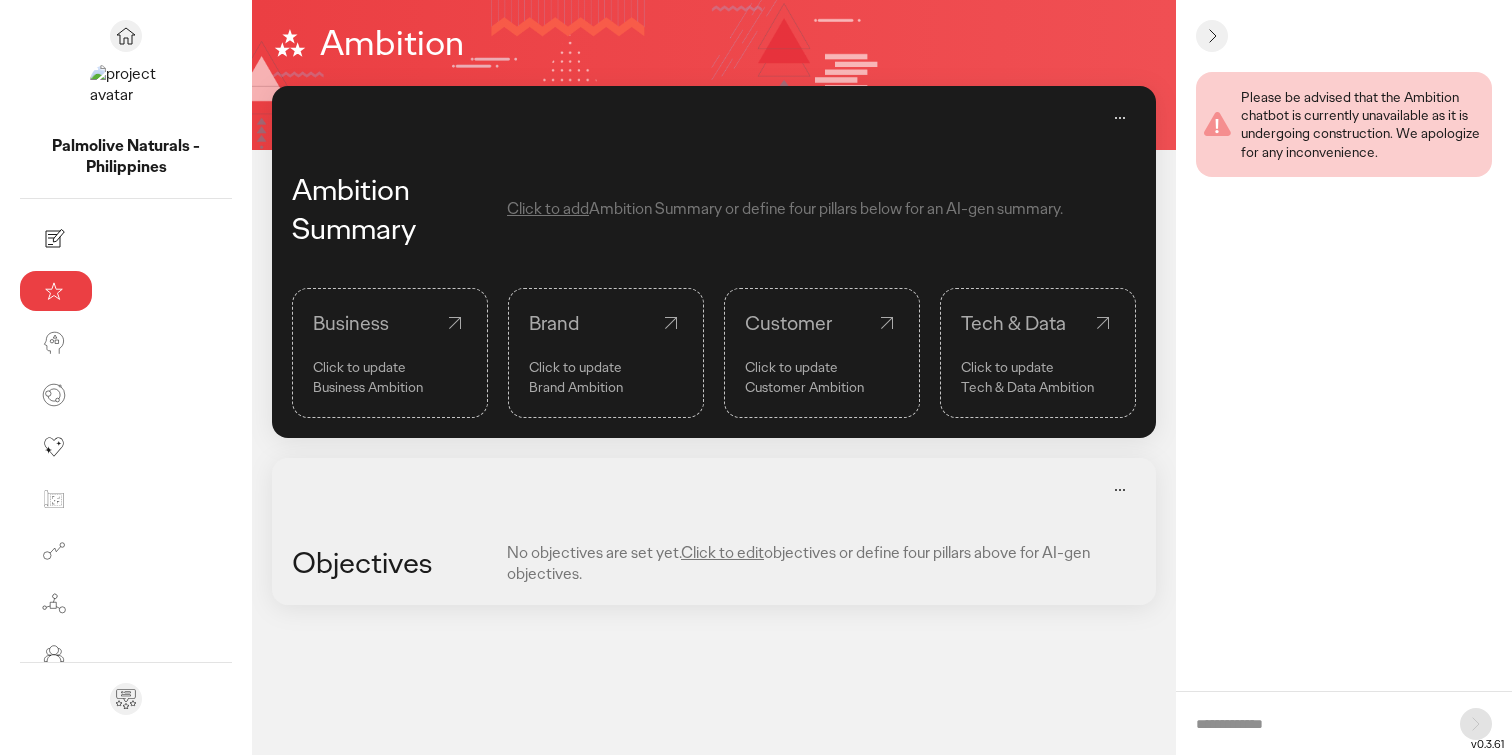 click on "Click to add" at bounding box center (548, 208) 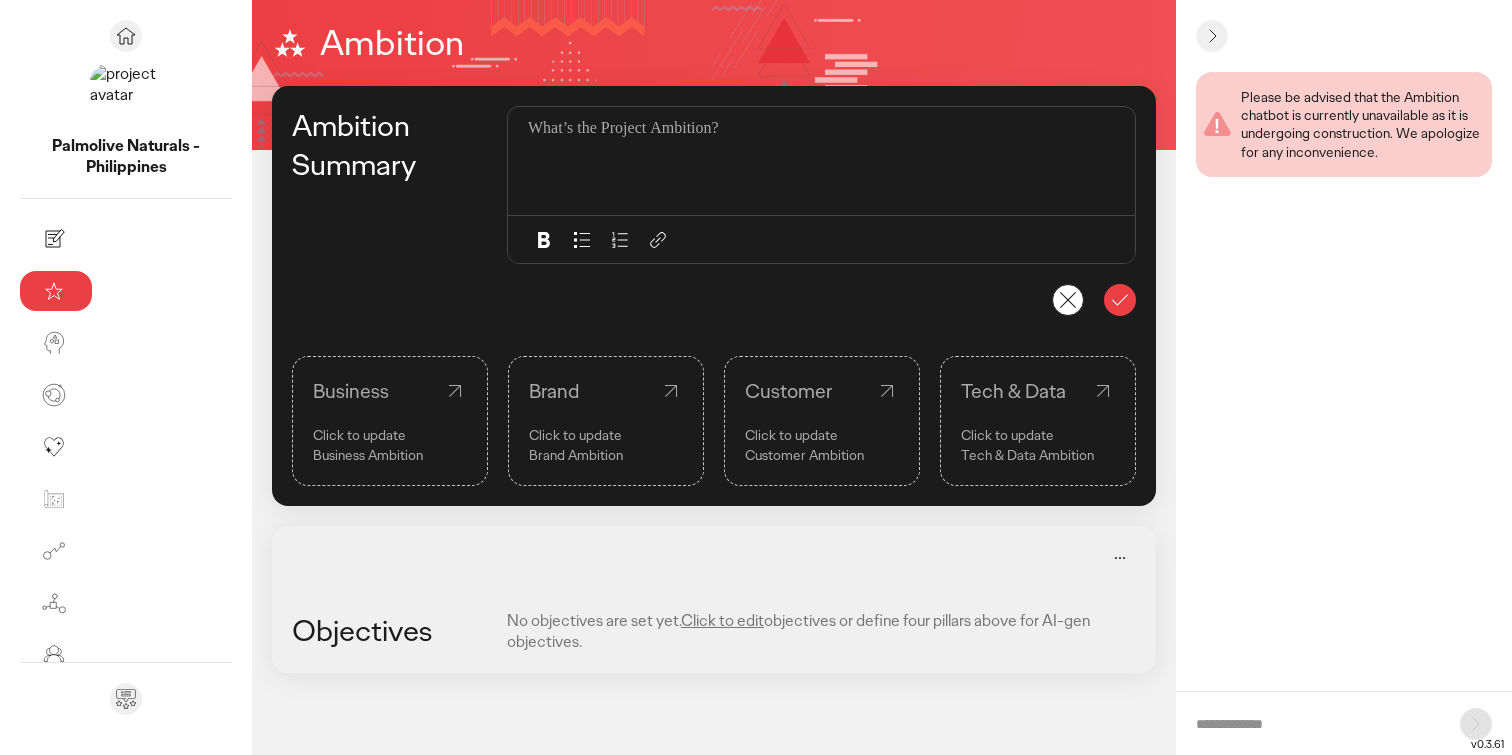 click at bounding box center [827, 161] 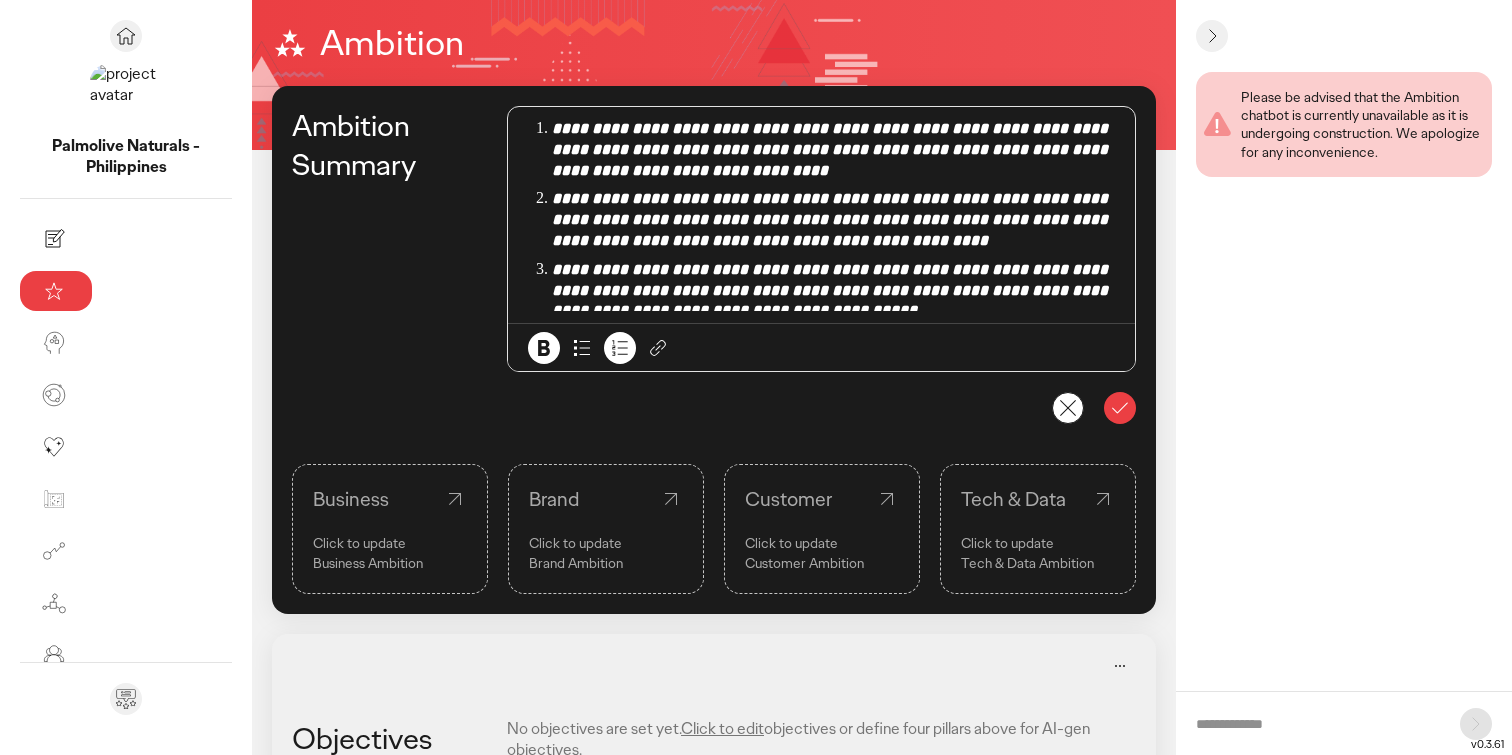 click 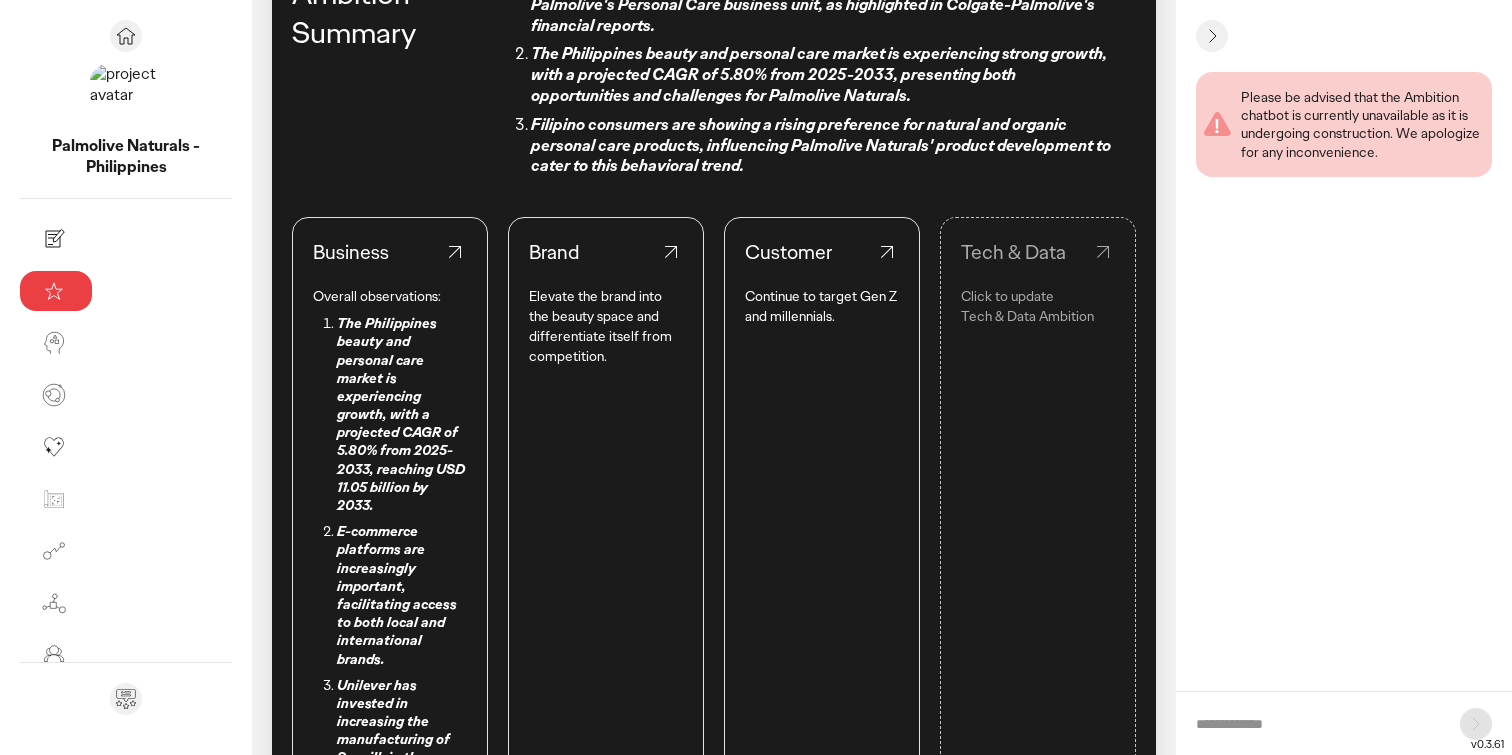 scroll, scrollTop: 0, scrollLeft: 0, axis: both 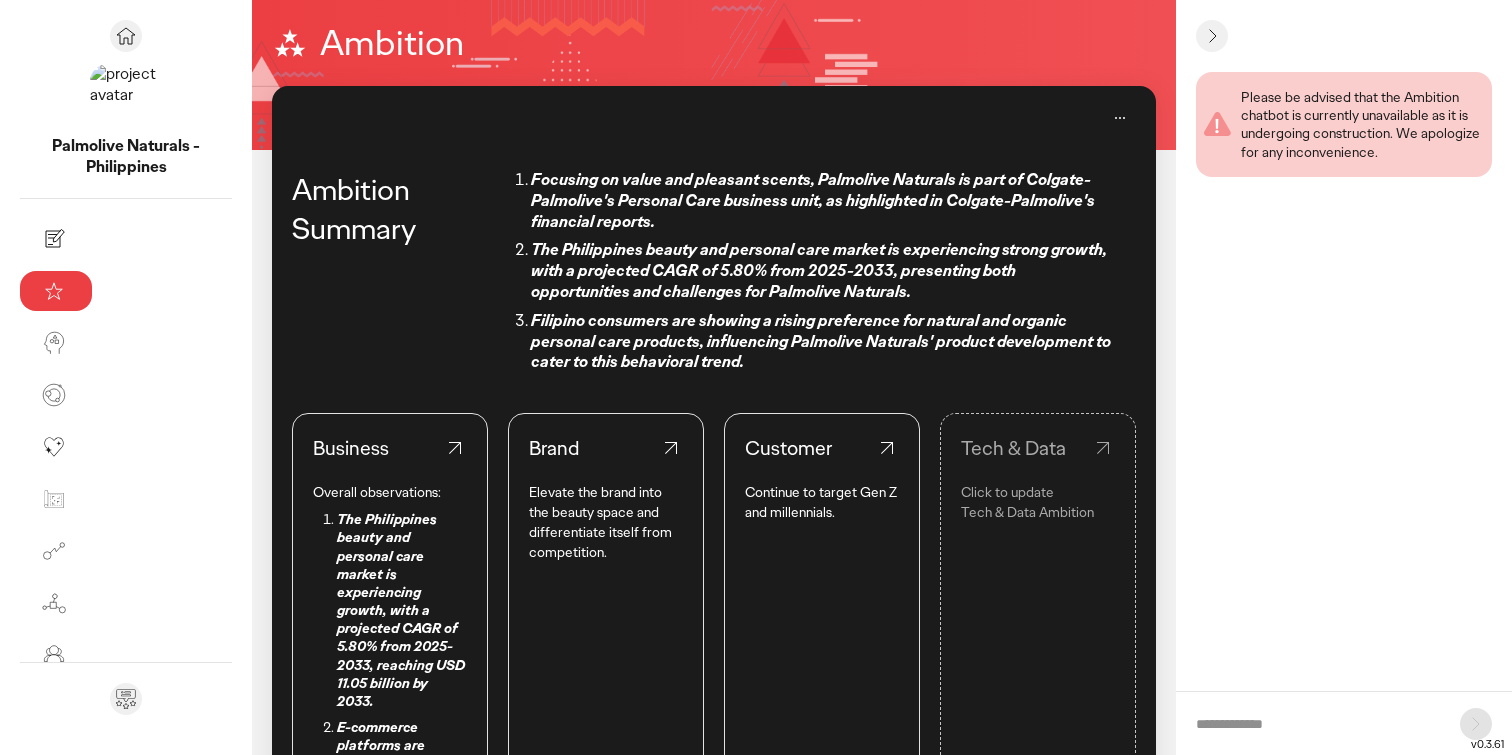 click 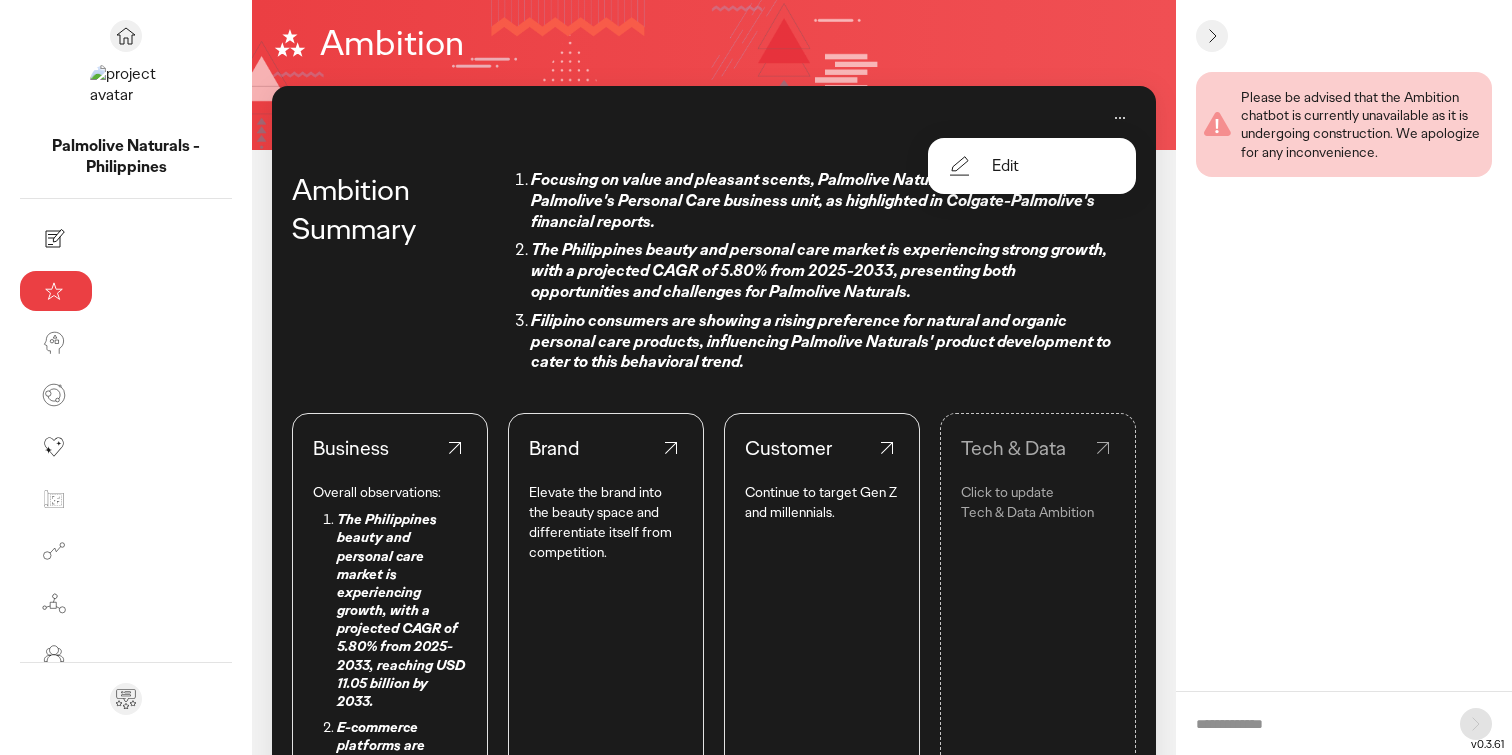 click 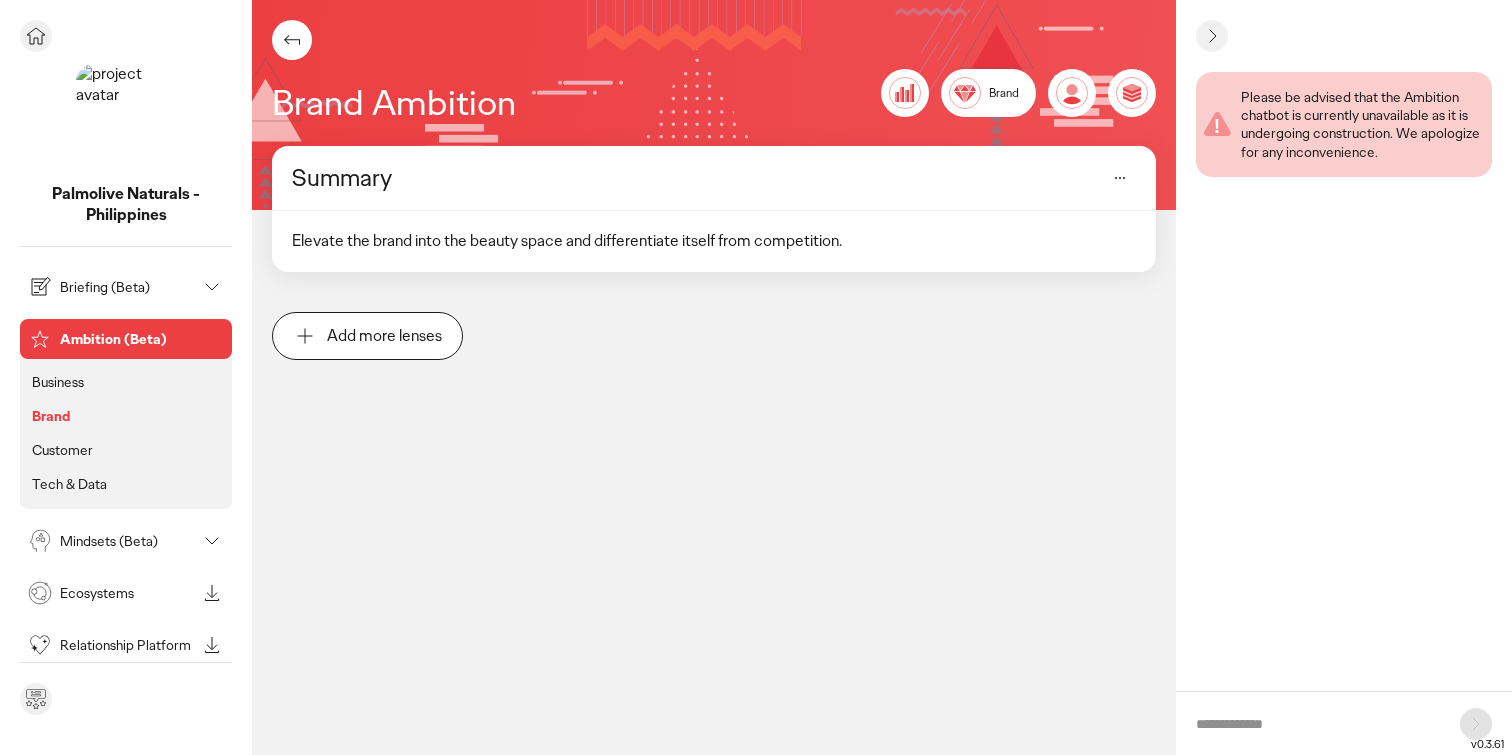 click on "Business" at bounding box center (58, 382) 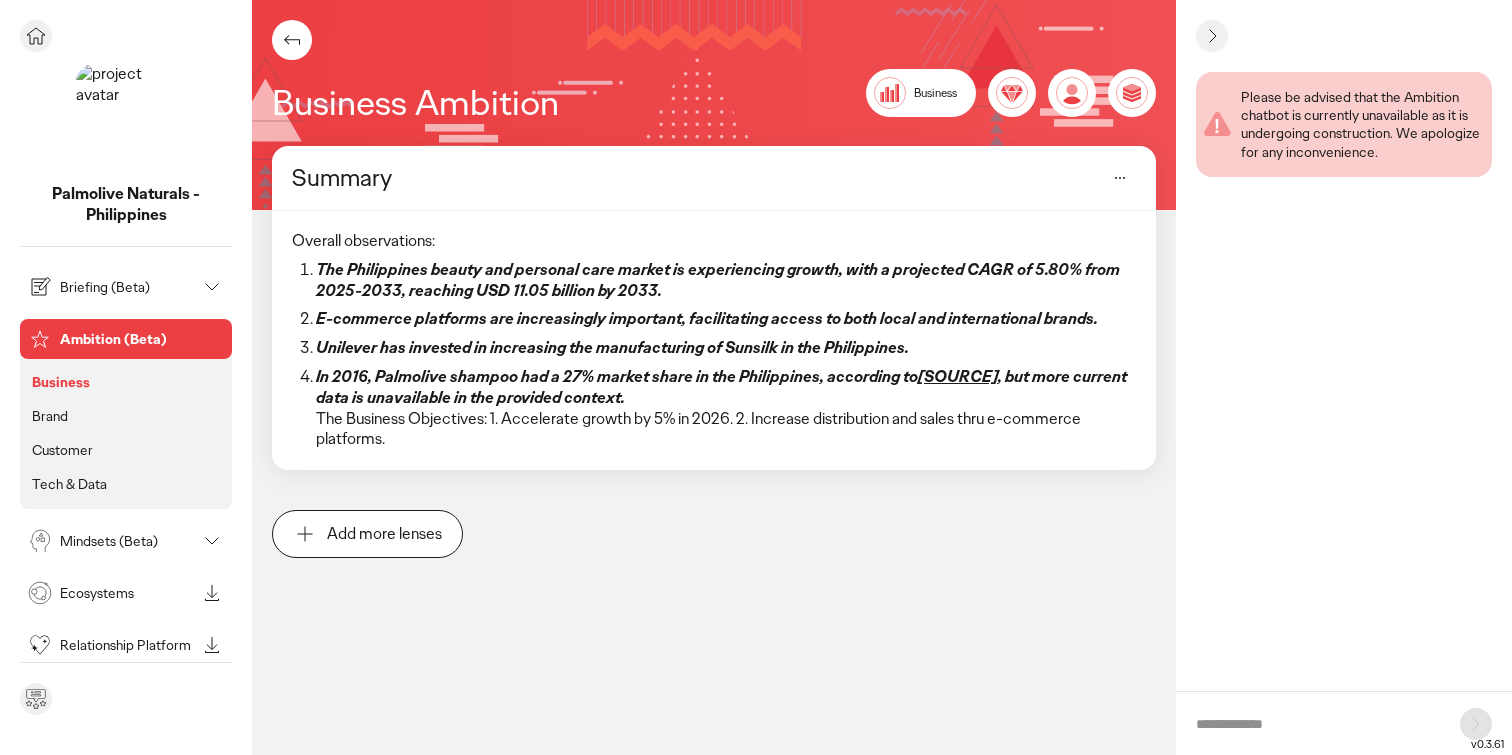 click on "Business" at bounding box center (61, 382) 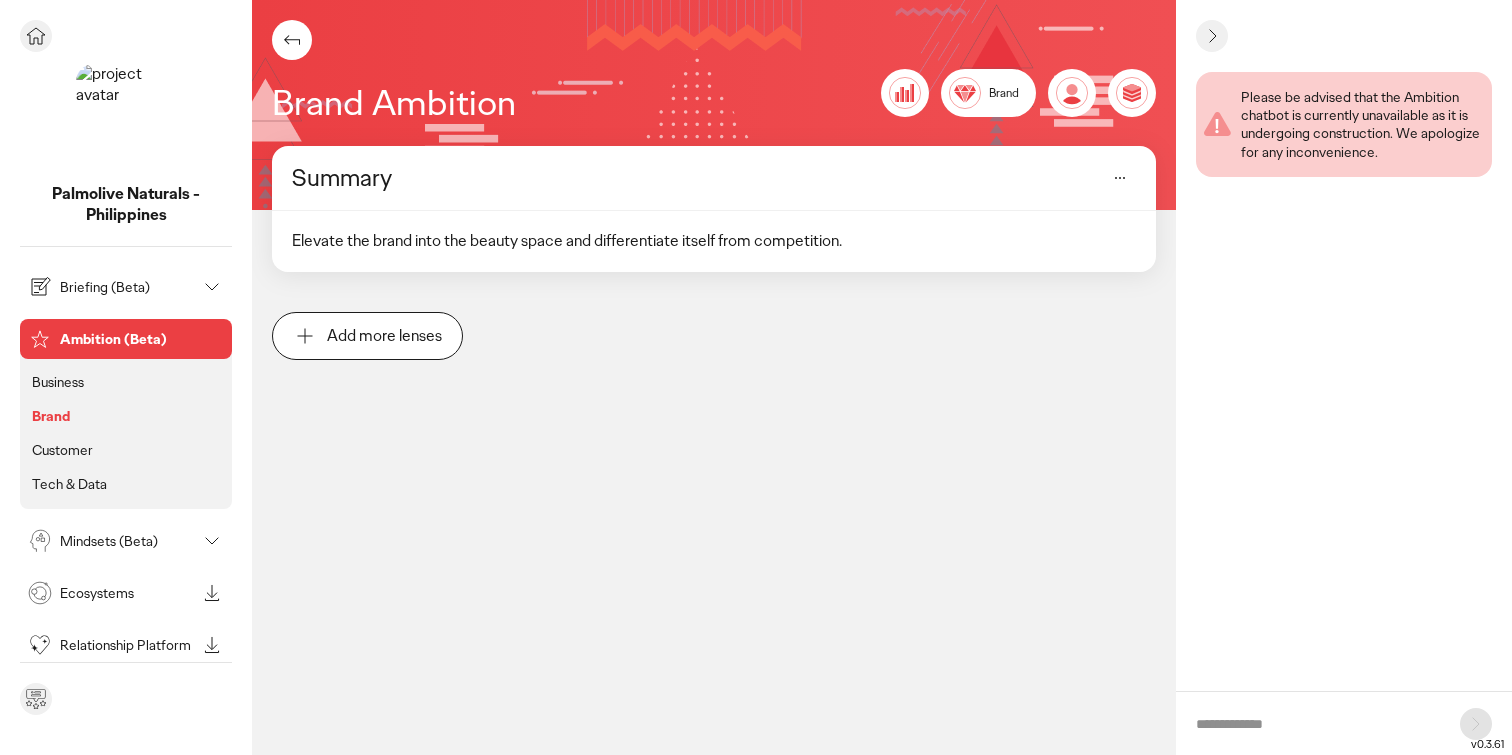 click on "Customer" at bounding box center (62, 450) 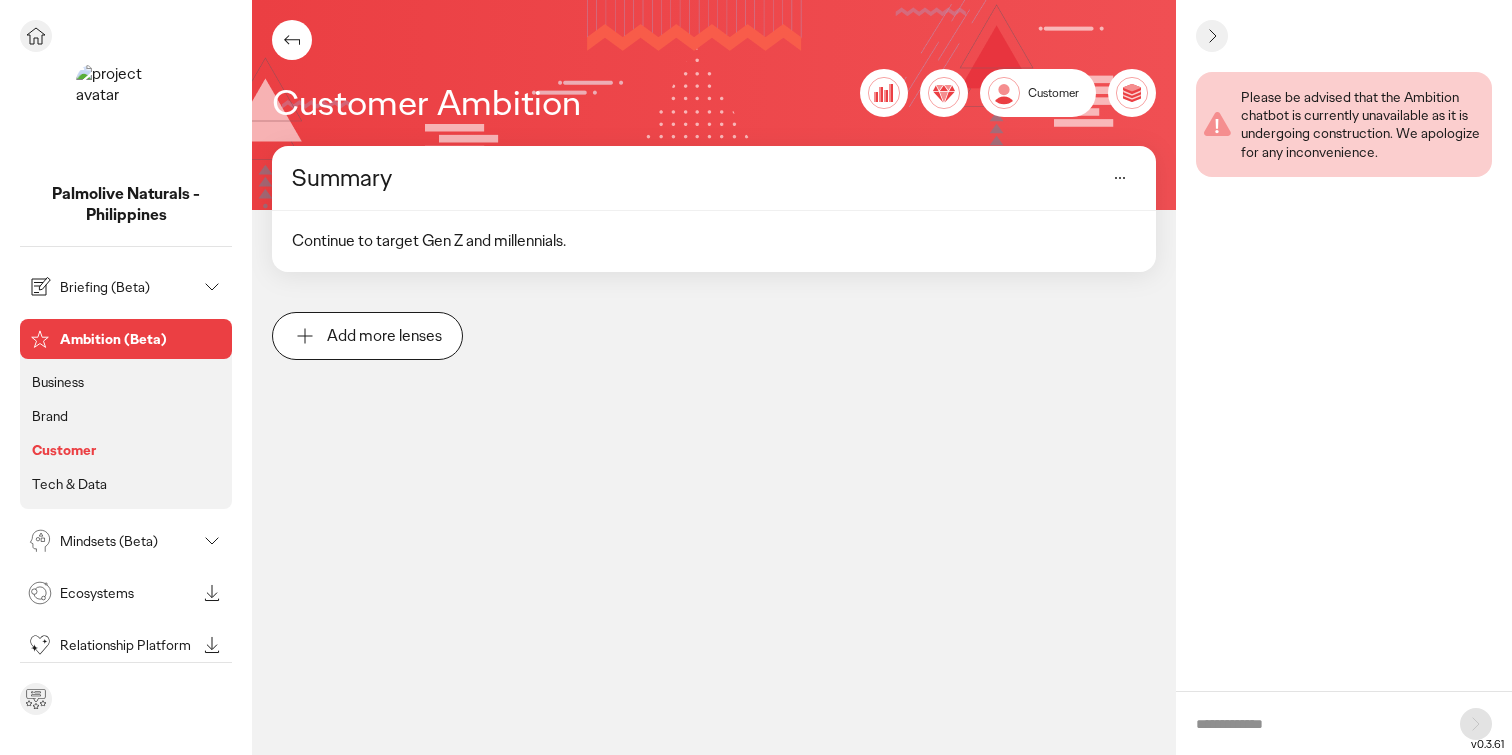 click on "Brand" 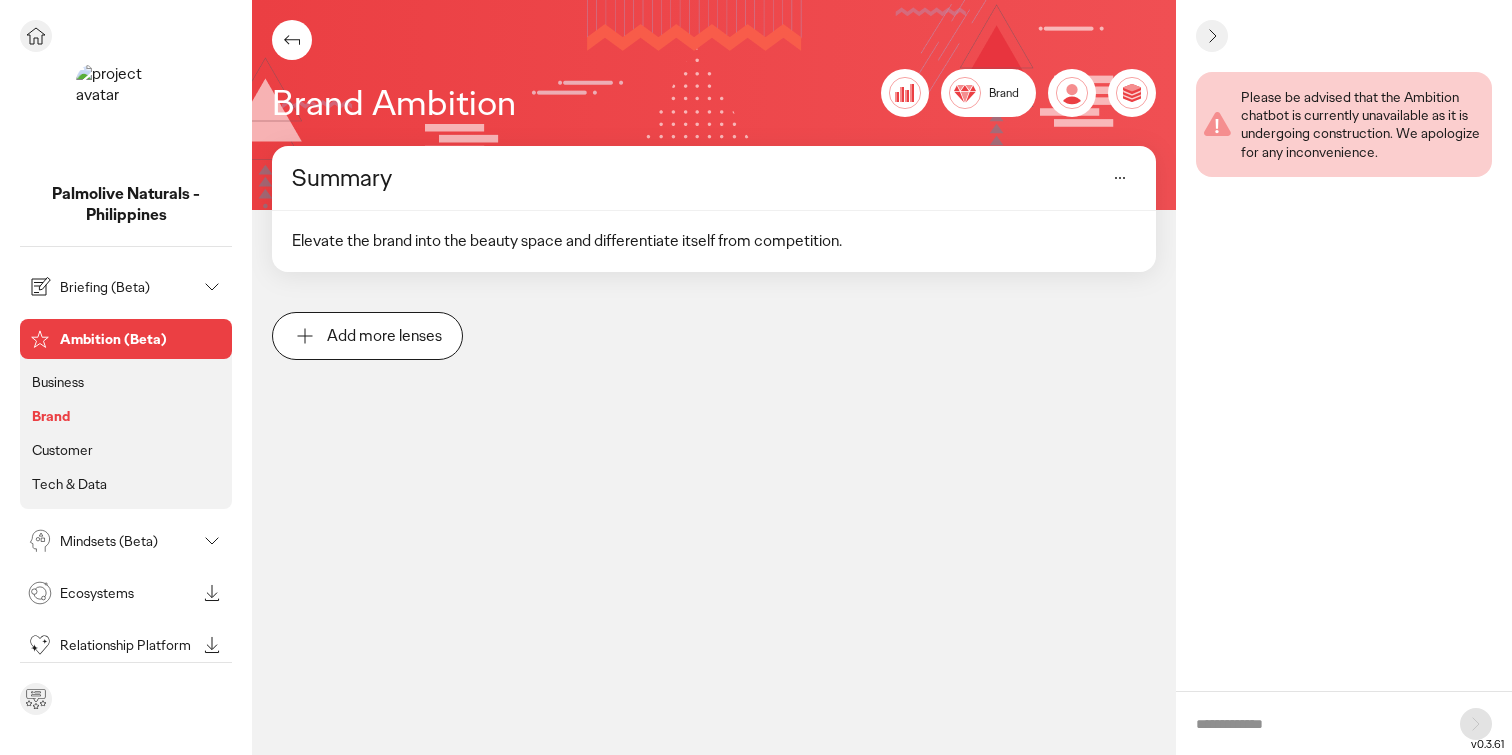 click on "Business" 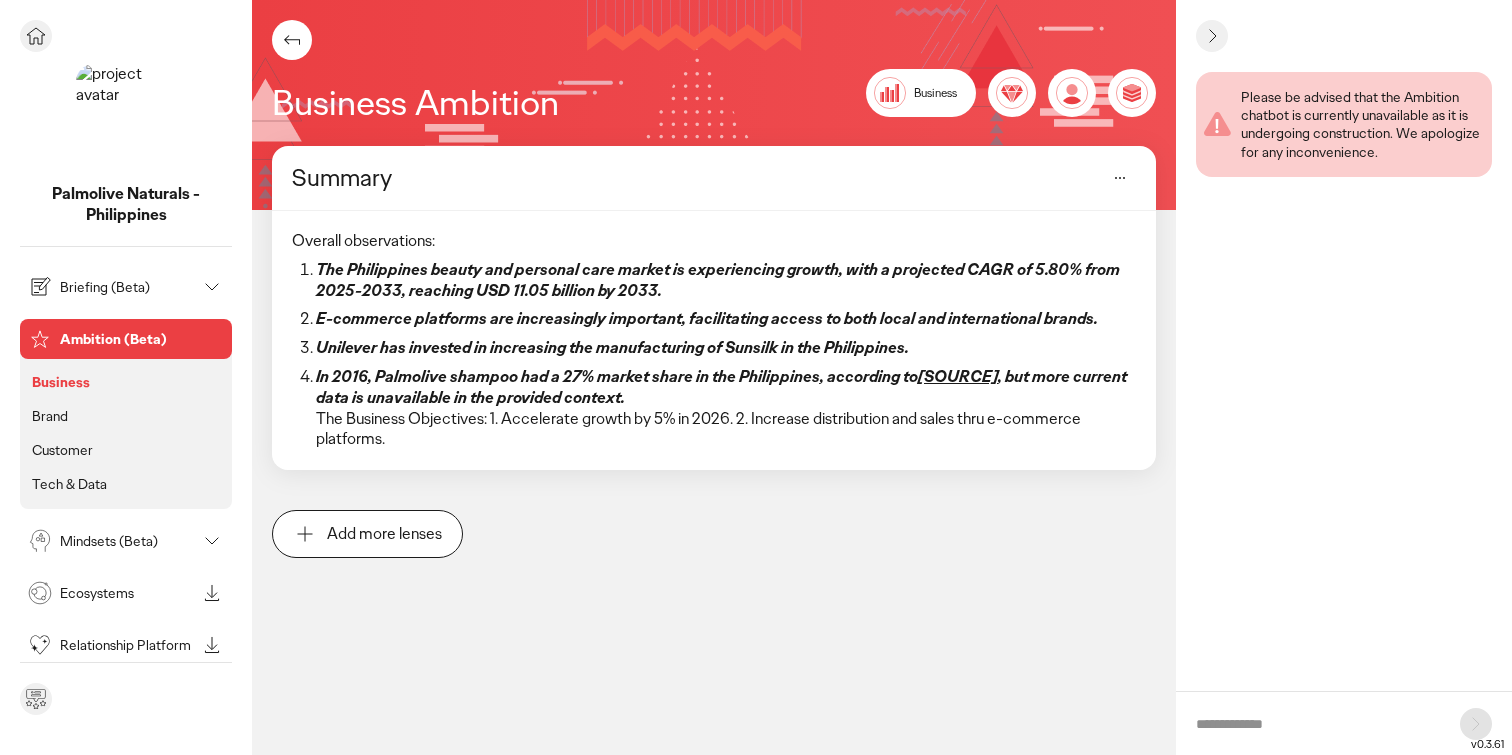 click on "Customer" at bounding box center [62, 450] 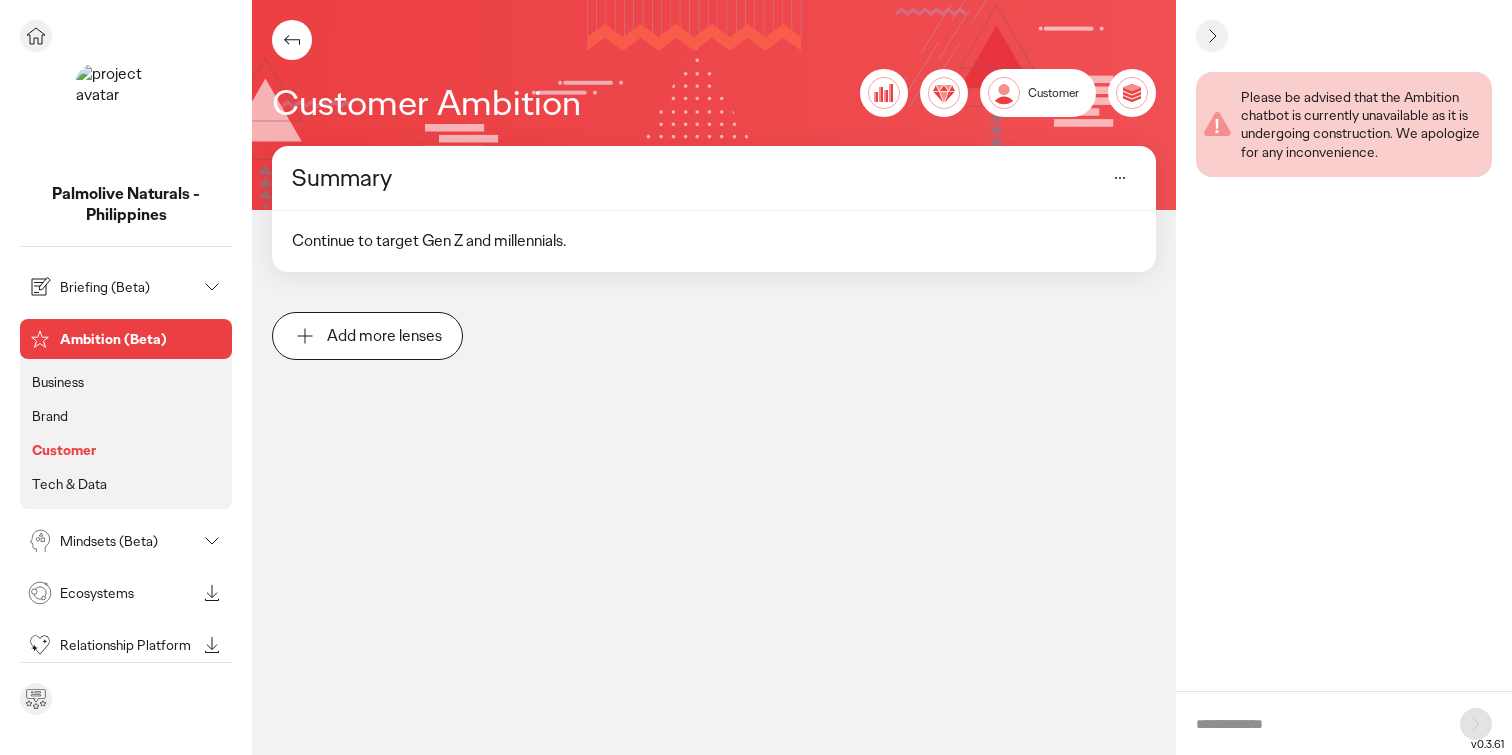 click on "Business" at bounding box center [58, 382] 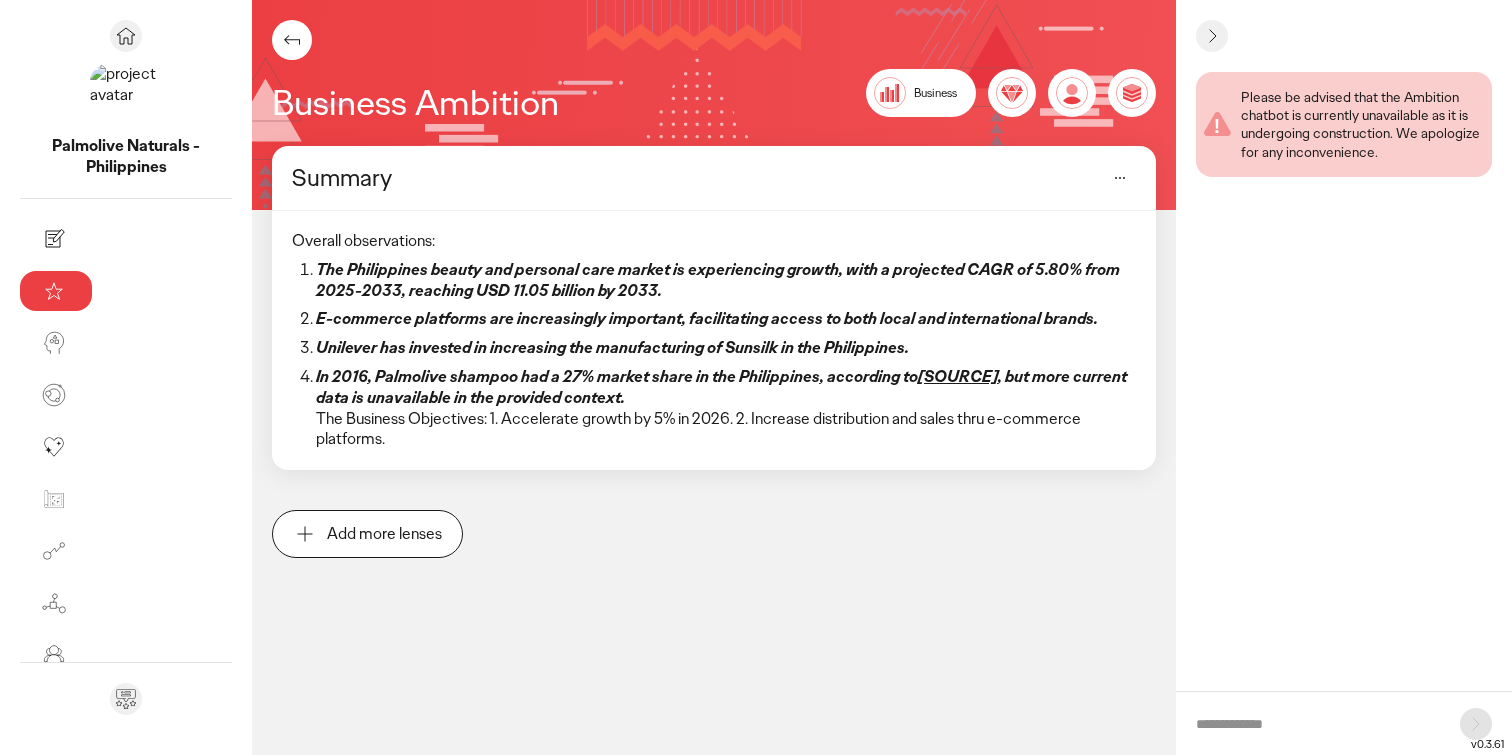 click 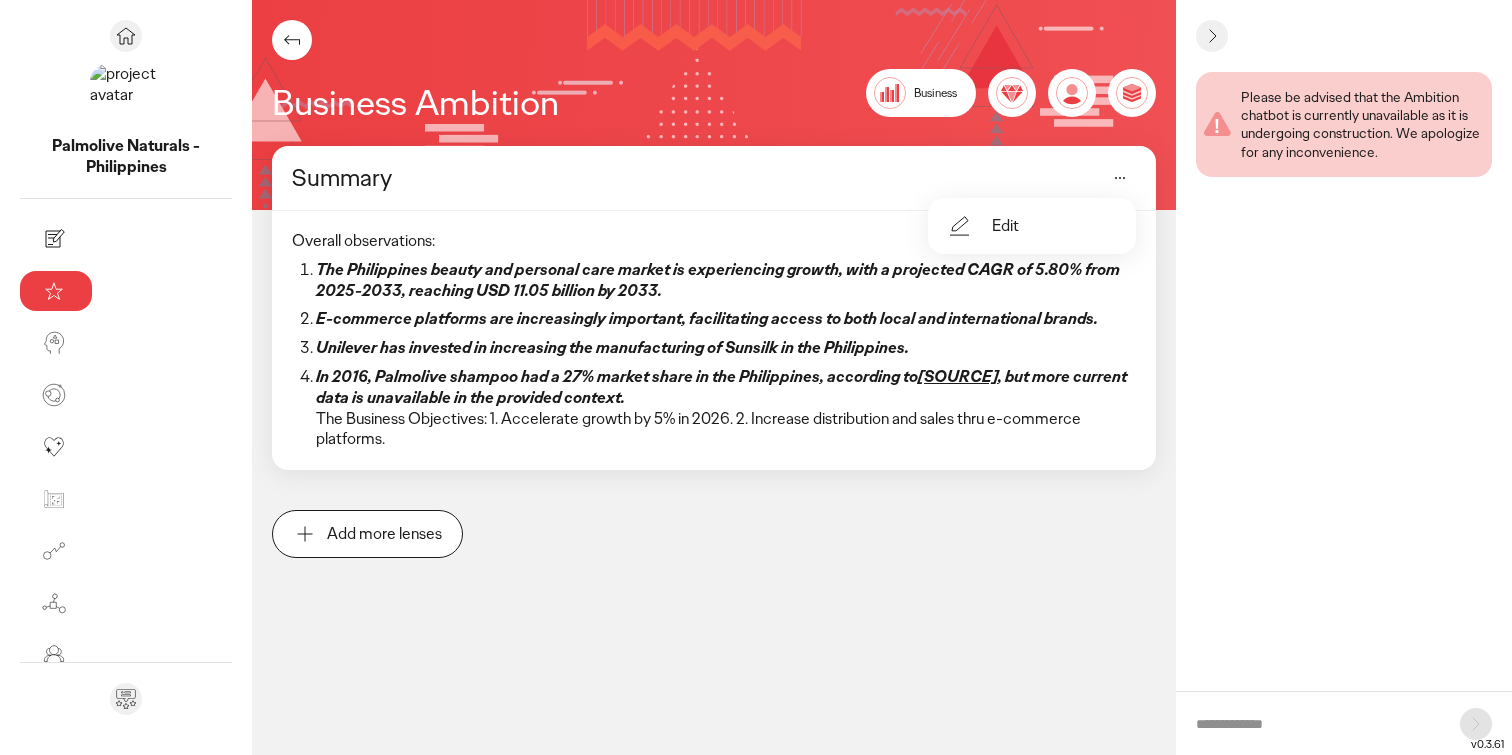 click on "Edit" at bounding box center (1005, 226) 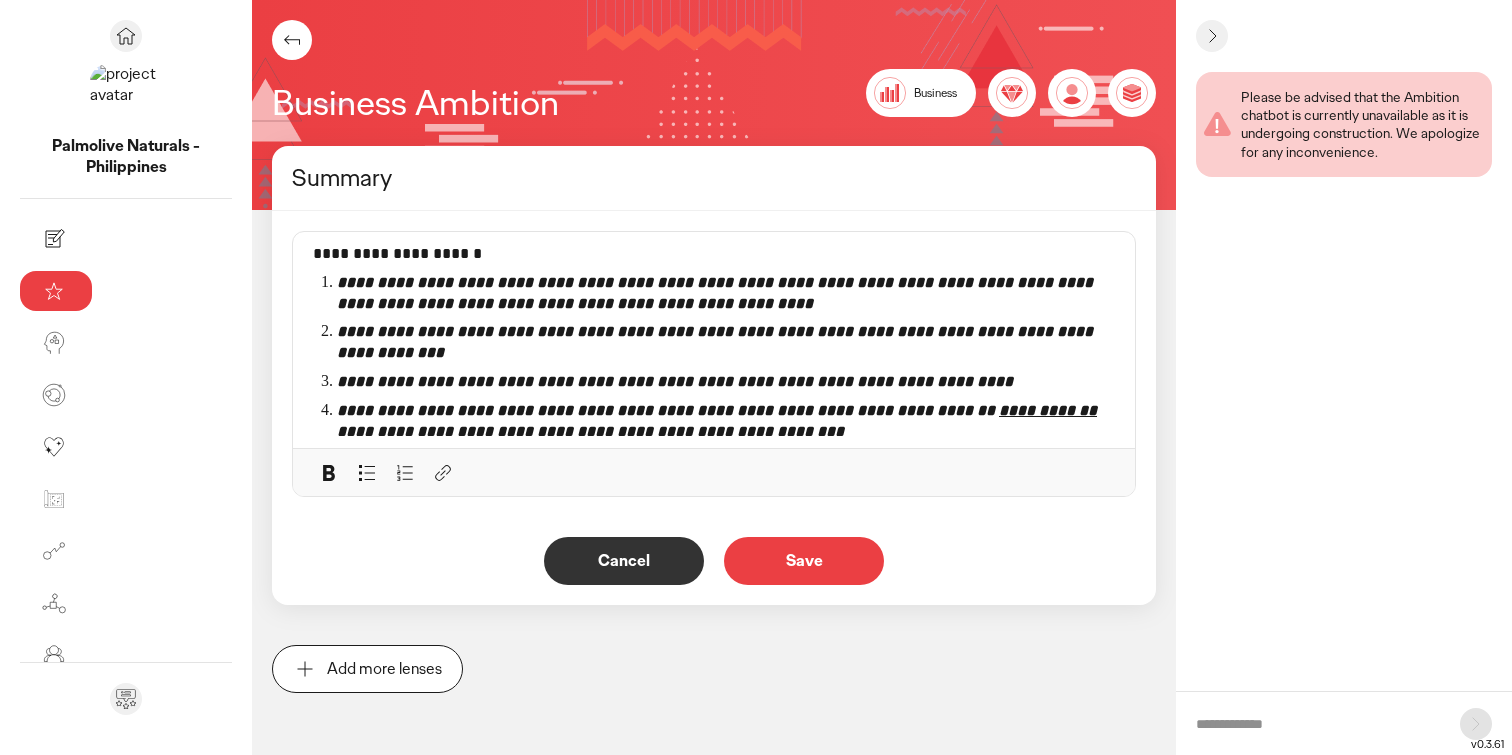 scroll, scrollTop: 6, scrollLeft: 0, axis: vertical 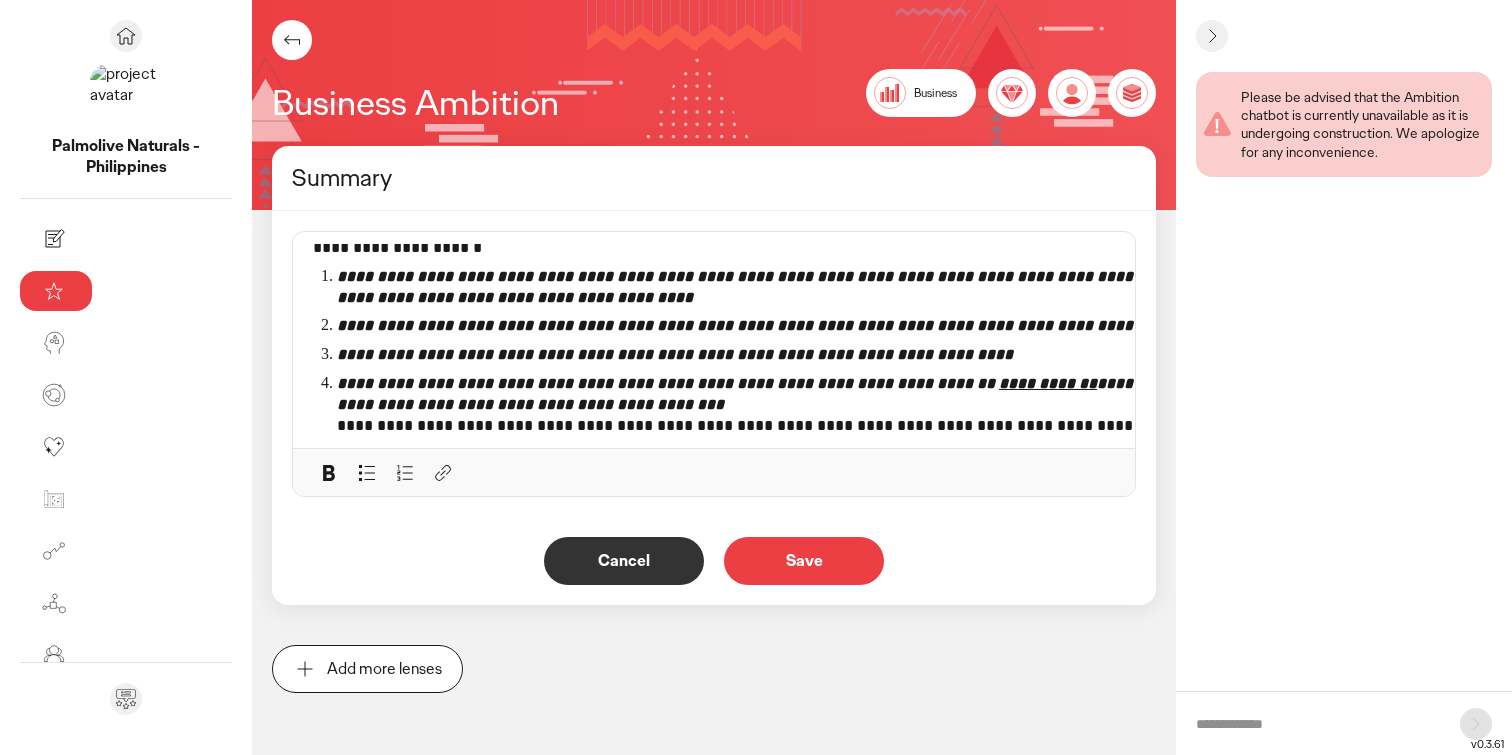 click on "**********" at bounding box center [784, 352] 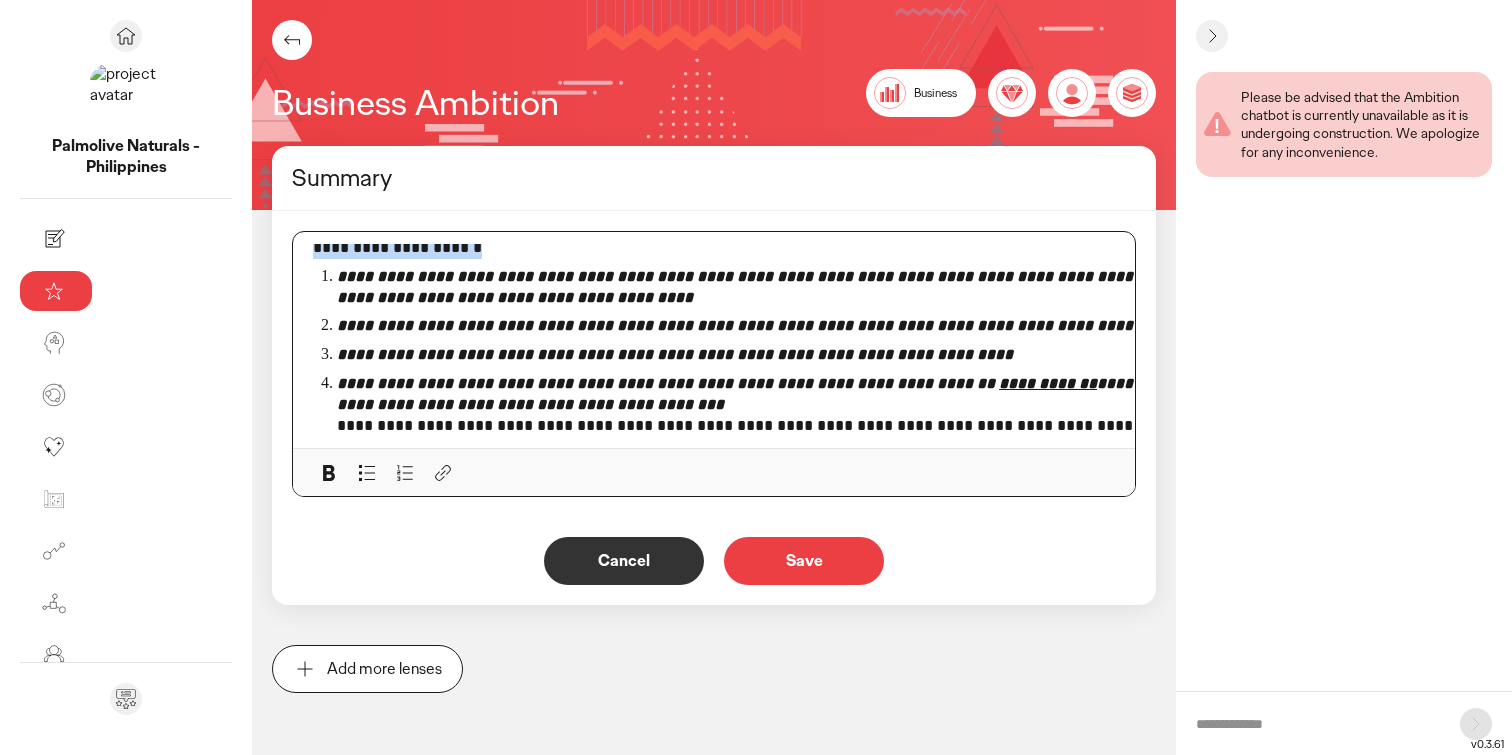 copy on "**********" 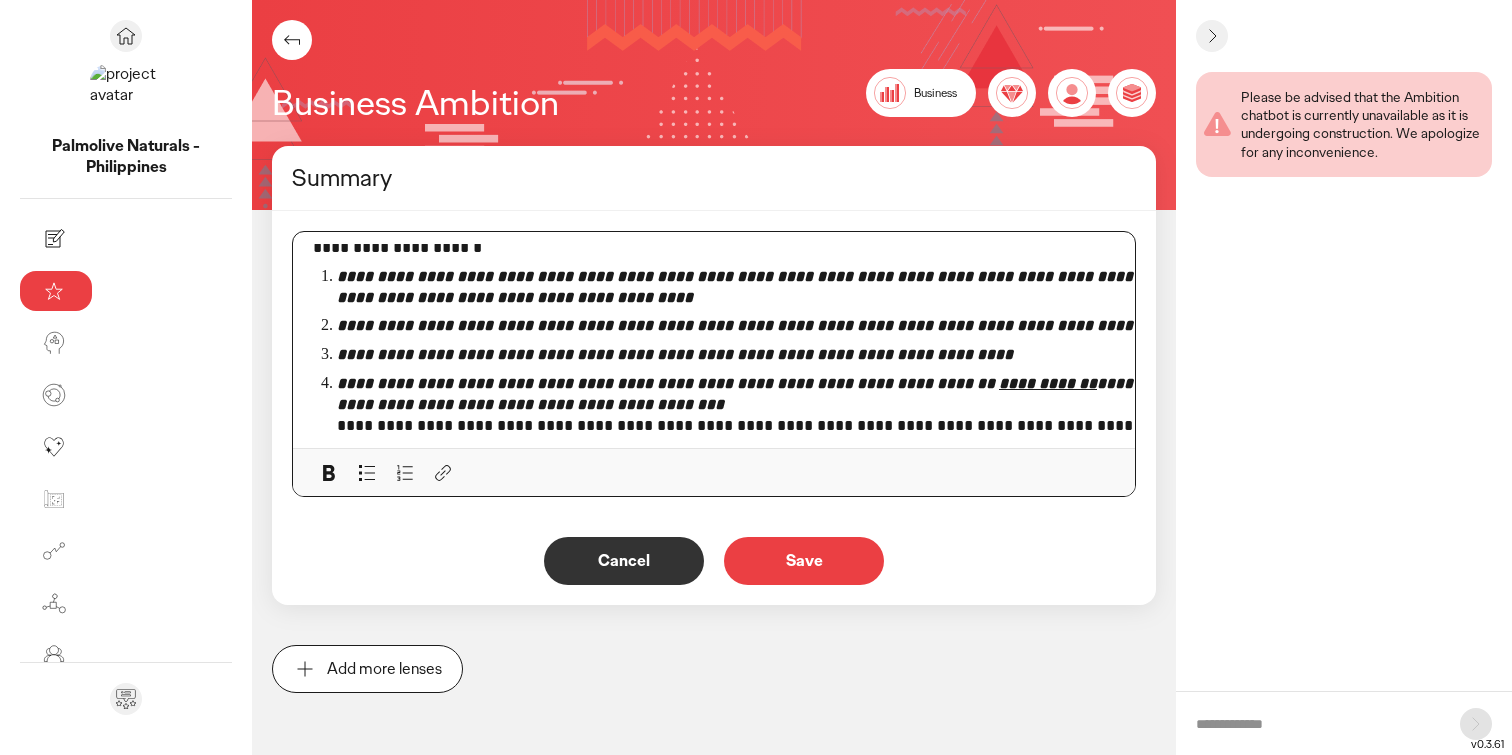 scroll, scrollTop: 0, scrollLeft: 0, axis: both 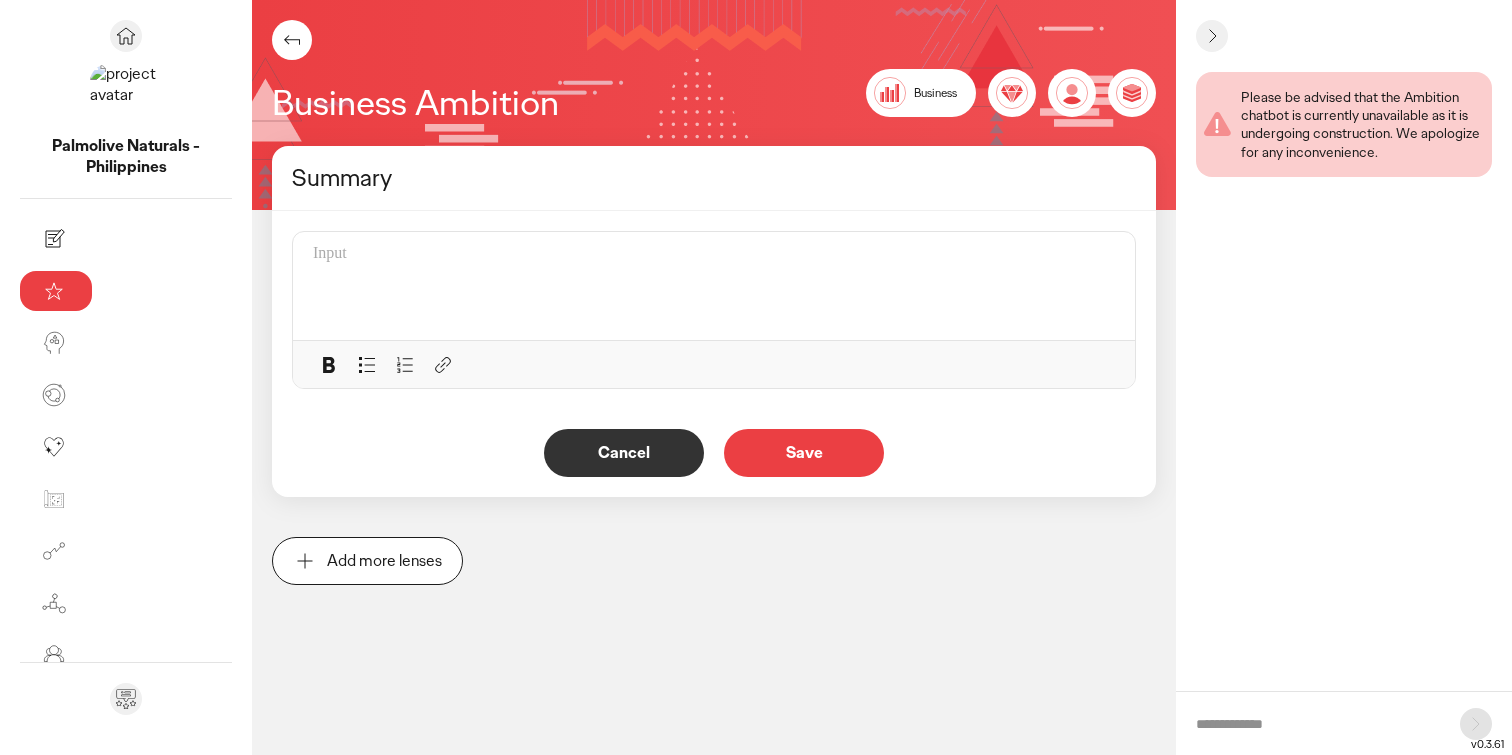 click on "Save" at bounding box center (804, 453) 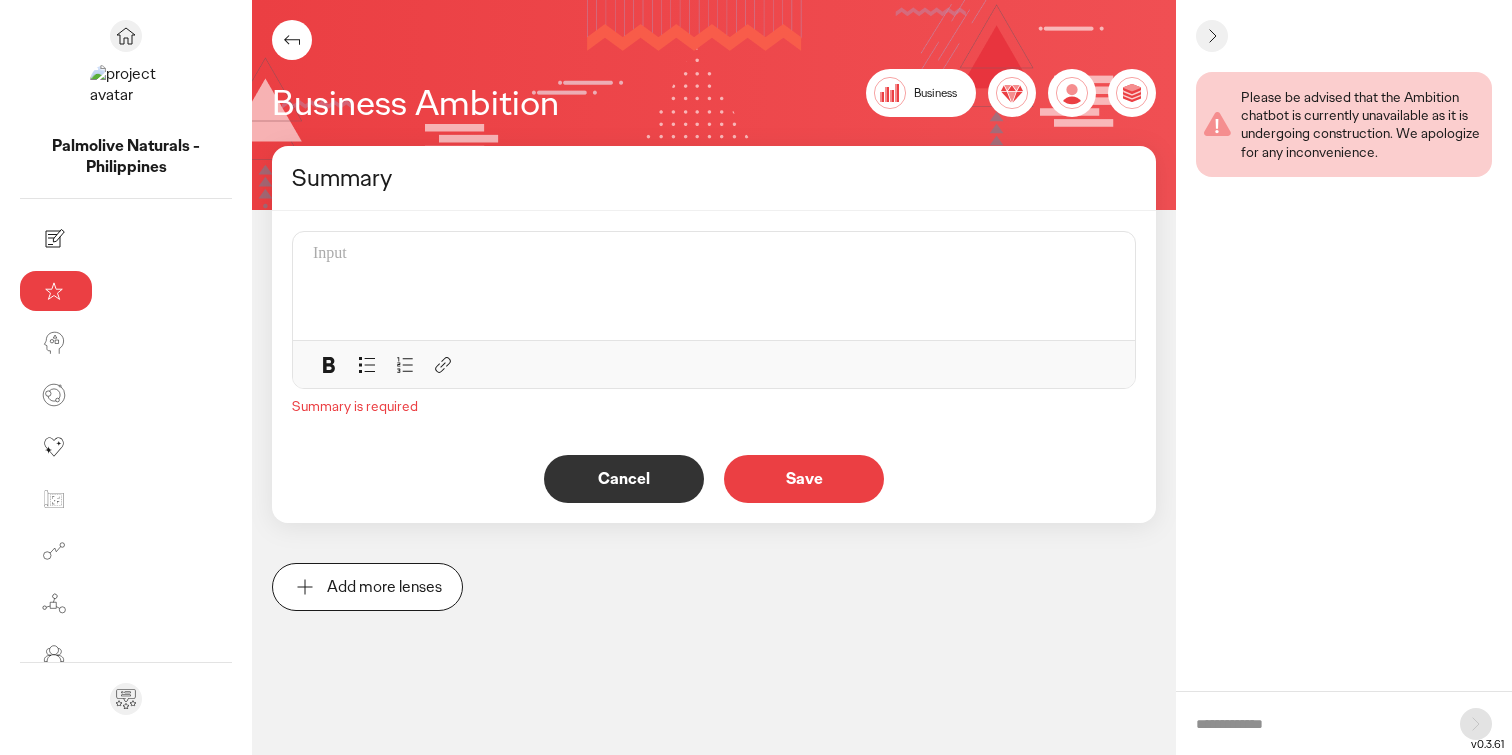 click on "Save" at bounding box center (804, 479) 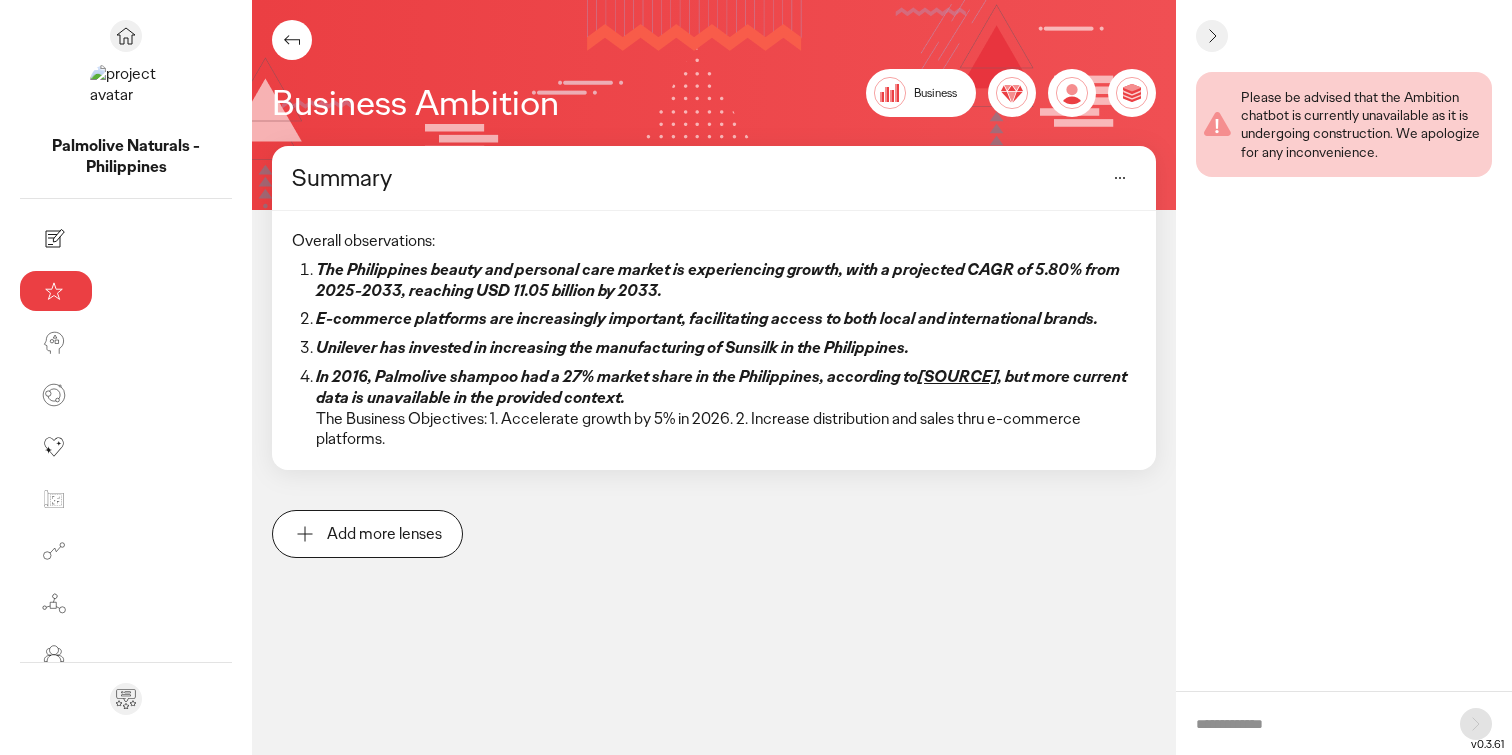 click 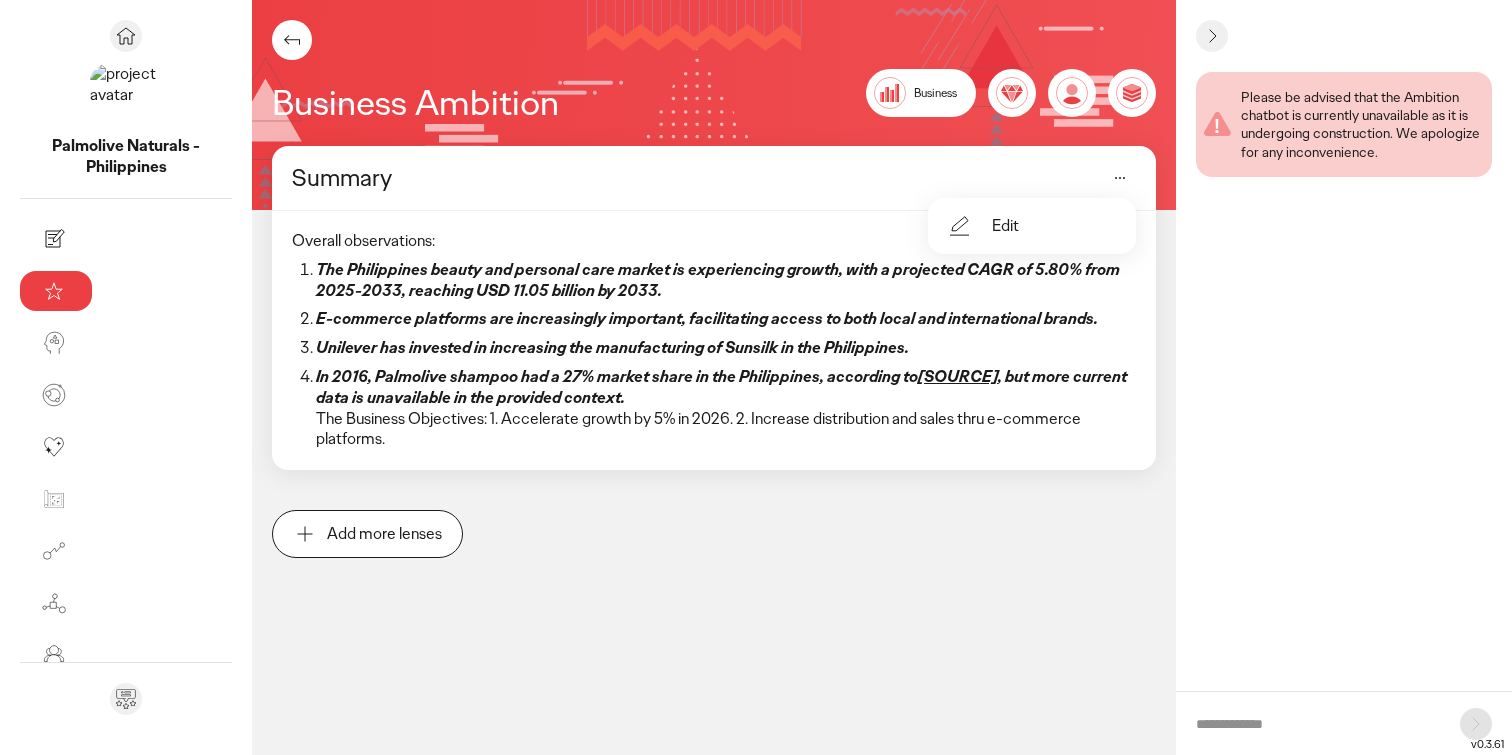 click on "Edit" at bounding box center (1005, 226) 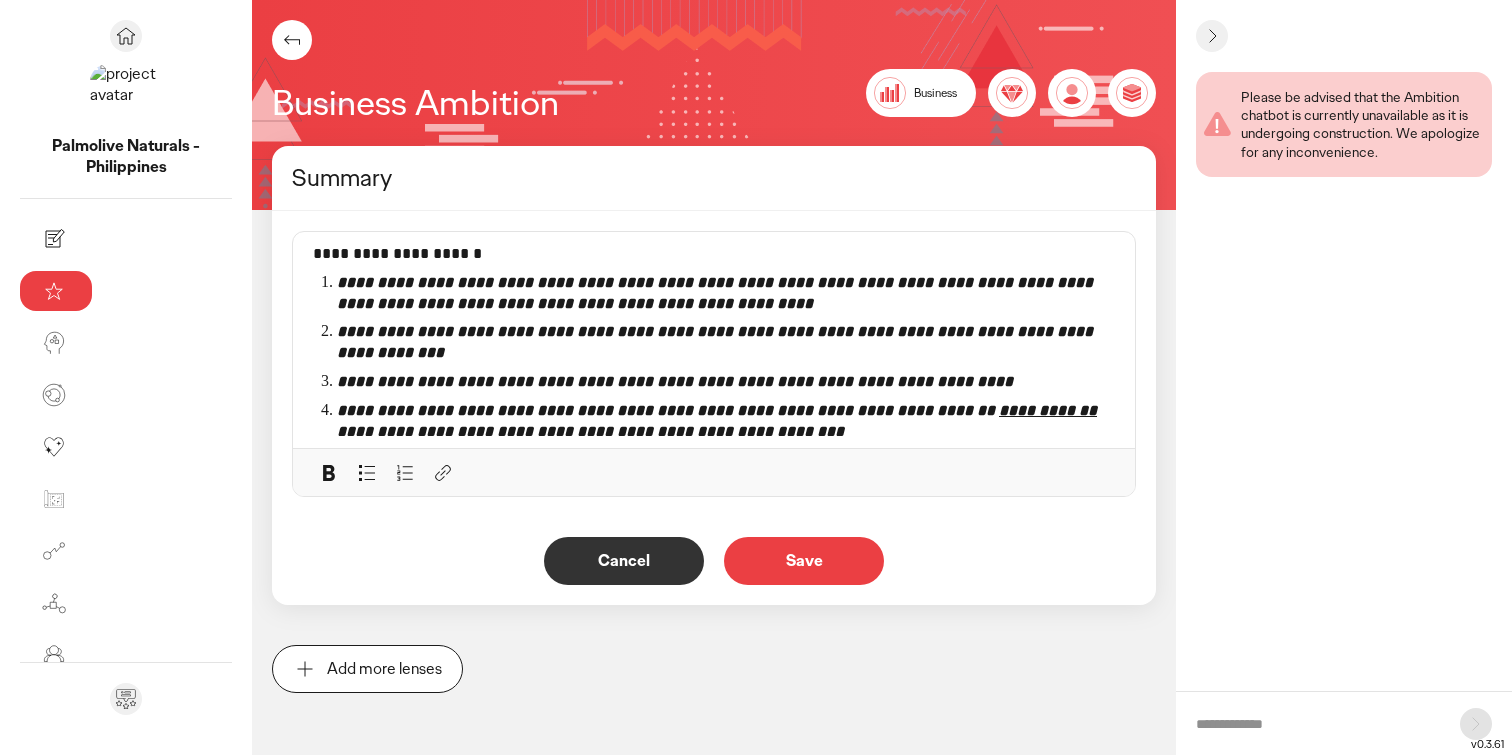 scroll, scrollTop: 6, scrollLeft: 0, axis: vertical 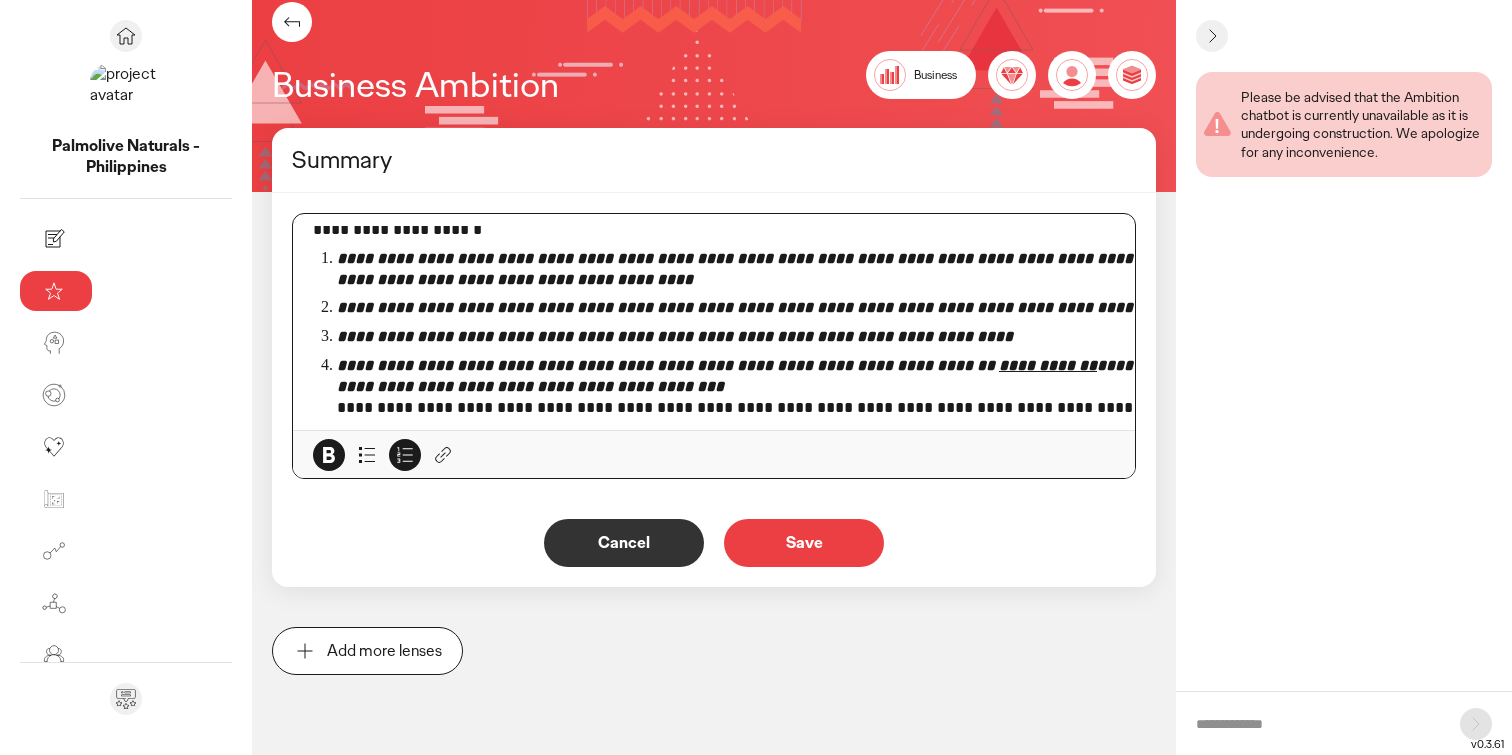 click on "**********" at bounding box center (675, 336) 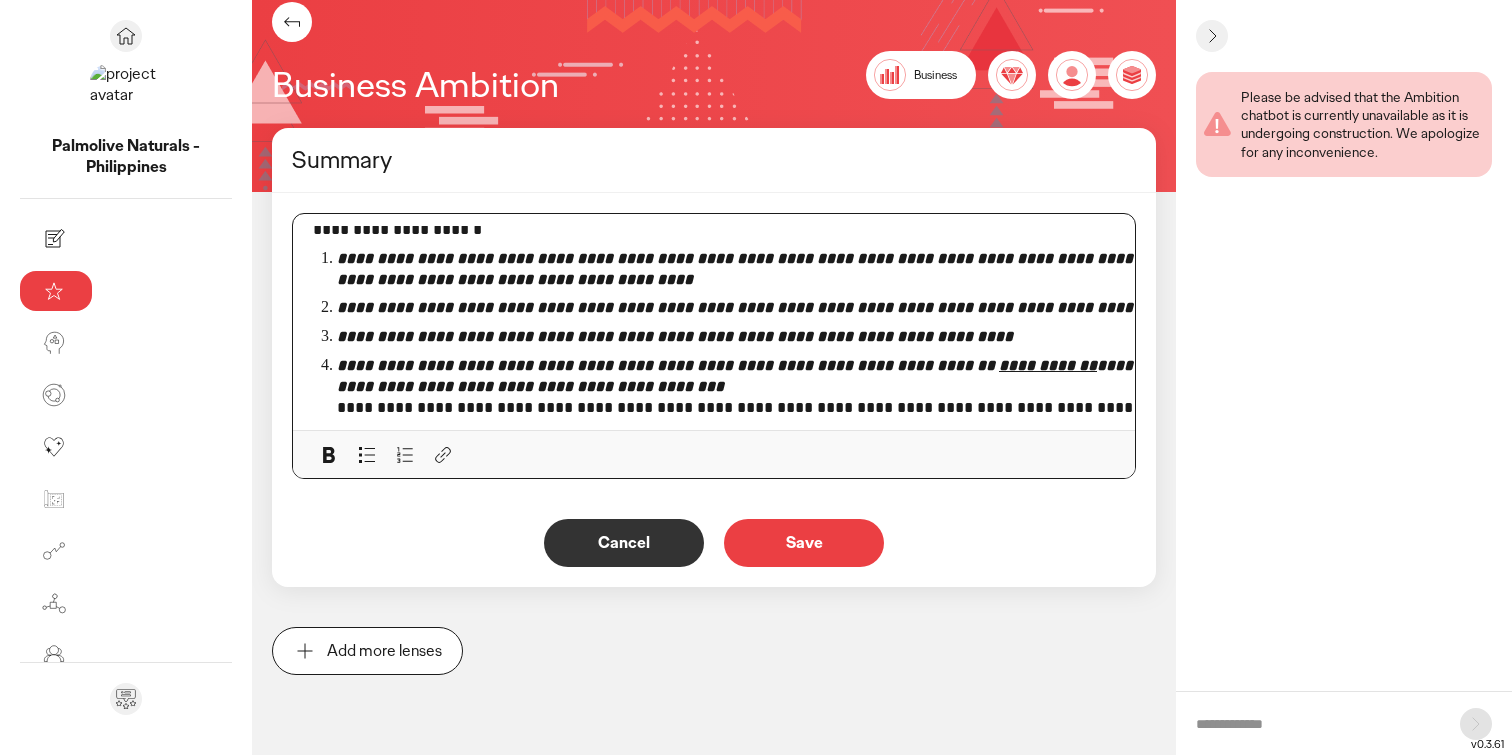 scroll, scrollTop: 0, scrollLeft: 0, axis: both 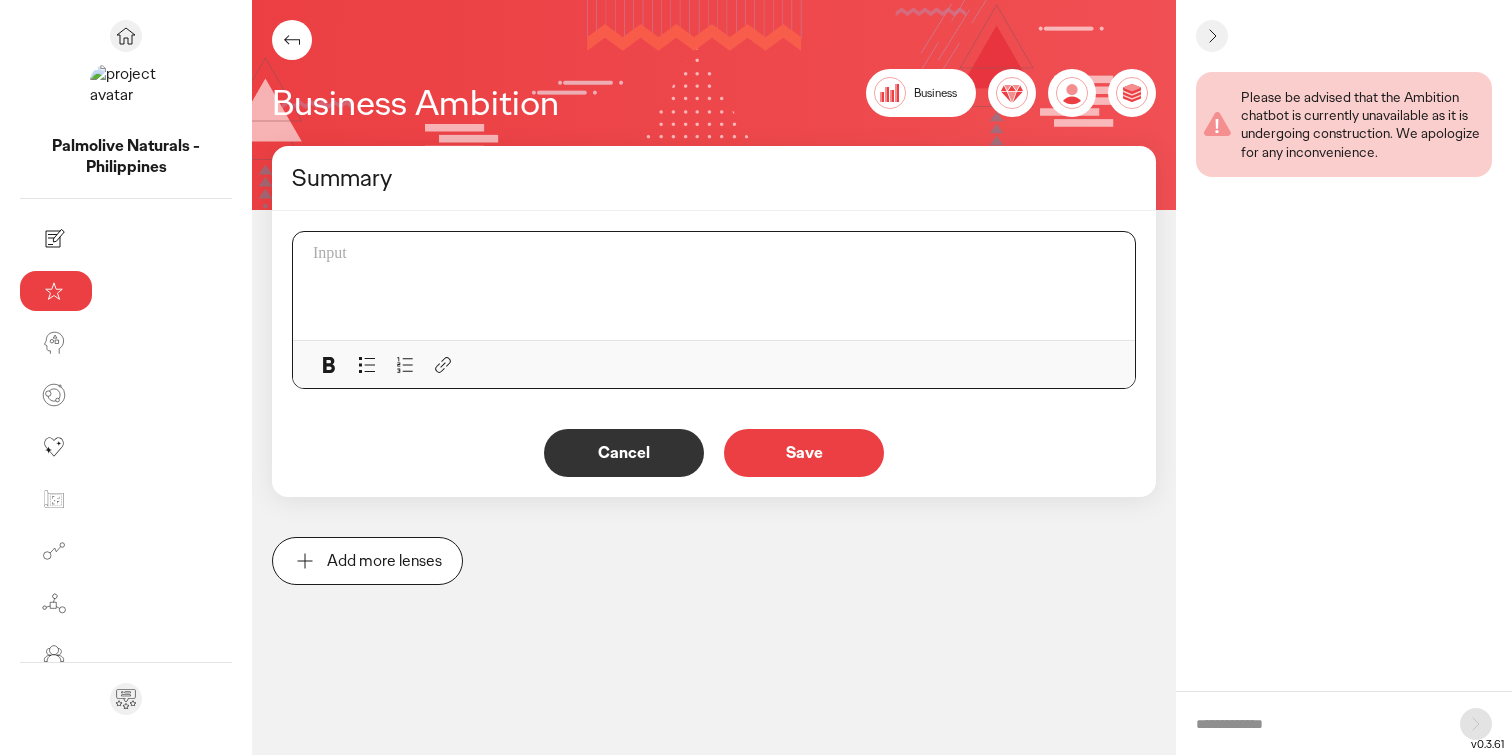 click on "Save" at bounding box center [804, 453] 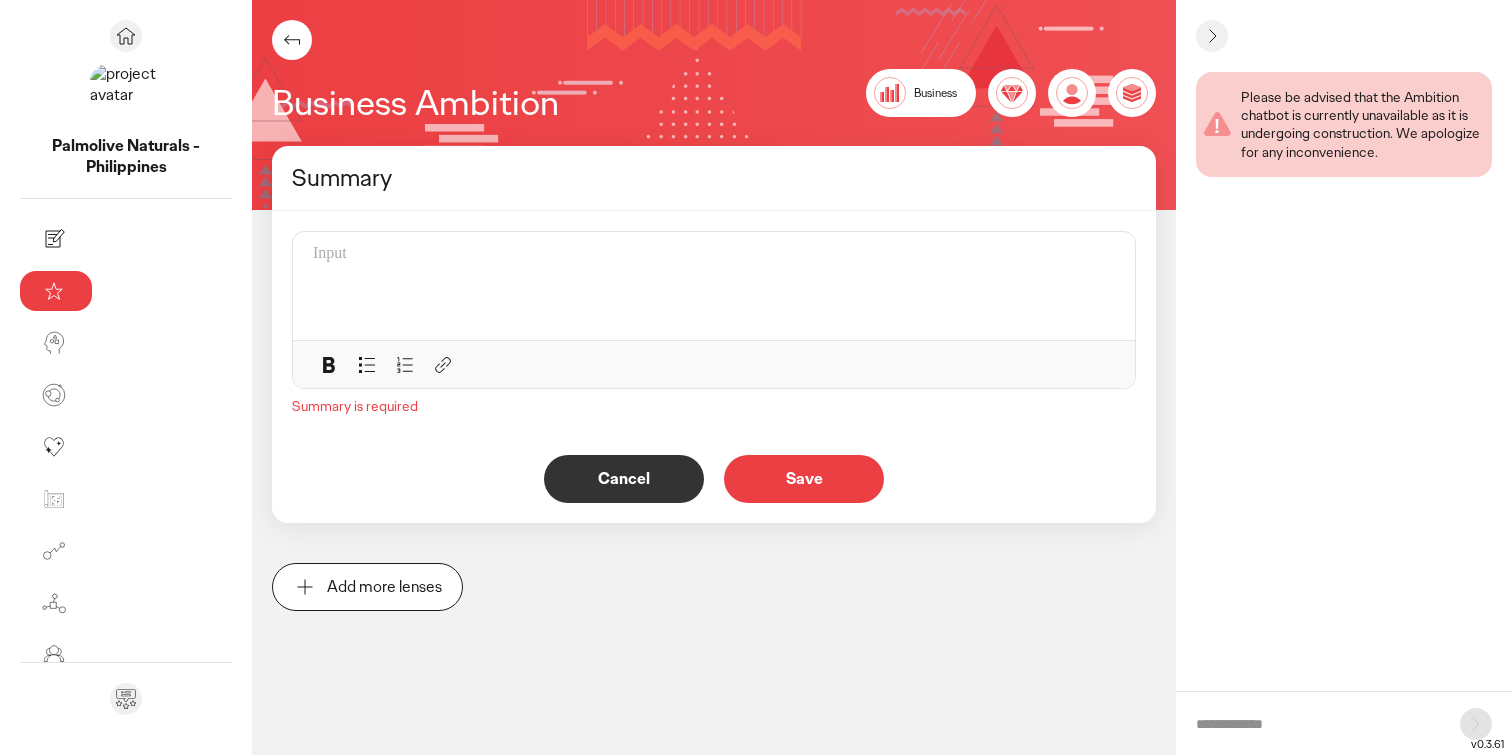 click at bounding box center (790, 286) 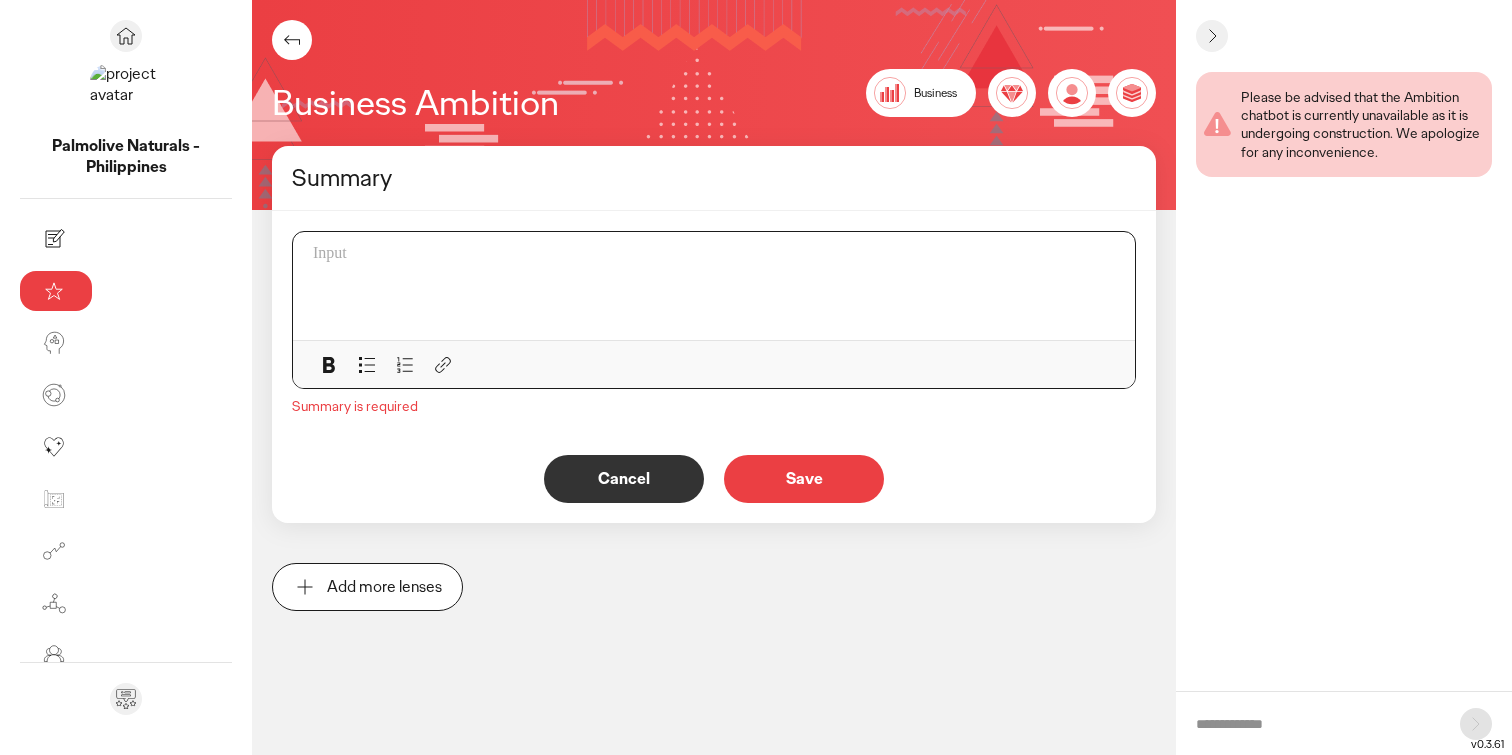 scroll, scrollTop: 6, scrollLeft: 0, axis: vertical 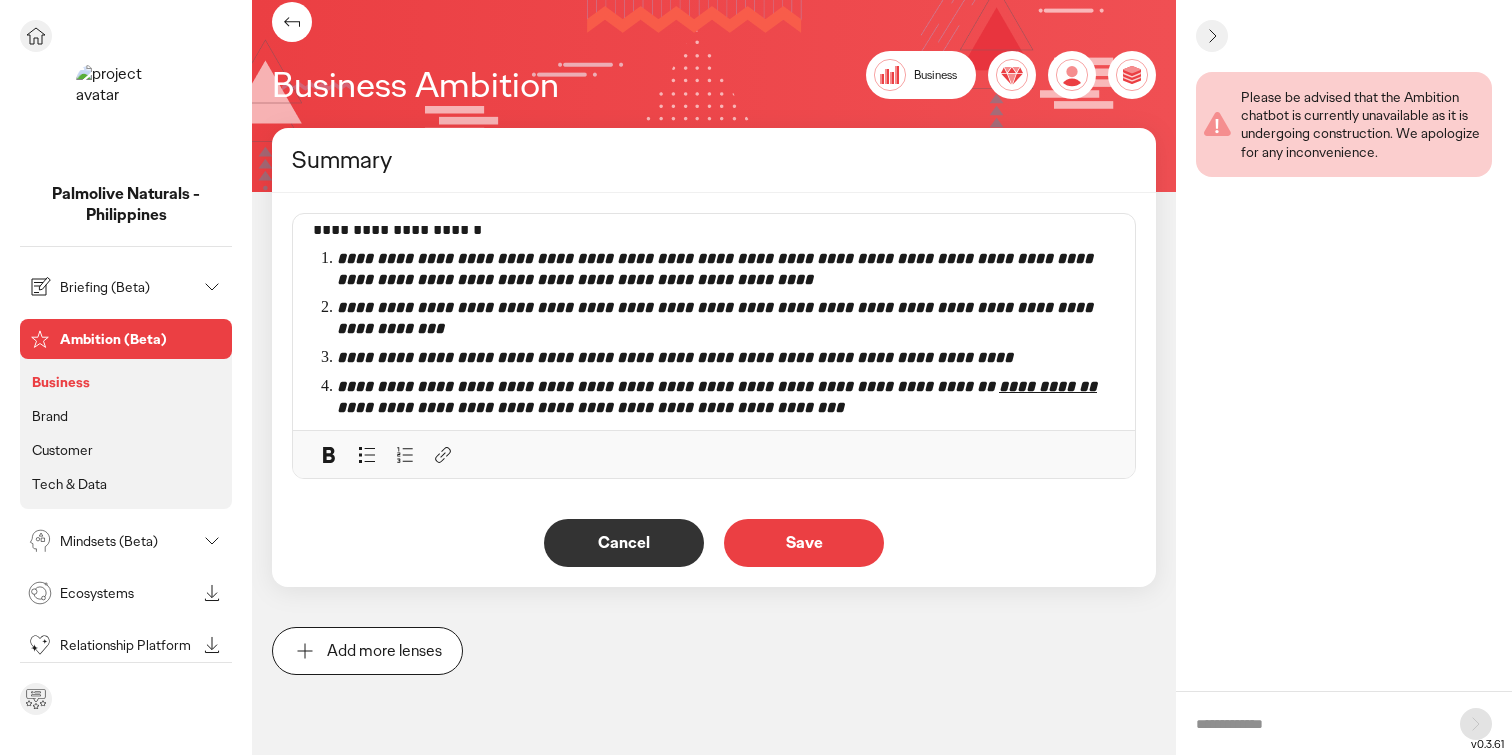 click on "Brand" at bounding box center (50, 416) 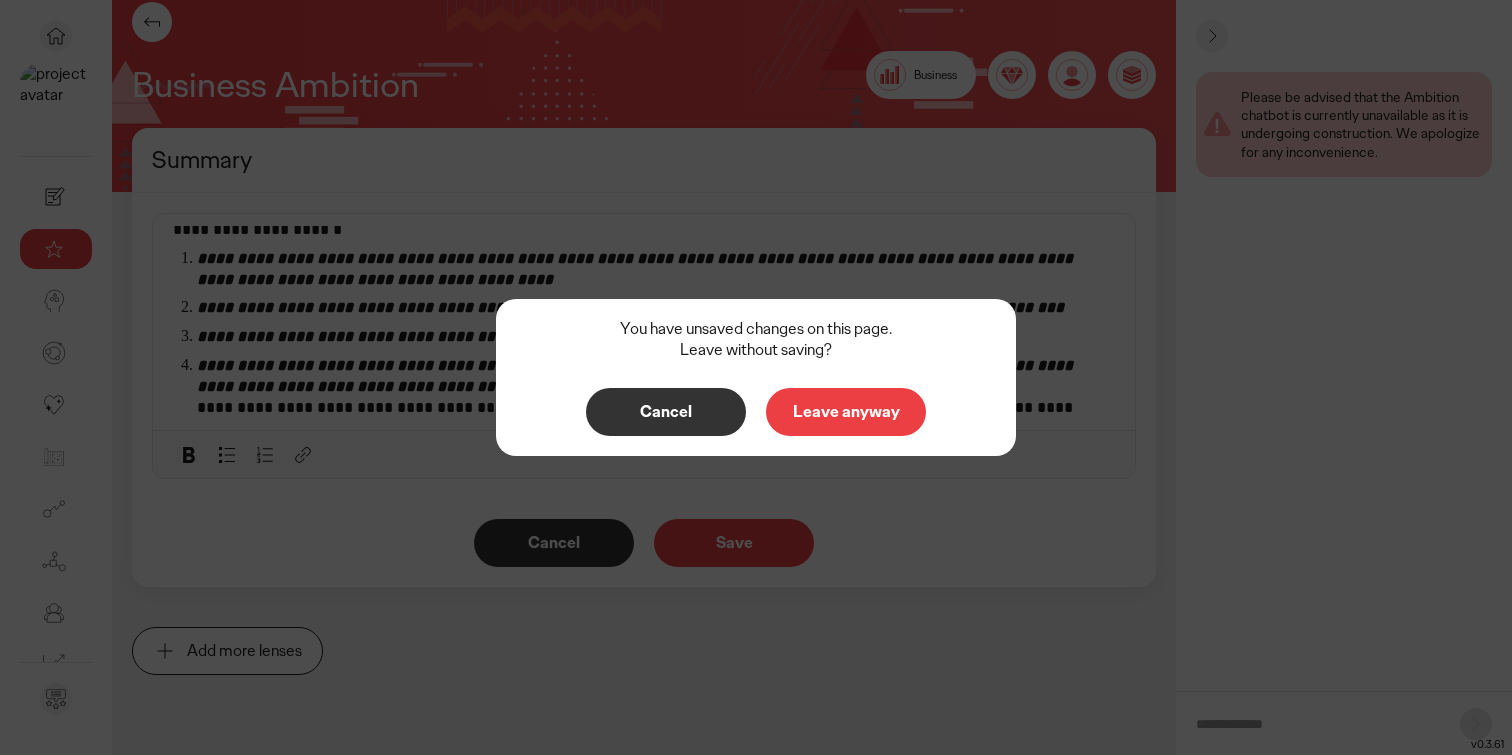 click on "Leave anyway" at bounding box center (846, 412) 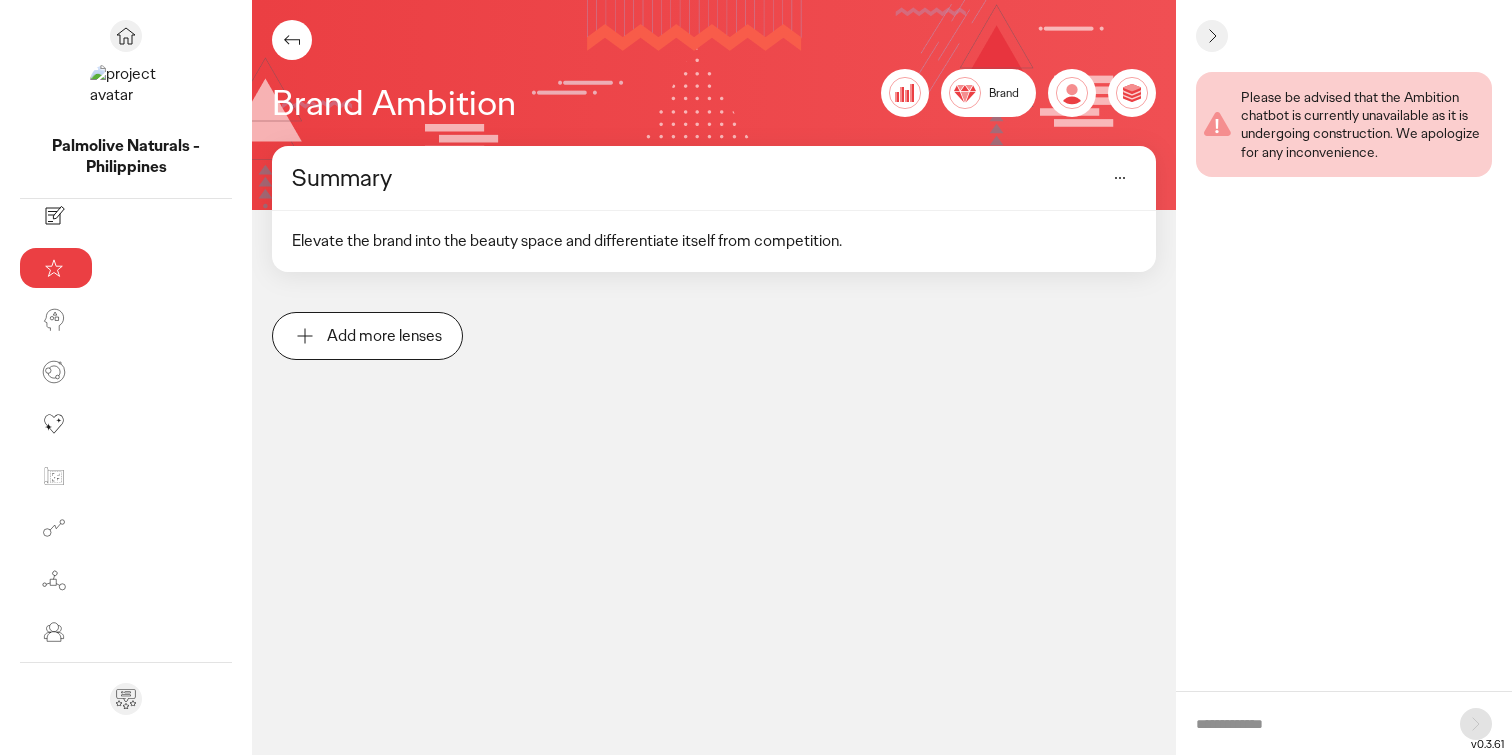 scroll, scrollTop: 23, scrollLeft: 0, axis: vertical 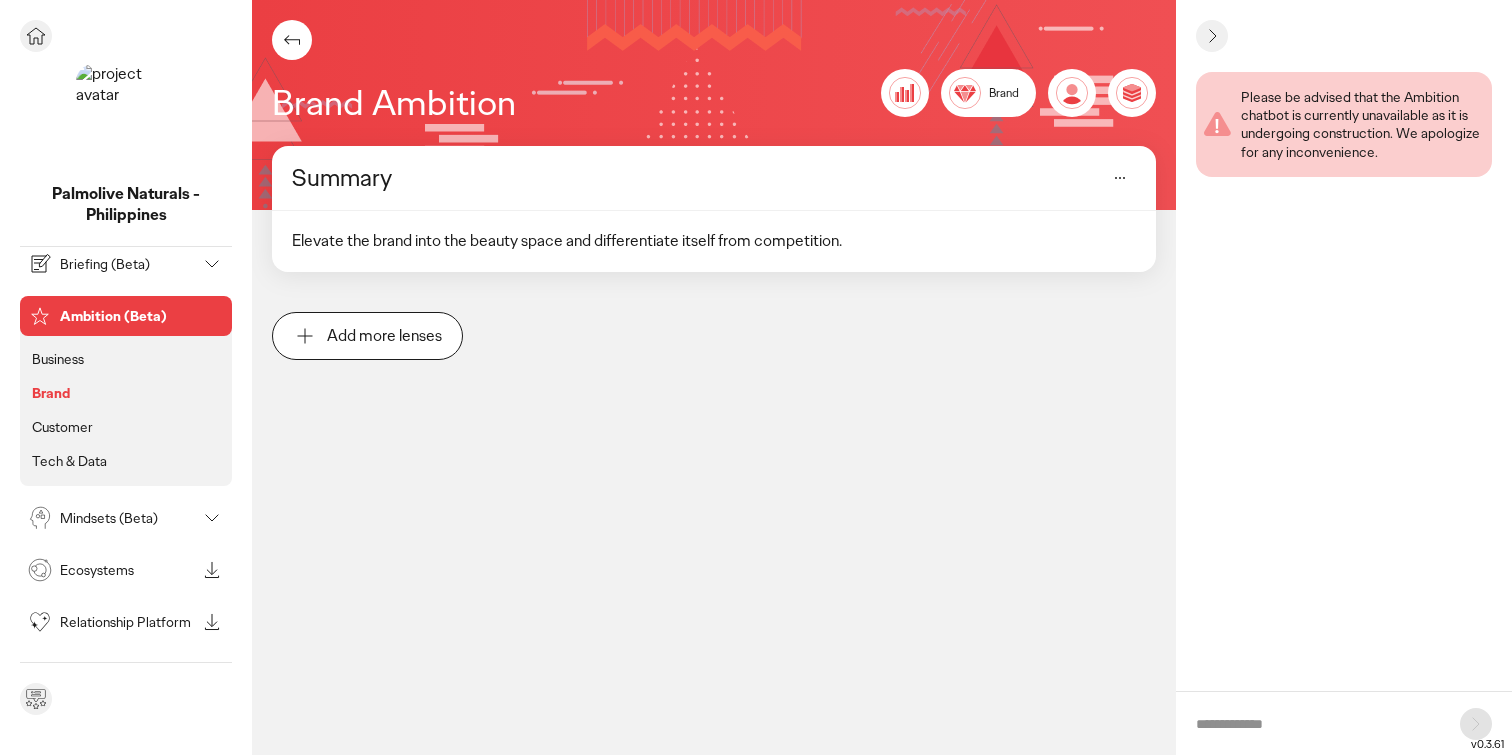 click on "Ambition (Beta)" at bounding box center (142, 316) 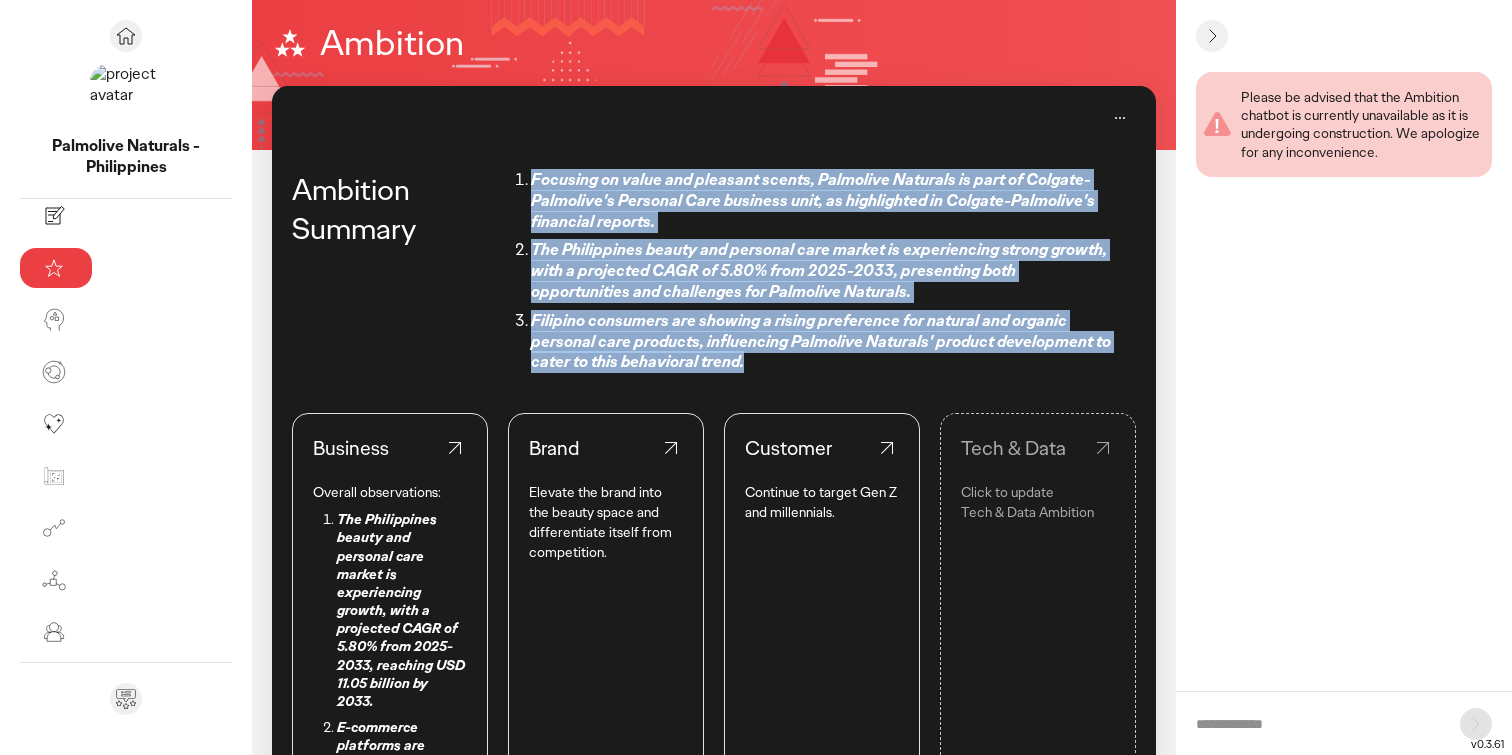 drag, startPoint x: 393, startPoint y: 178, endPoint x: 1048, endPoint y: 324, distance: 671.0745 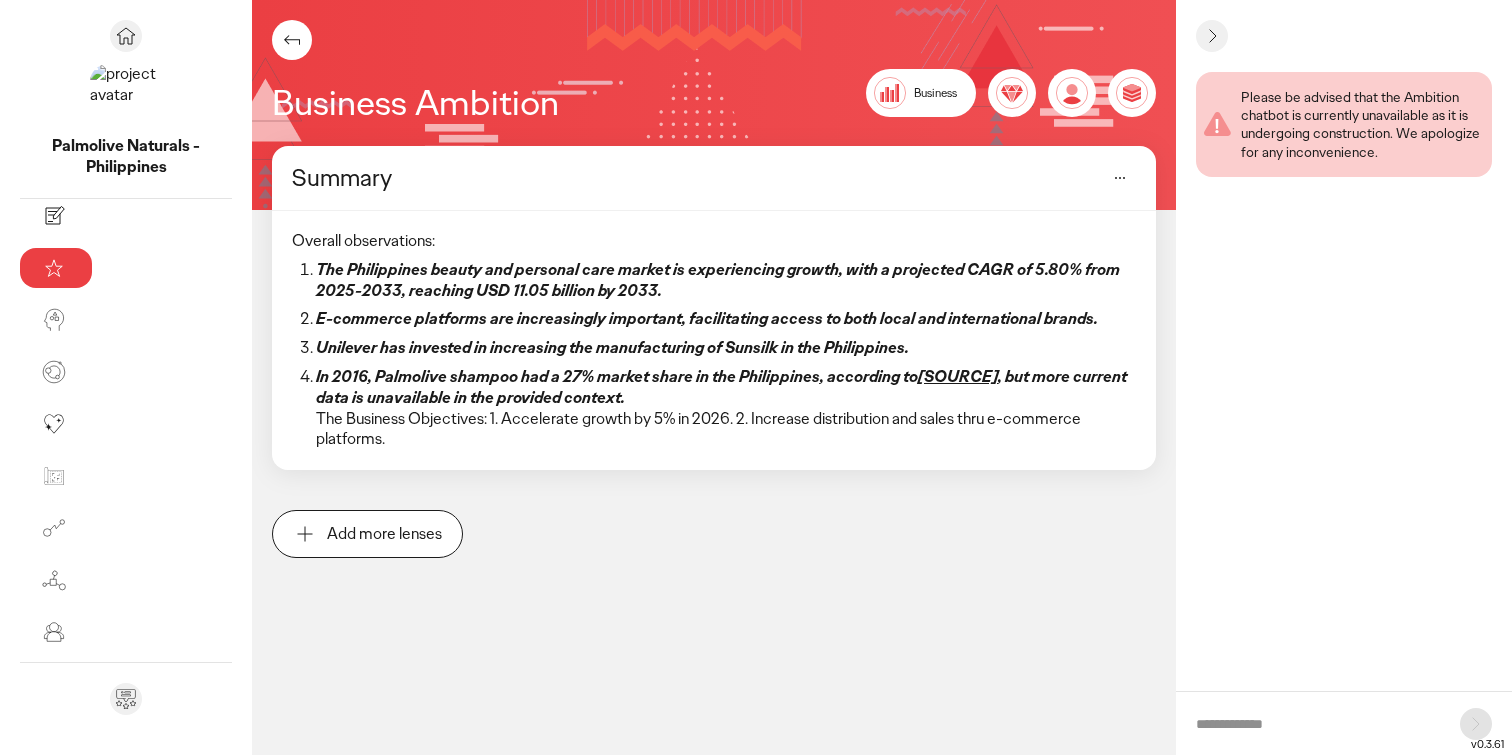 click on "E-commerce platforms are increasingly important, facilitating access to both local and international brands." at bounding box center (707, 318) 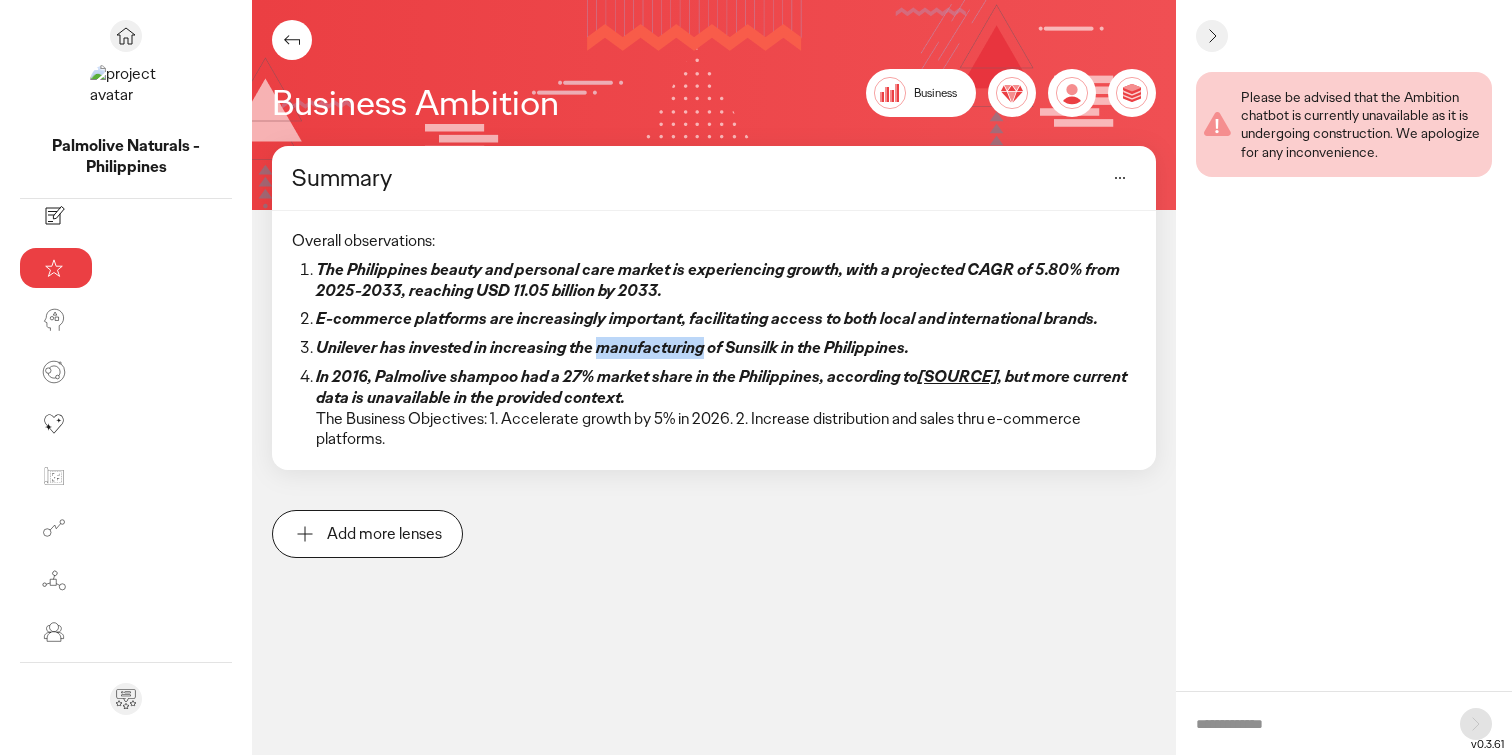 click on "Unilever has invested in increasing the manufacturing of Sunsilk in the Philippines." at bounding box center [612, 347] 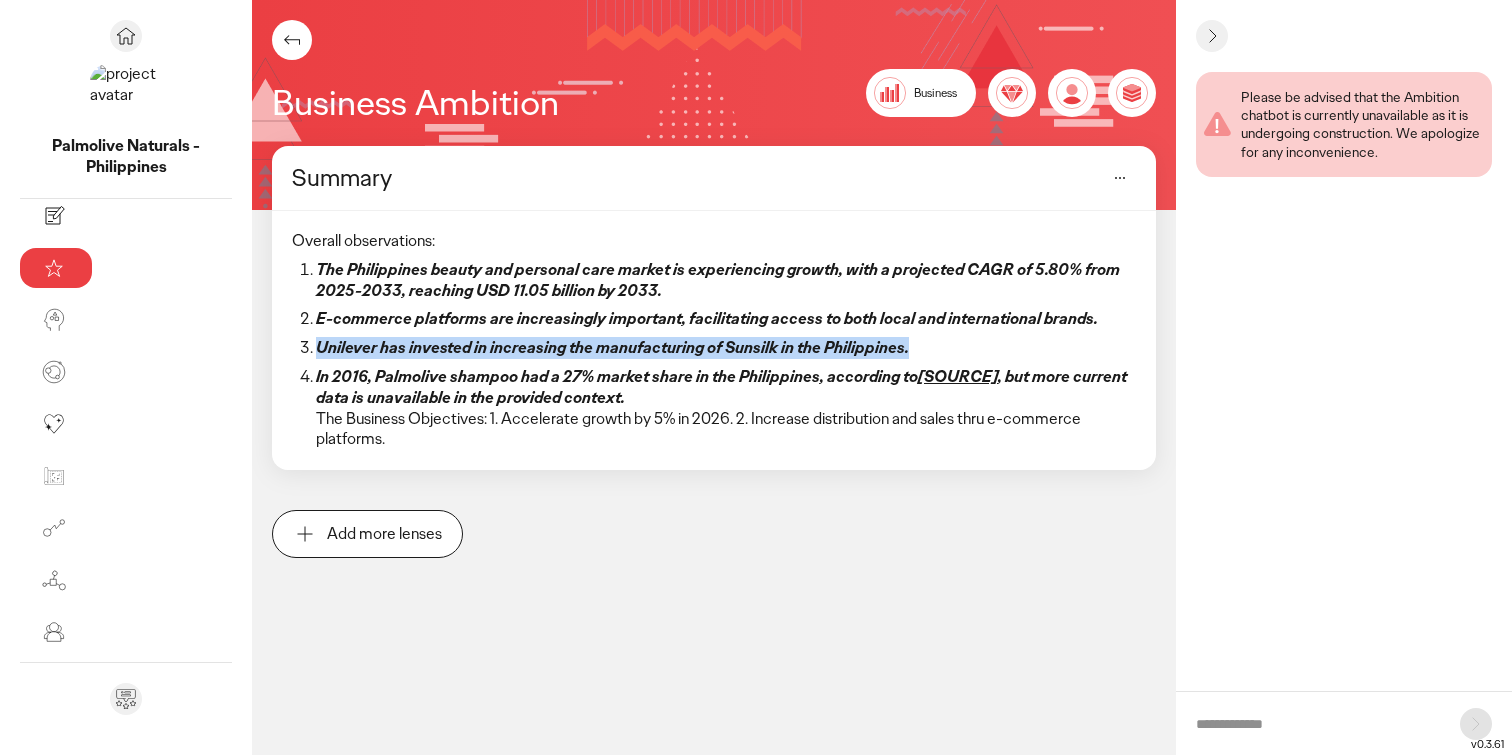 click on "Unilever has invested in increasing the manufacturing of Sunsilk in the Philippines." at bounding box center [612, 347] 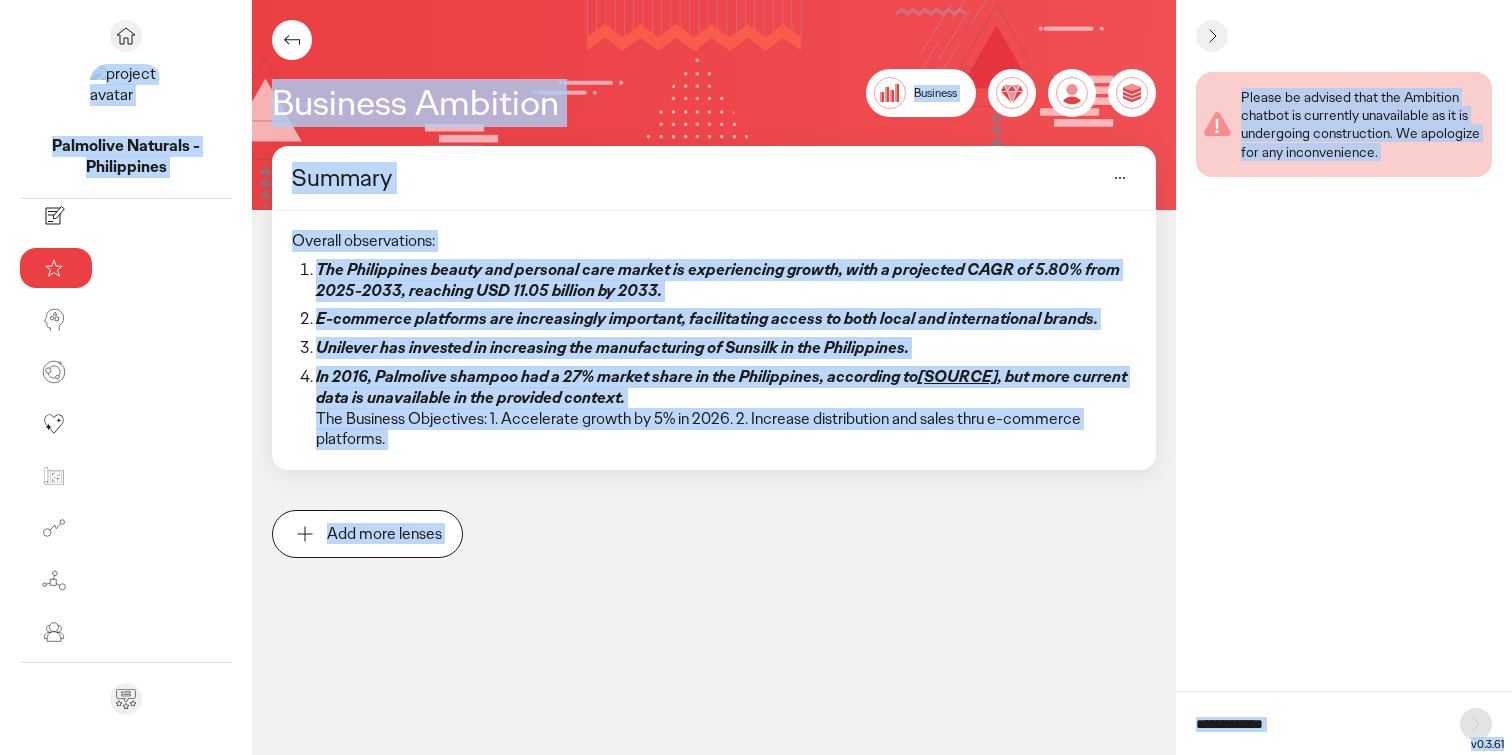 click on "Unilever has invested in increasing the manufacturing of Sunsilk in the Philippines." at bounding box center [612, 347] 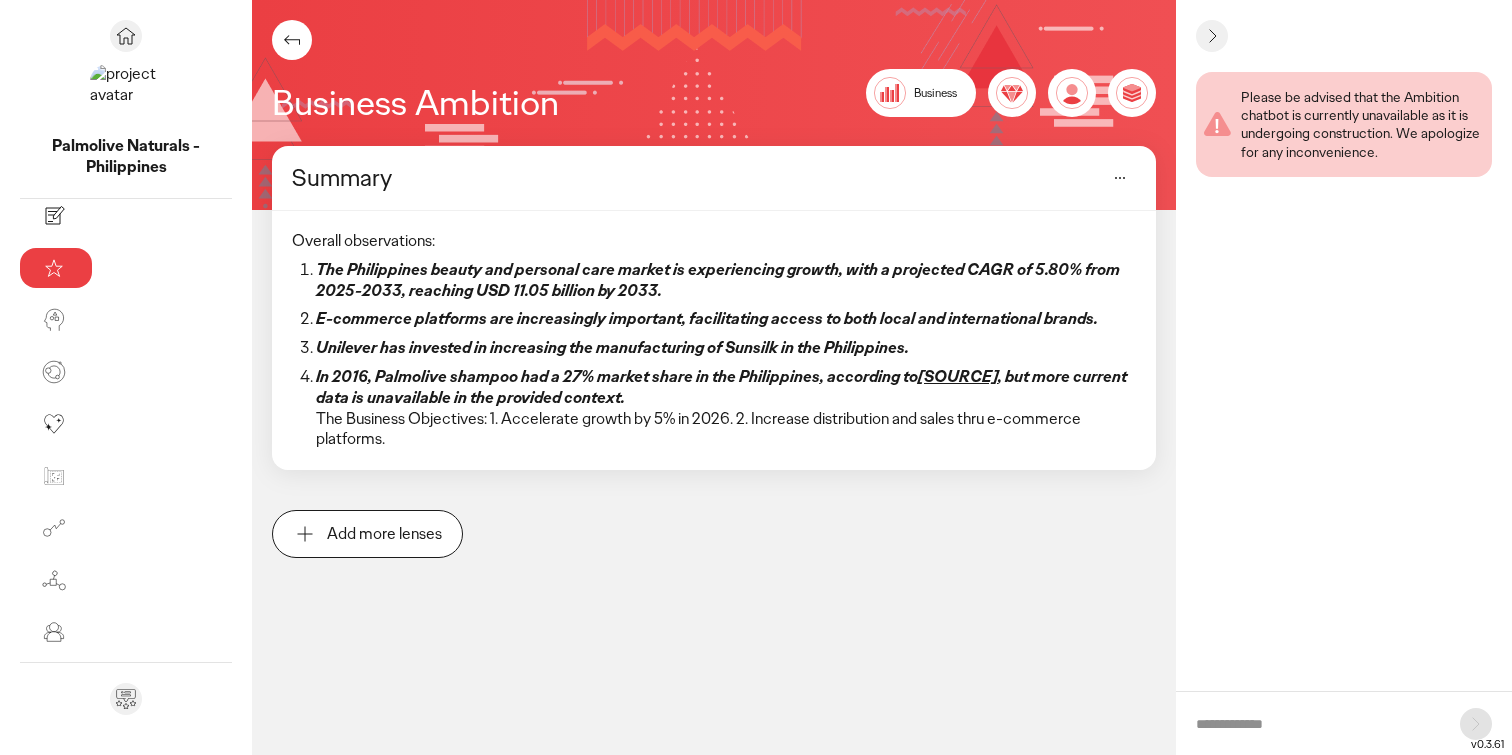 click 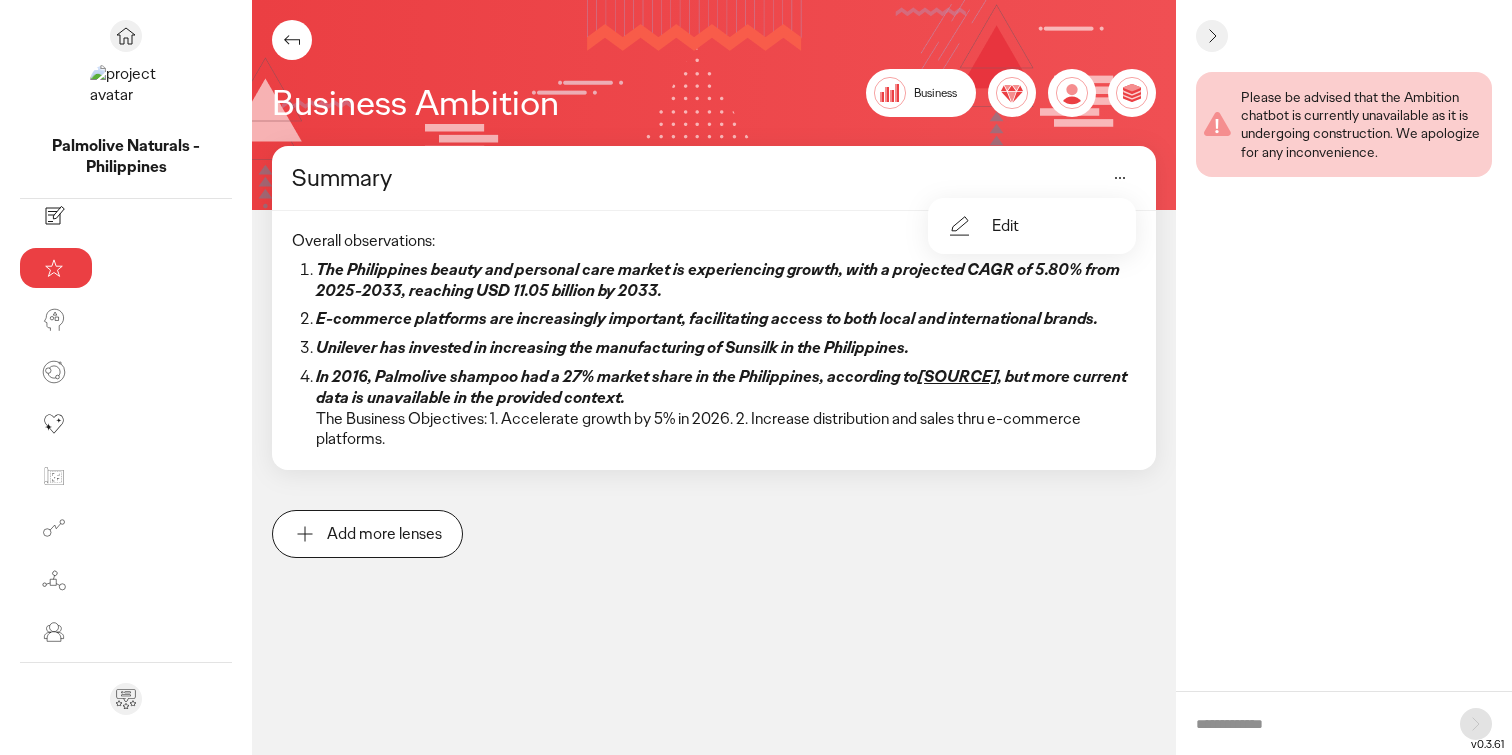 click on "Edit" at bounding box center (1005, 226) 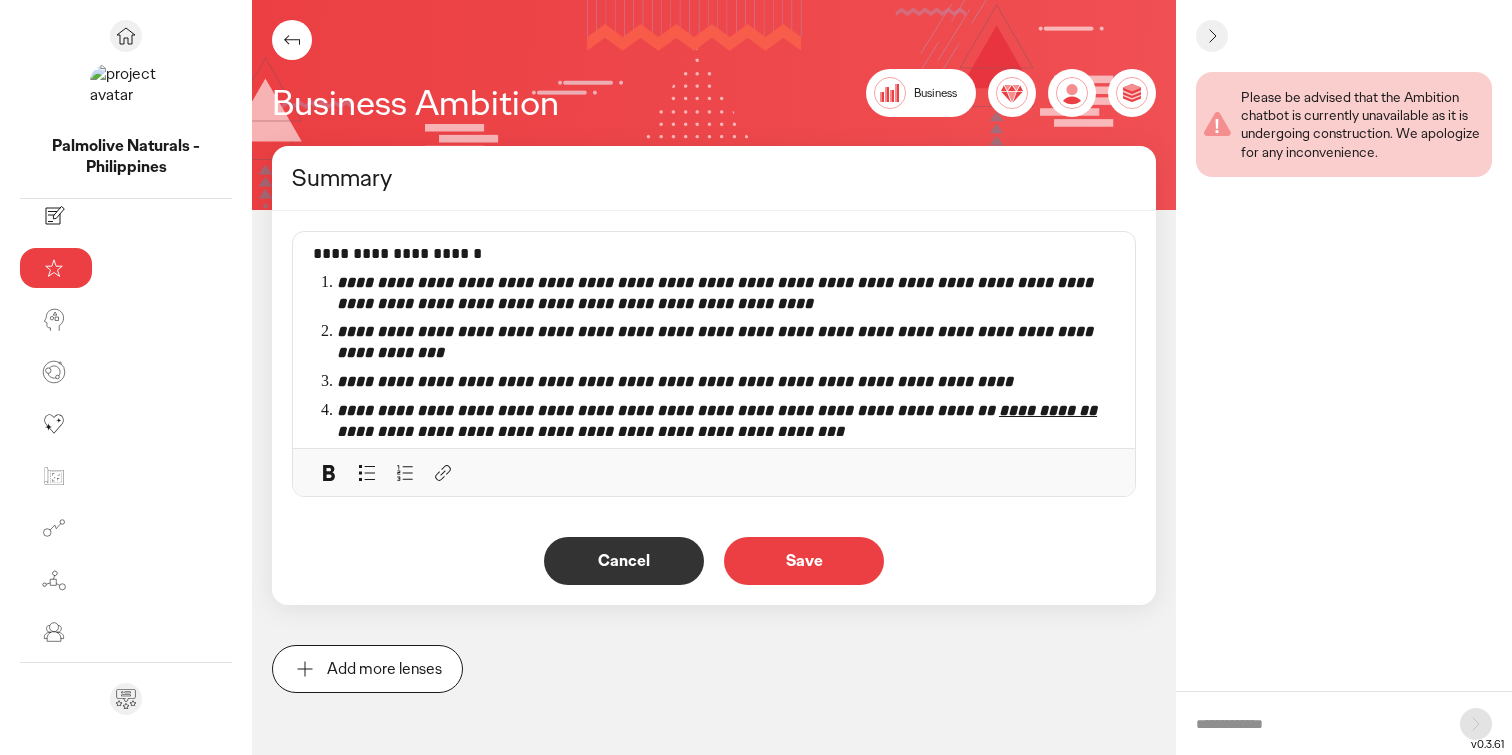 click on "**********" at bounding box center [675, 381] 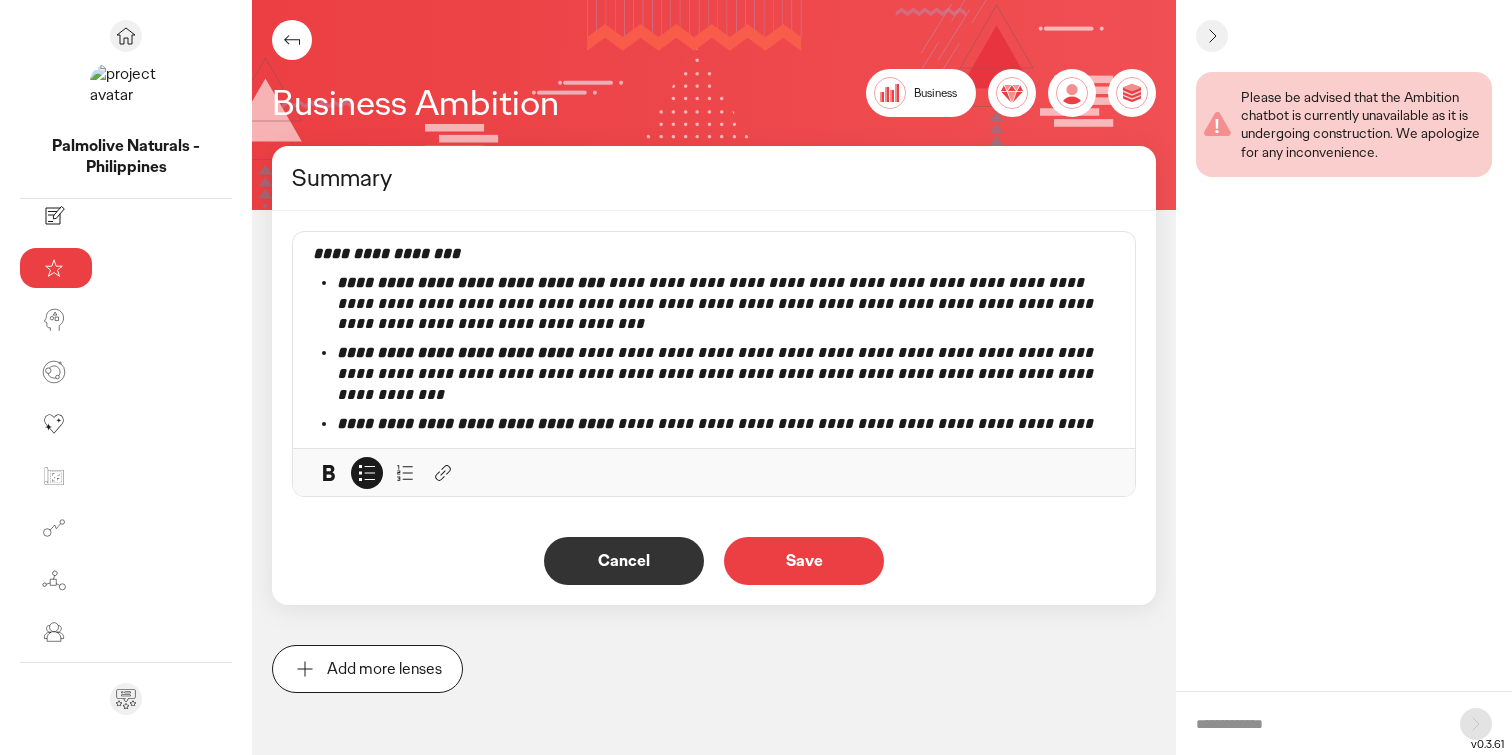 click on "Save" at bounding box center [804, 561] 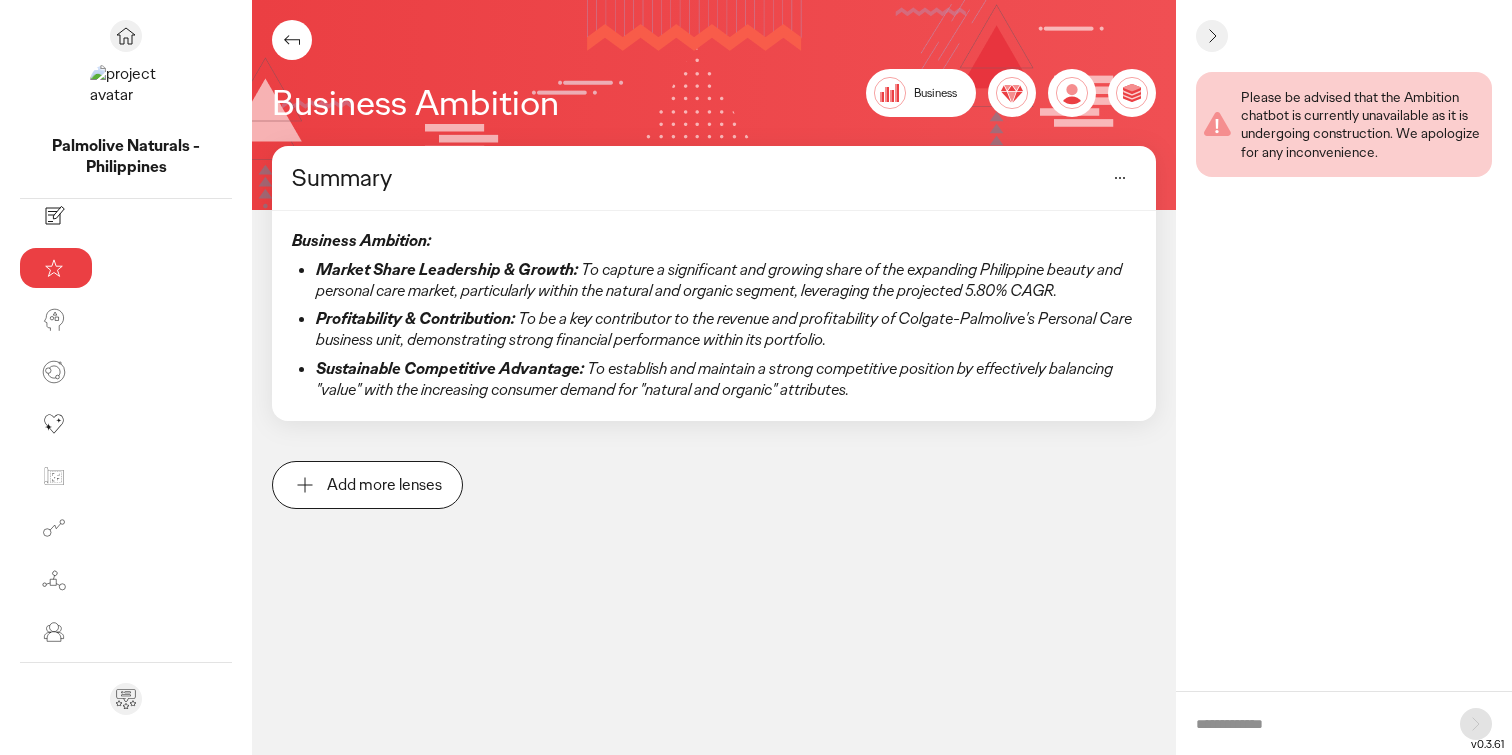 click on "To be a key contributor to the revenue and profitability of Colgate-Palmolive's Personal Care business unit, demonstrating strong financial performance within its portfolio." at bounding box center (724, 329) 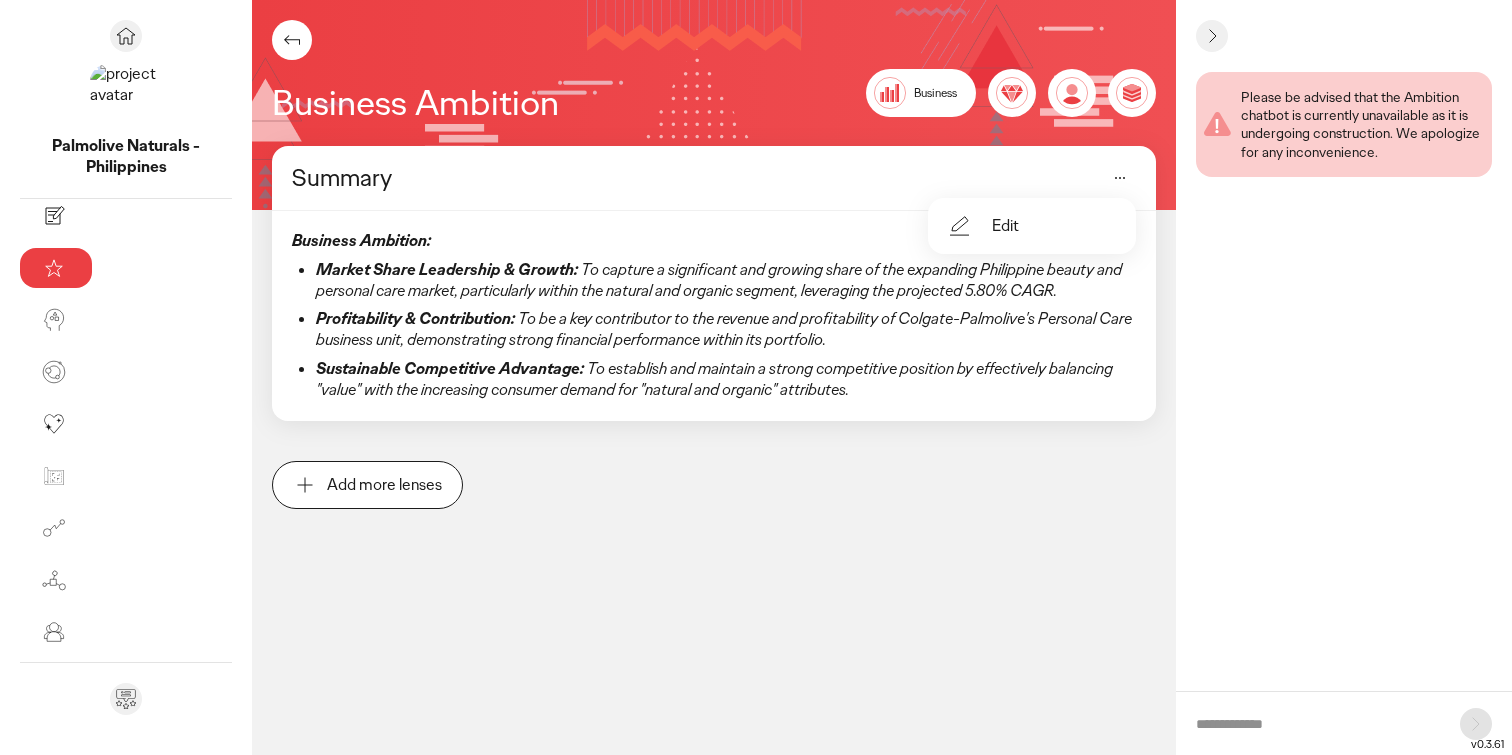 click on "Edit" at bounding box center (1005, 226) 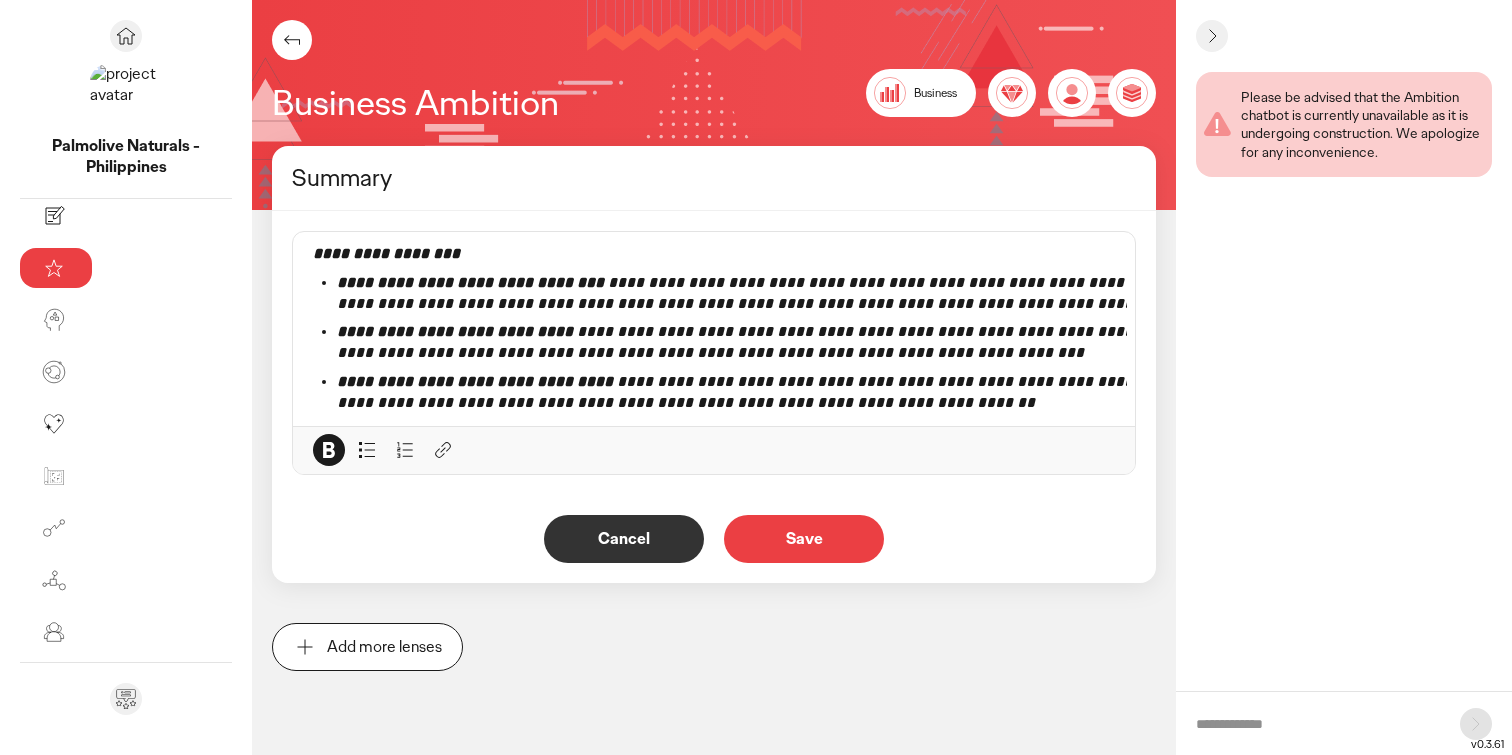 click on "**********" at bounding box center [777, 342] 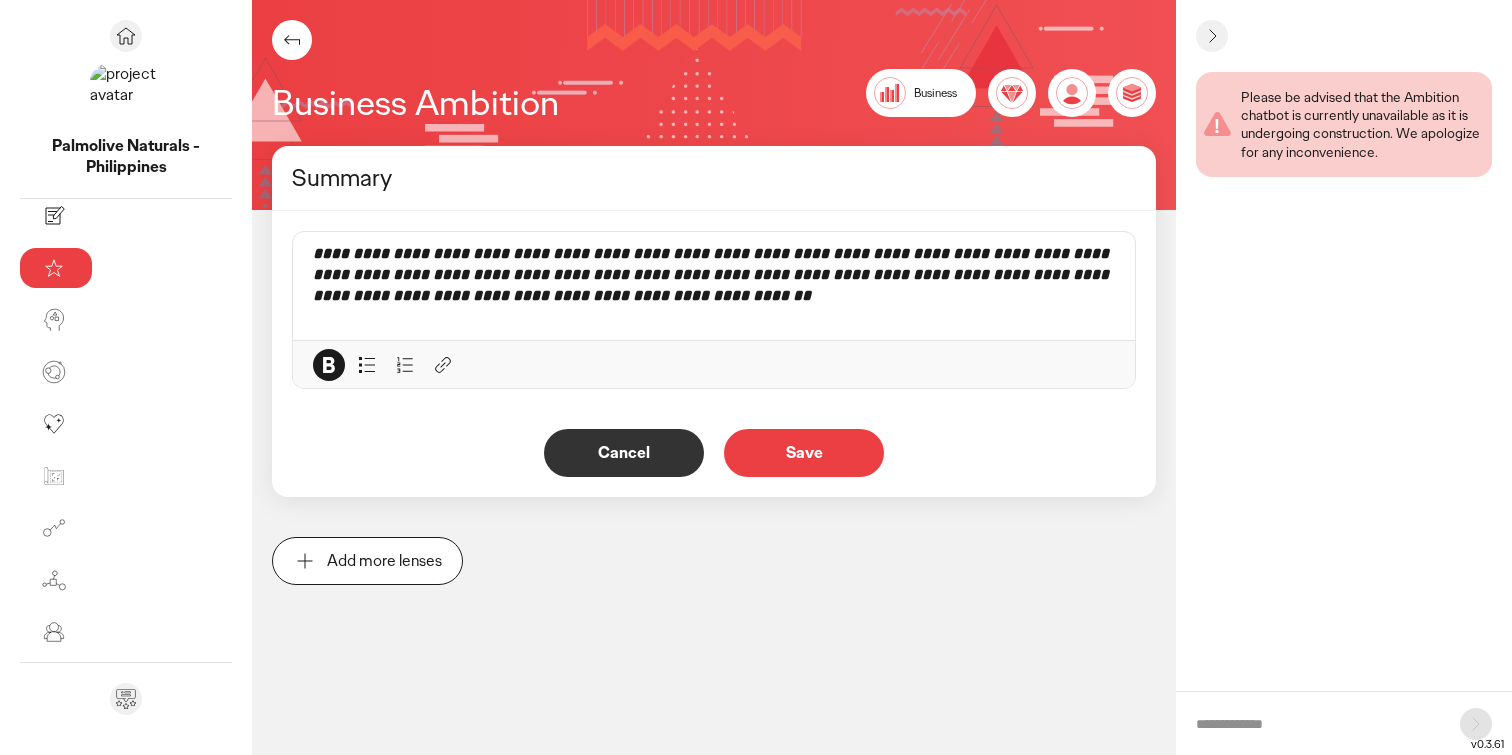 click on "Save" at bounding box center (804, 453) 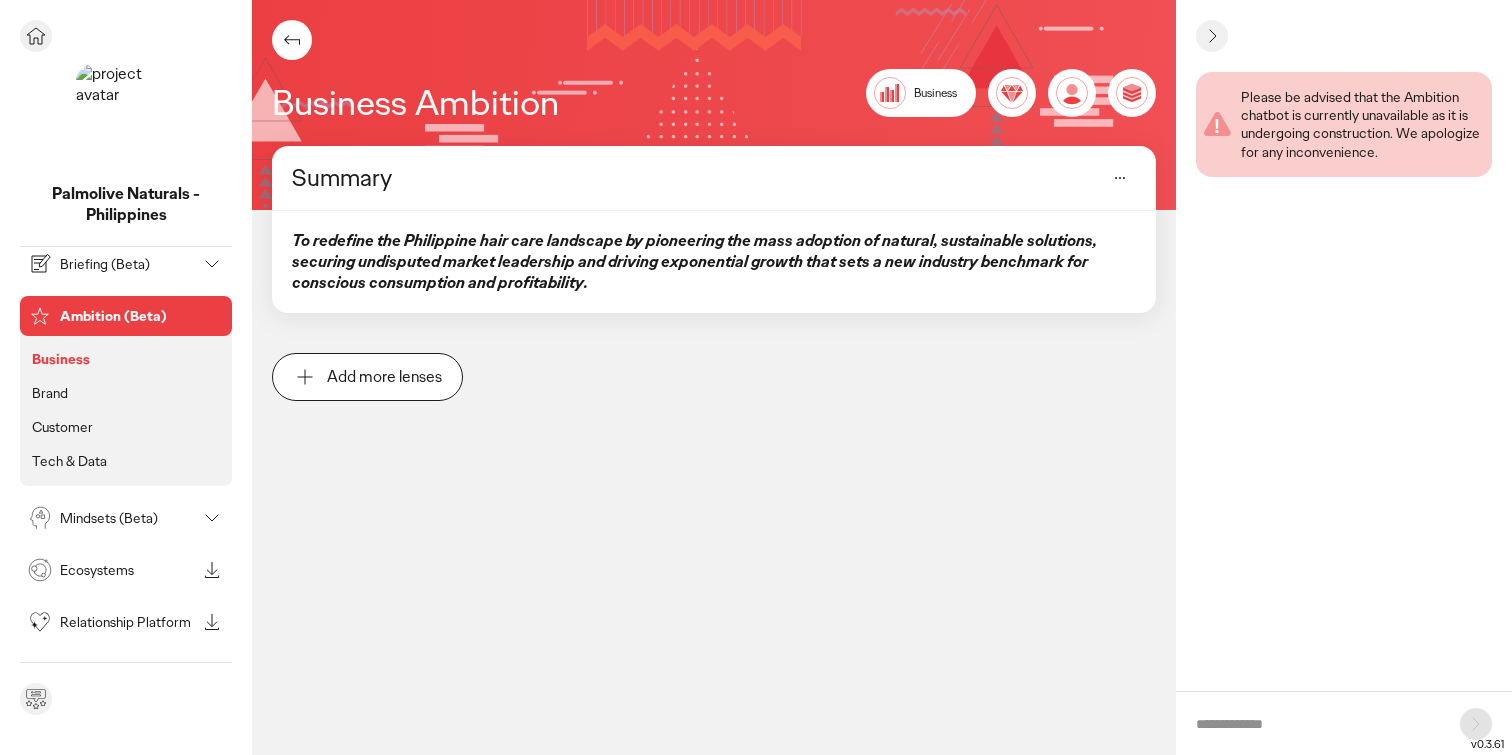 click on "Brand" at bounding box center (50, 393) 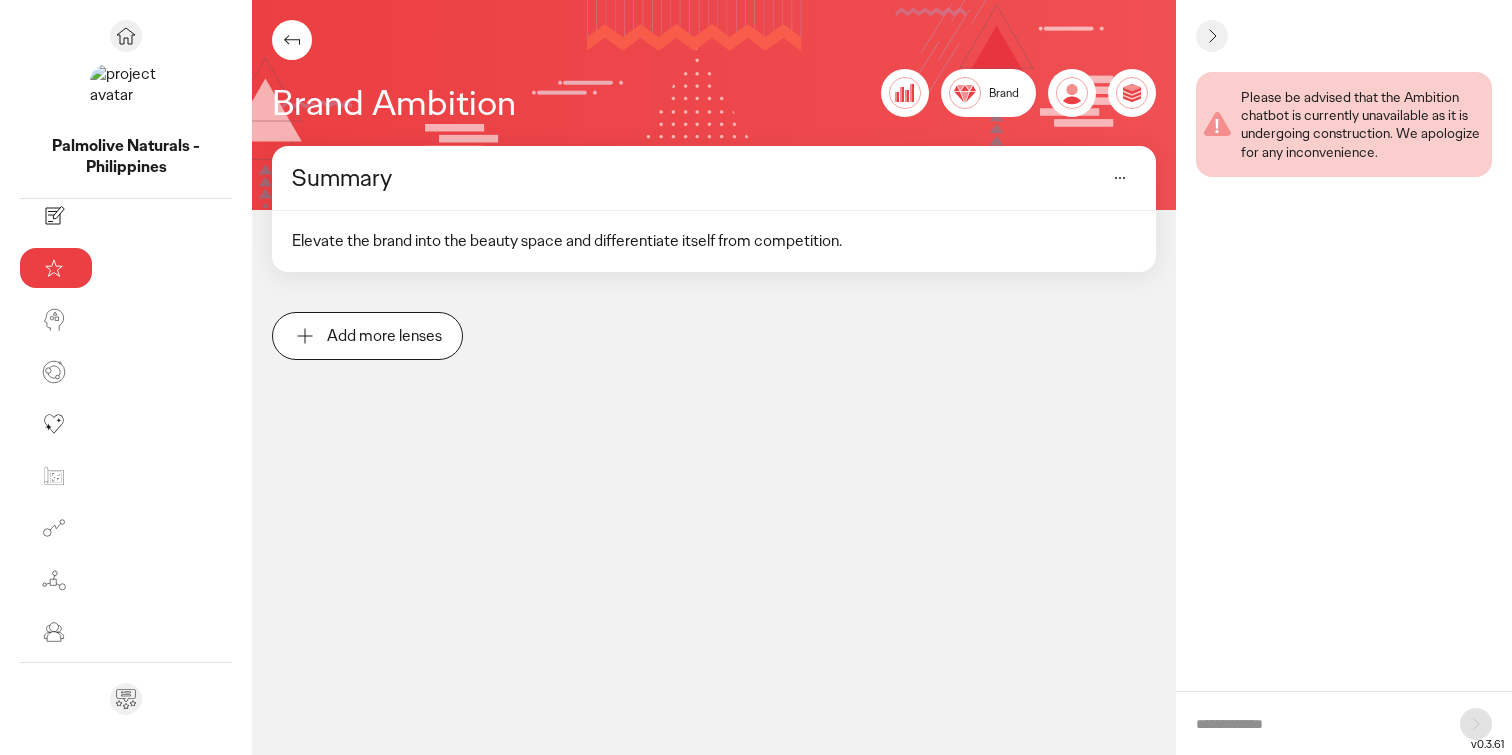 click 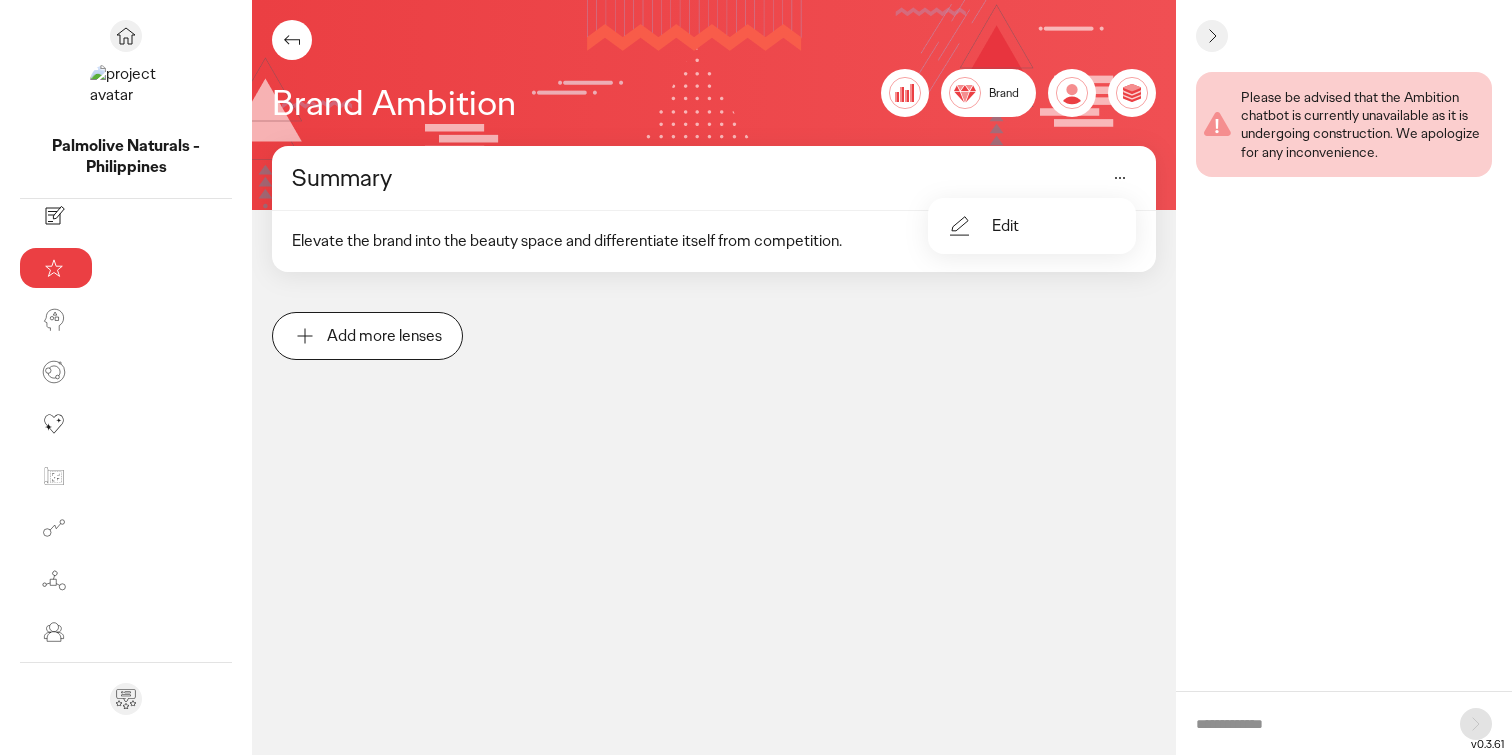 click on "Edit" at bounding box center [1005, 226] 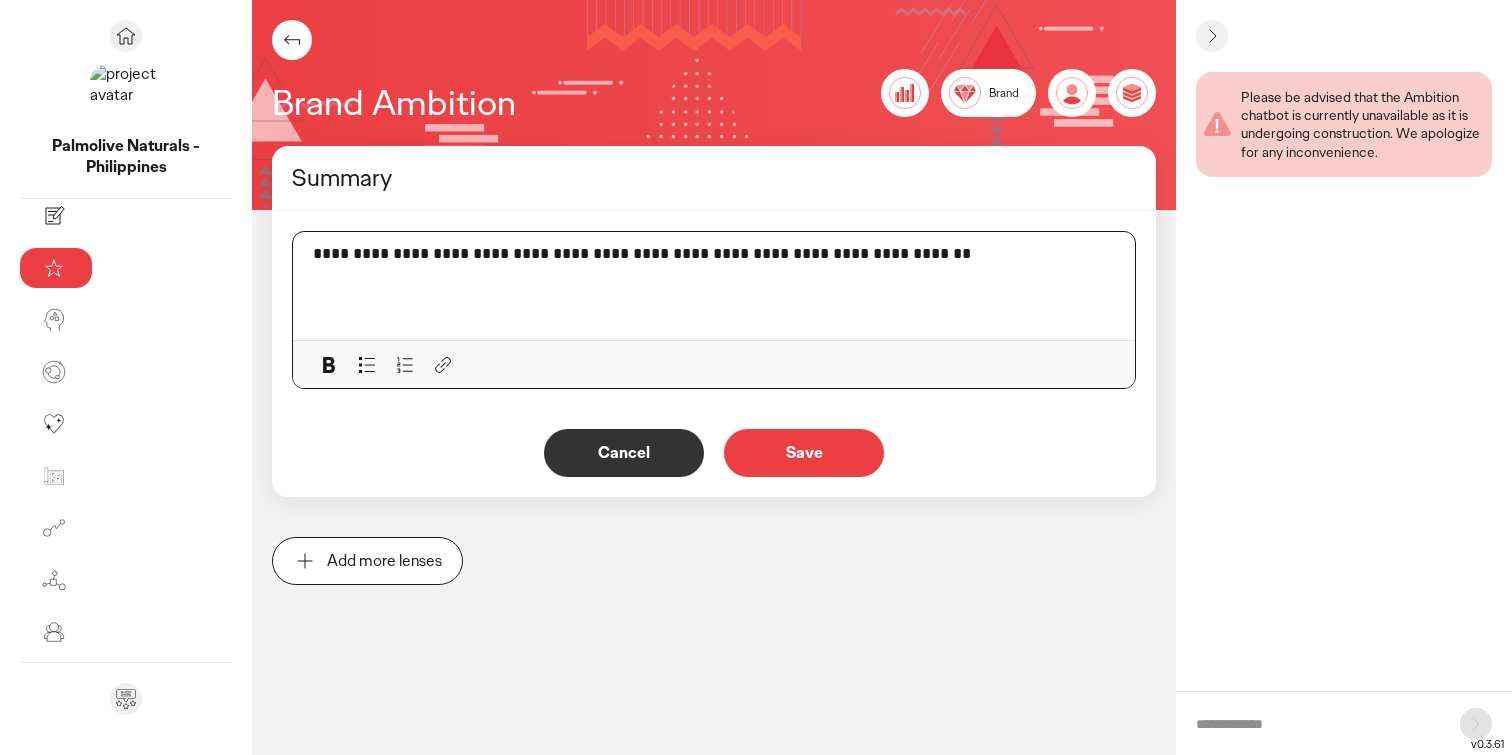 click on "**********" at bounding box center (784, 254) 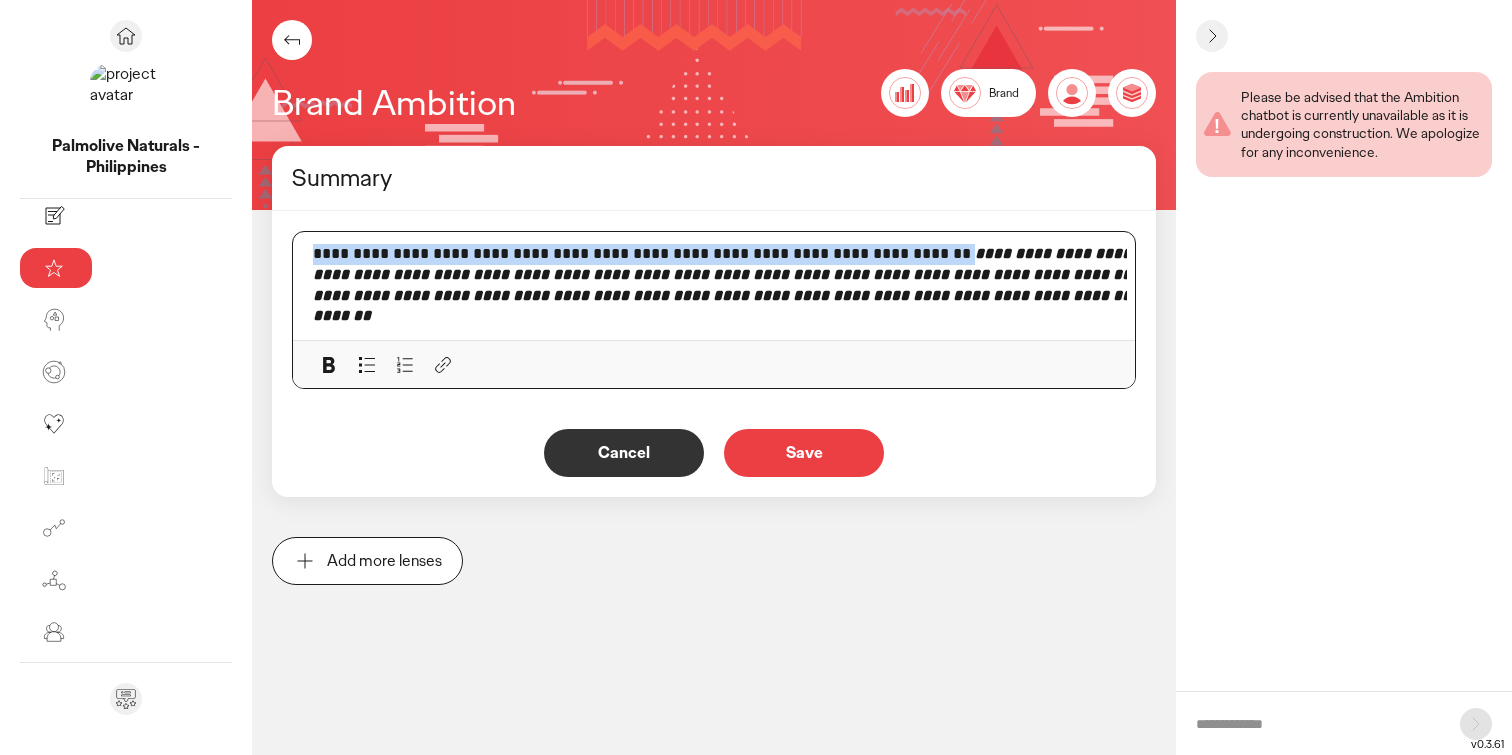 drag, startPoint x: 733, startPoint y: 253, endPoint x: 128, endPoint y: 245, distance: 605.0529 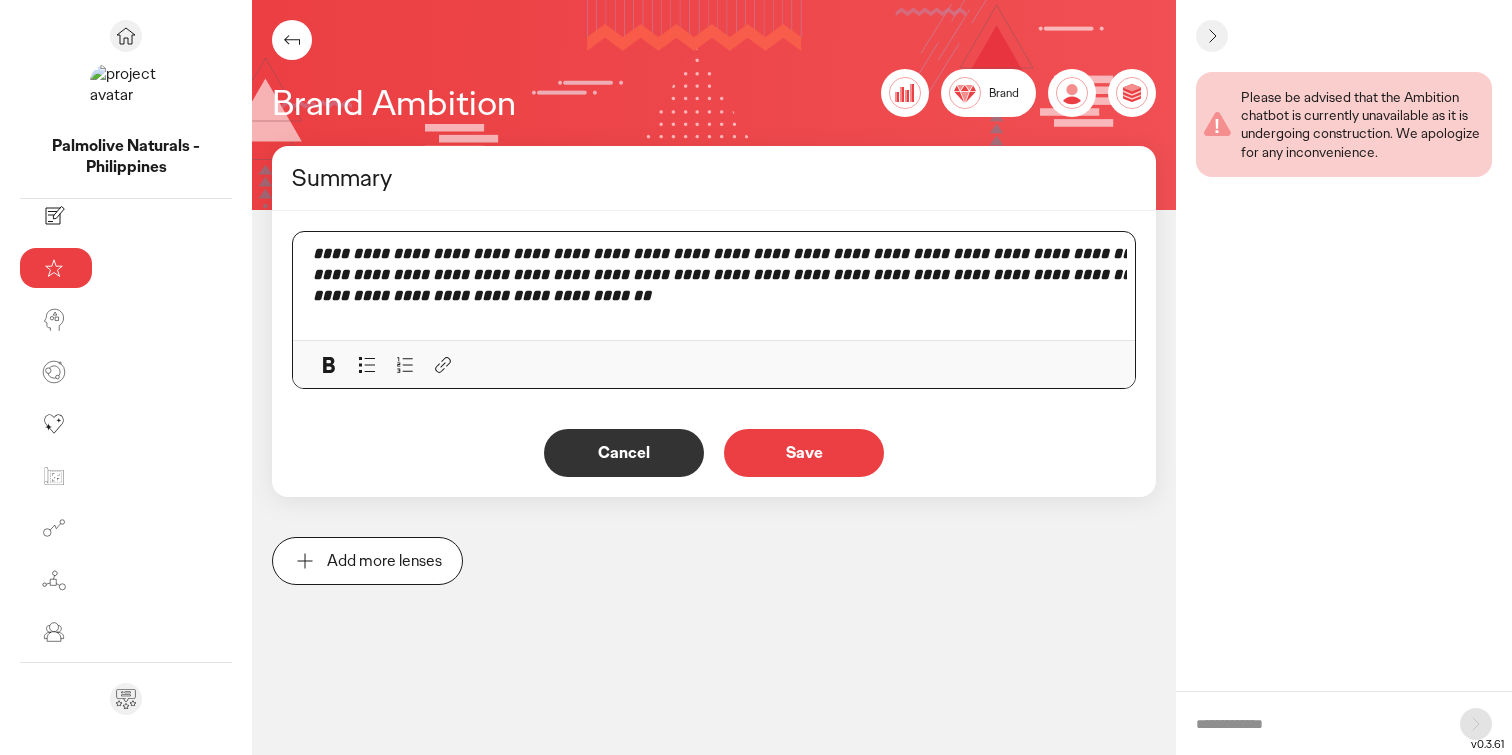 click on "Save" at bounding box center [804, 453] 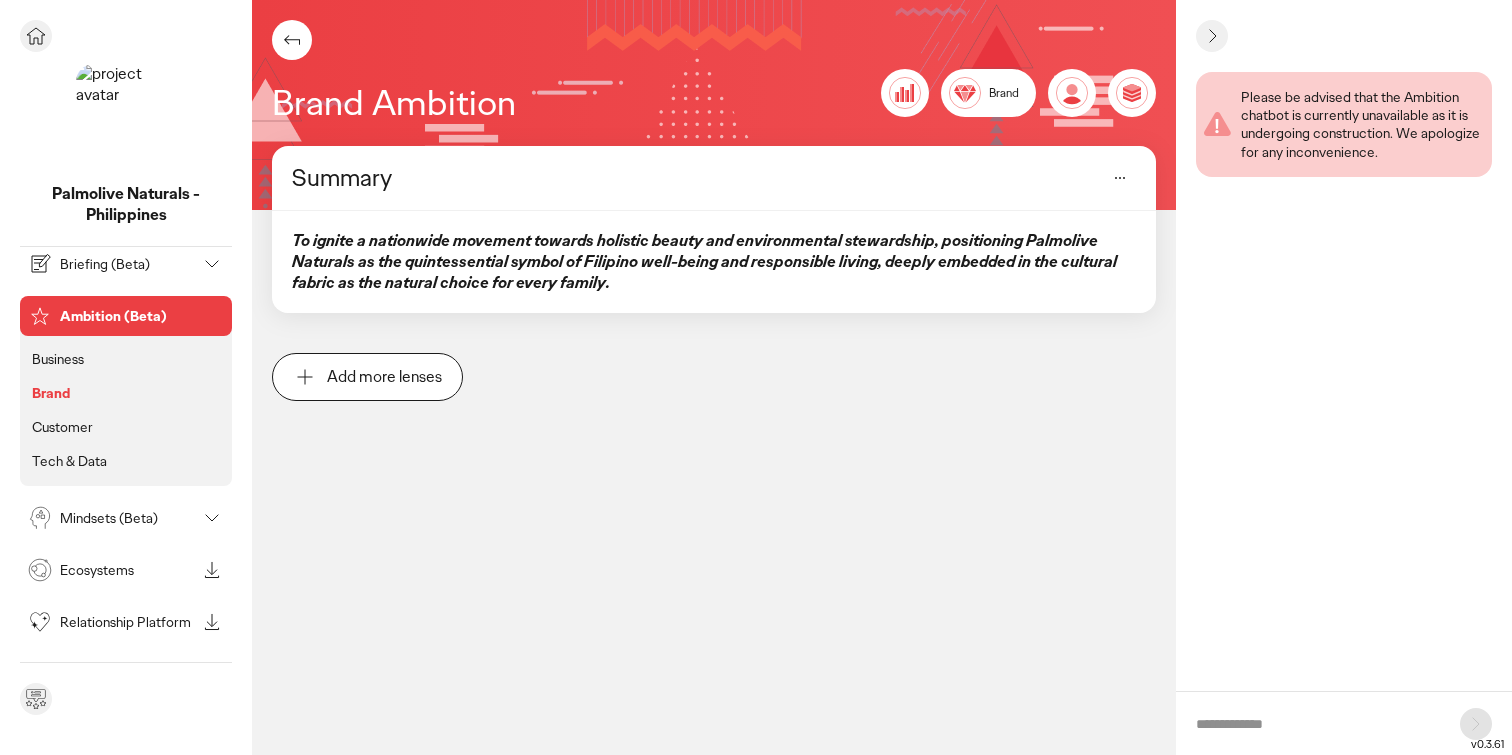 click on "Customer" at bounding box center (62, 427) 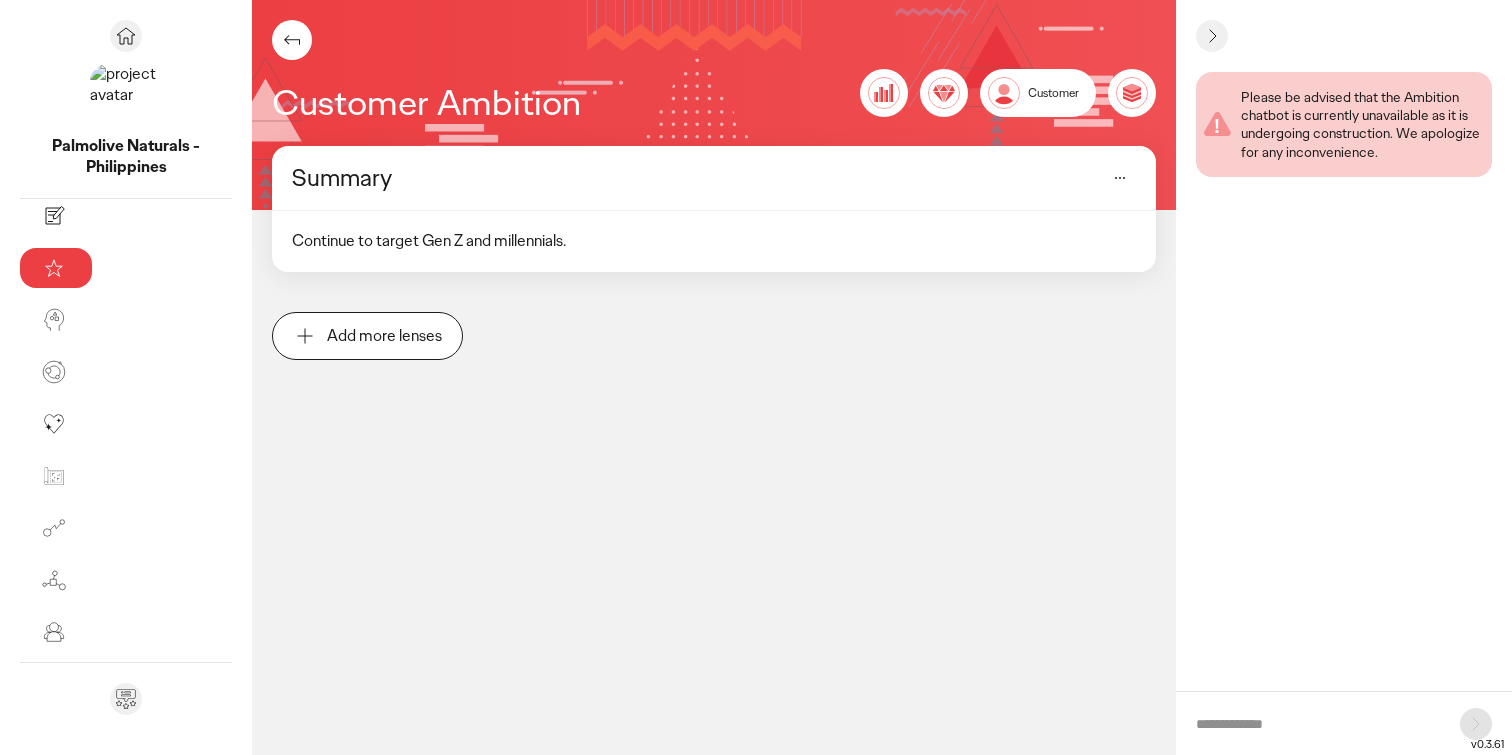 click 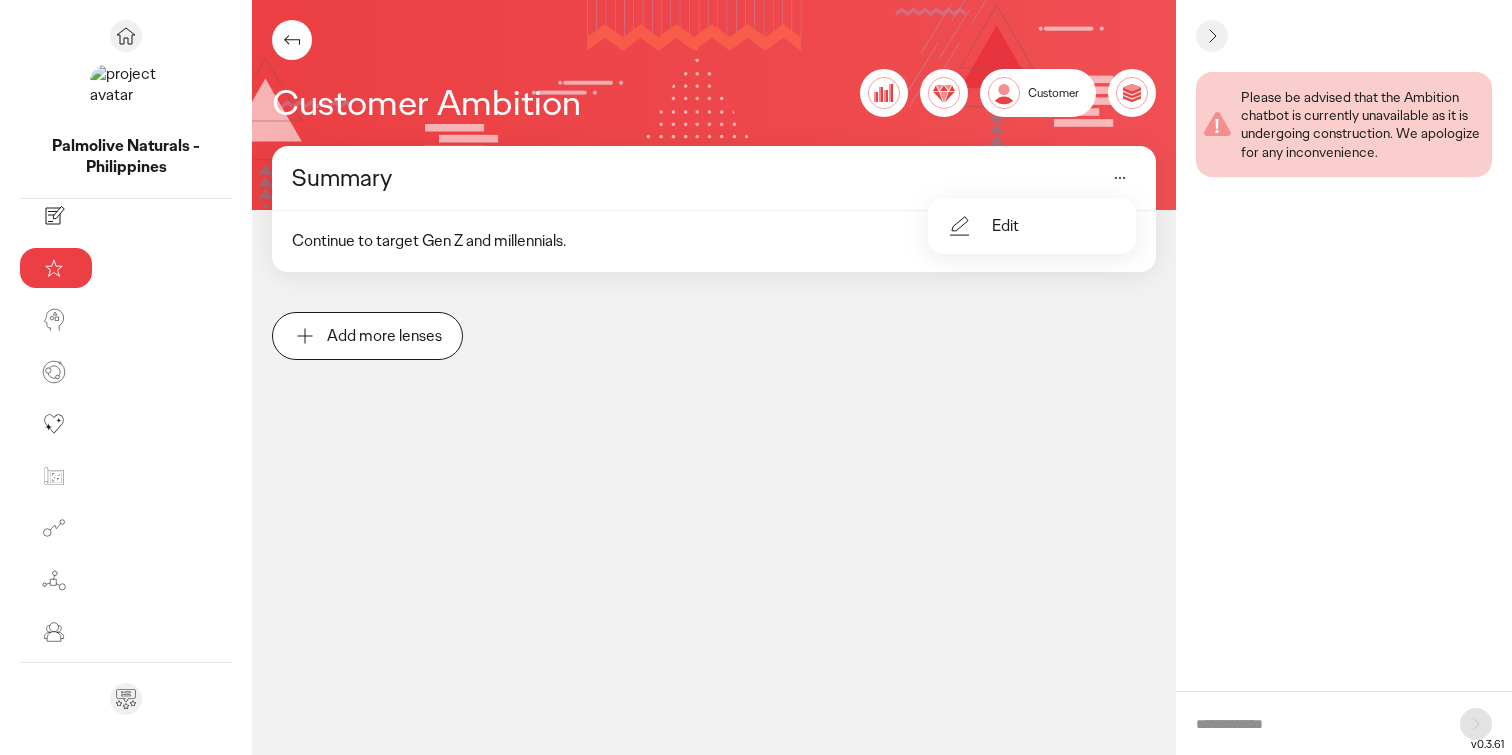 click on "Edit" at bounding box center [1005, 226] 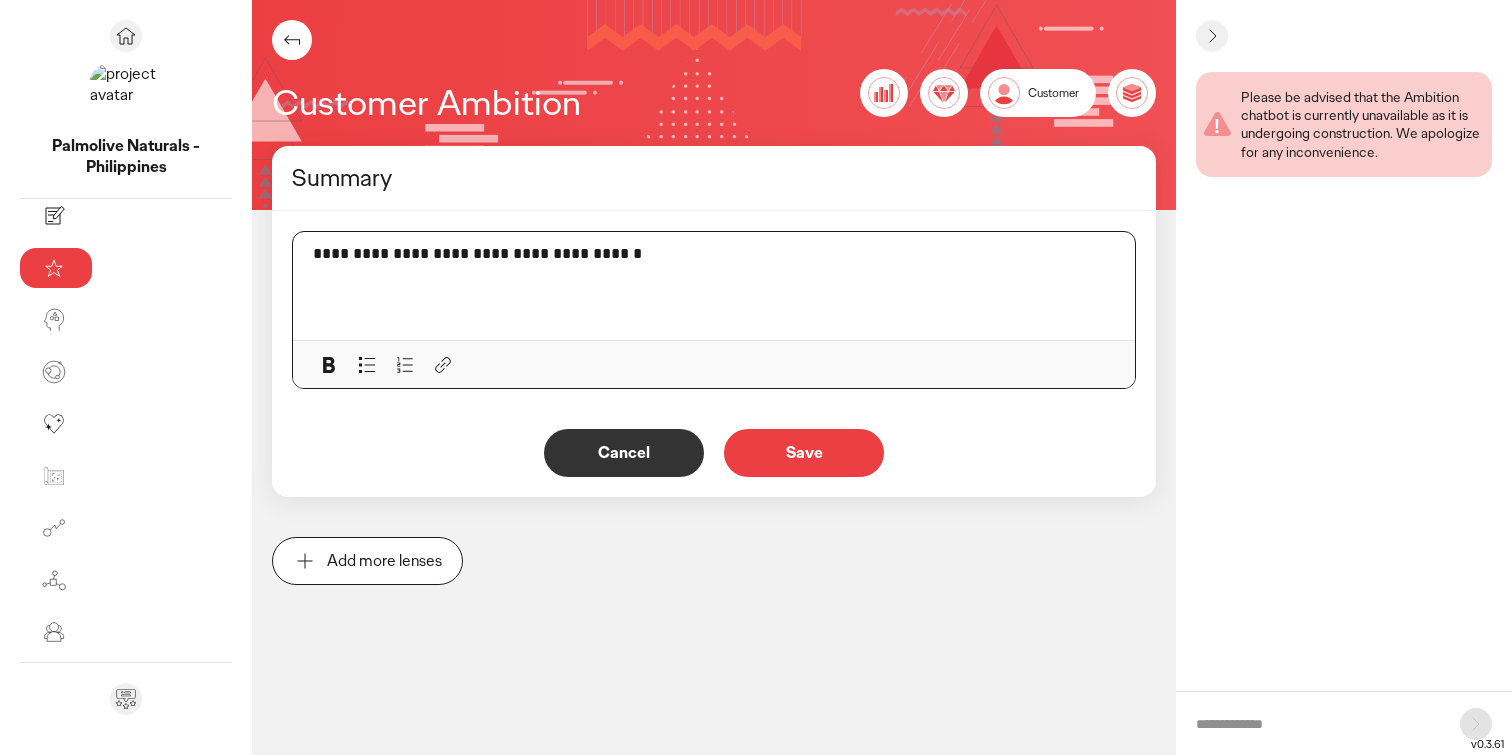click on "**********" at bounding box center [784, 254] 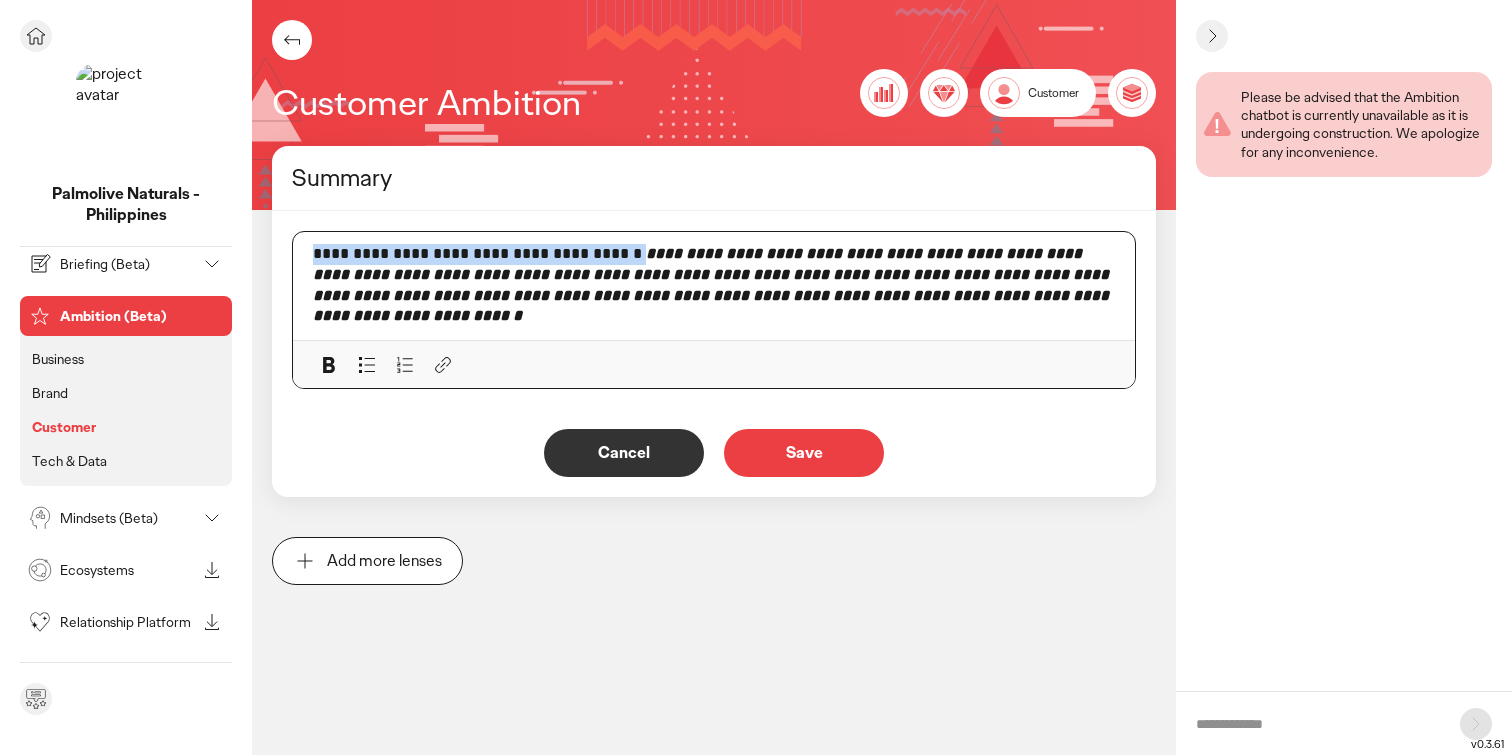 drag, startPoint x: 422, startPoint y: 254, endPoint x: 15, endPoint y: 252, distance: 407.0049 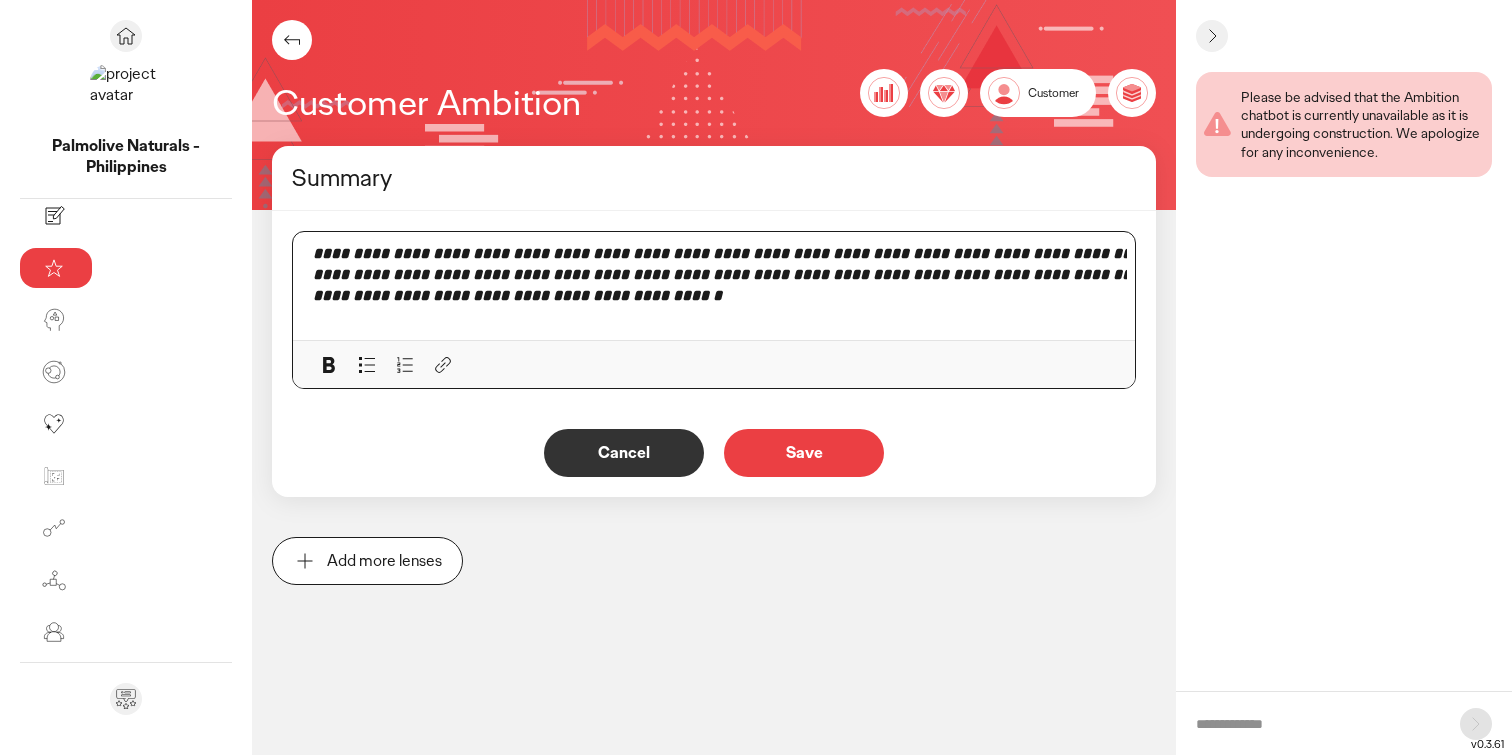 click on "Save" at bounding box center (804, 453) 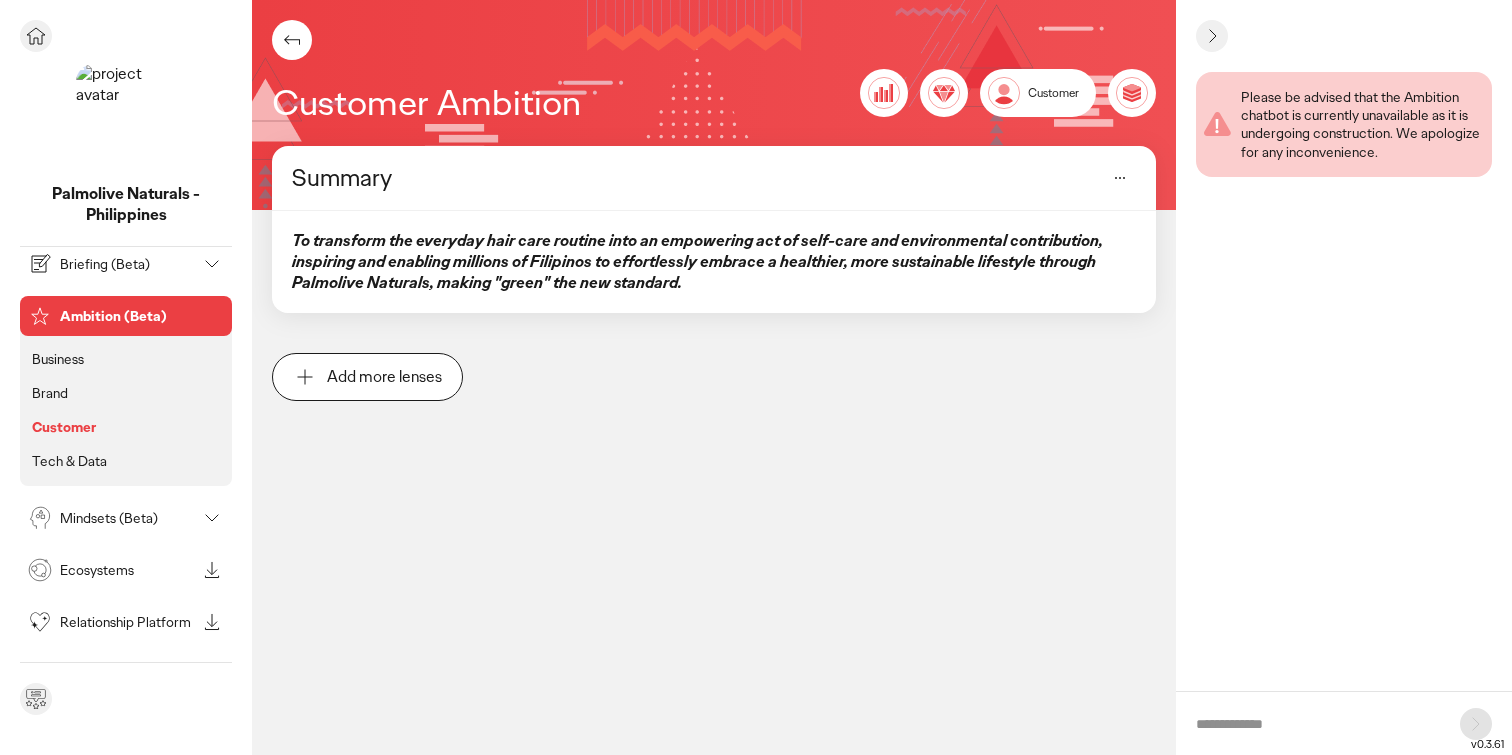 click on "Tech & Data" at bounding box center [69, 461] 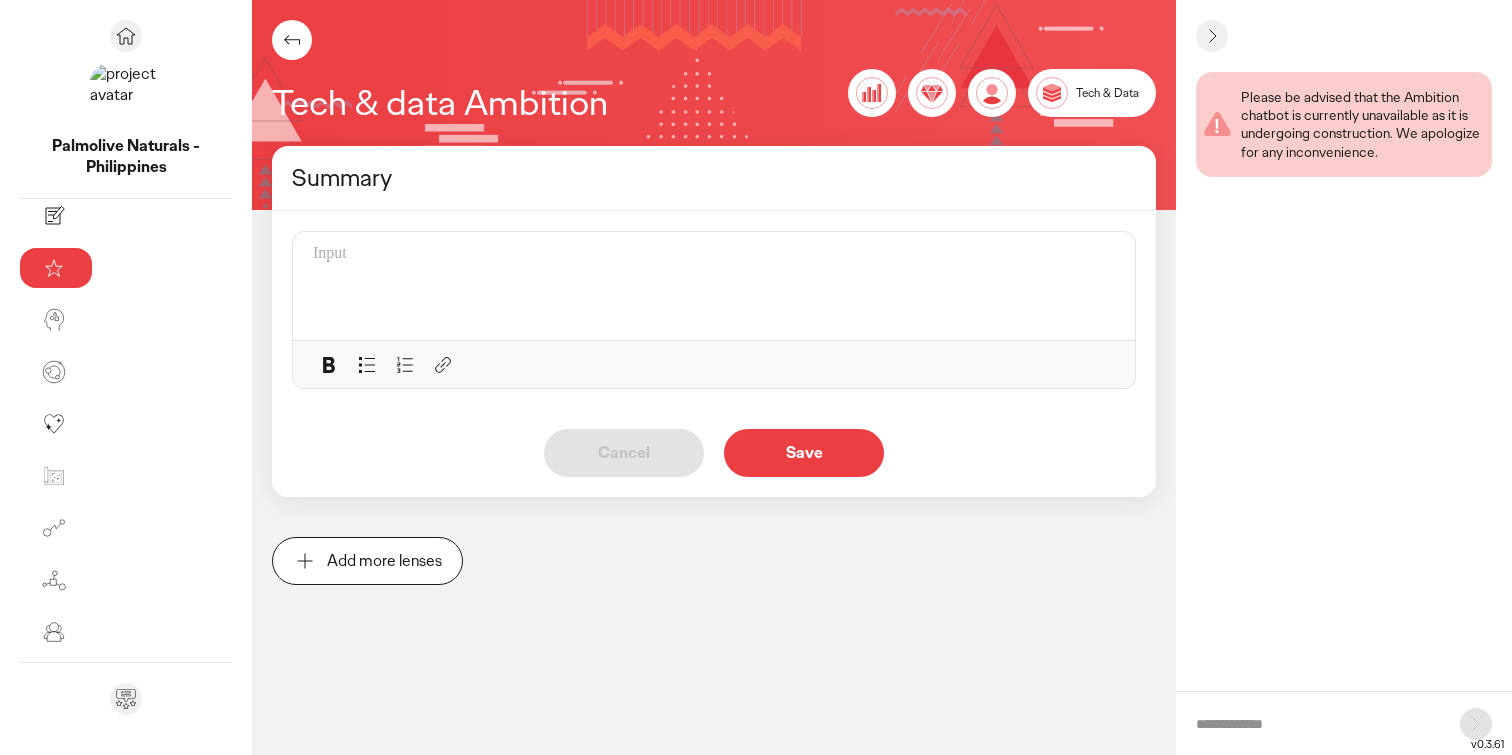 click at bounding box center (720, 286) 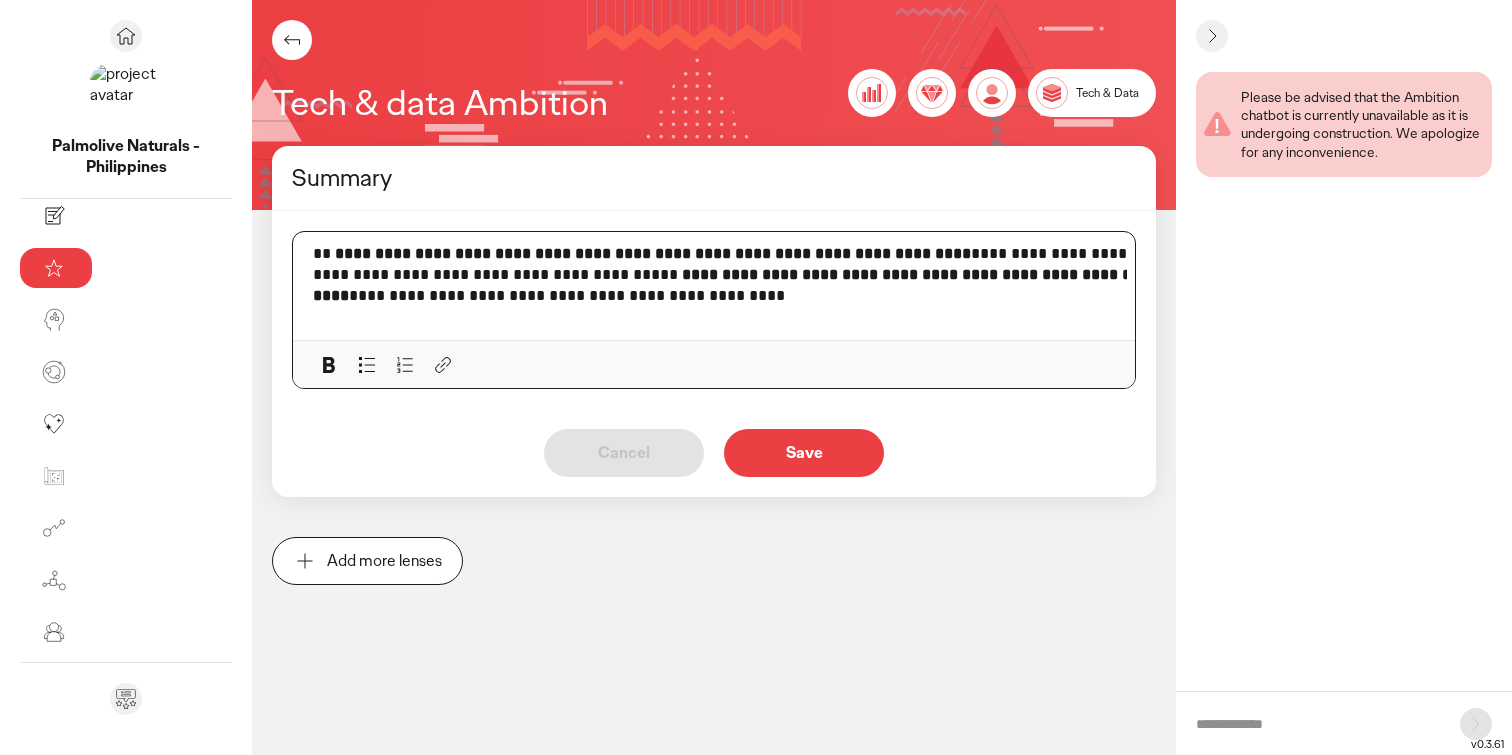 click on "Save" at bounding box center [804, 453] 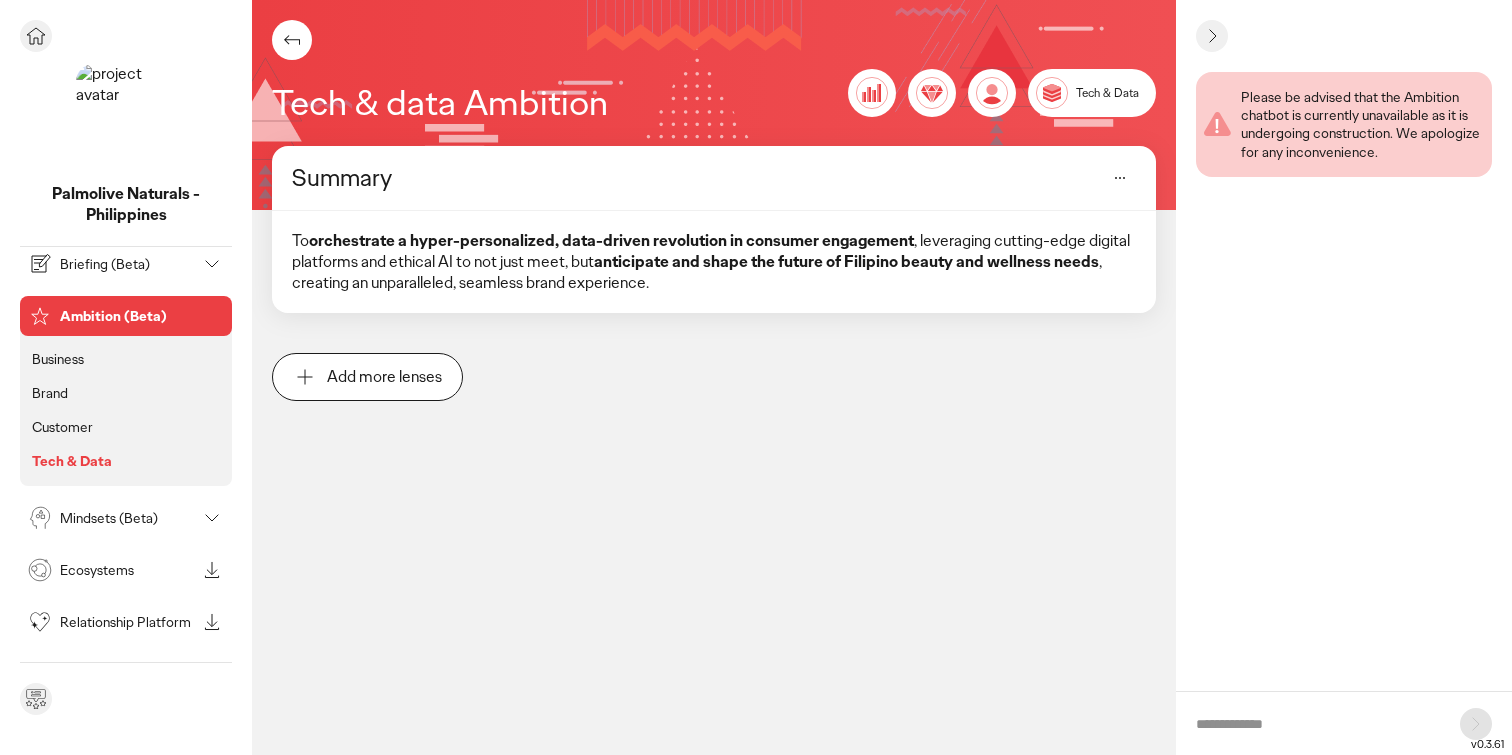 click on "Briefing (Beta)" at bounding box center (128, 264) 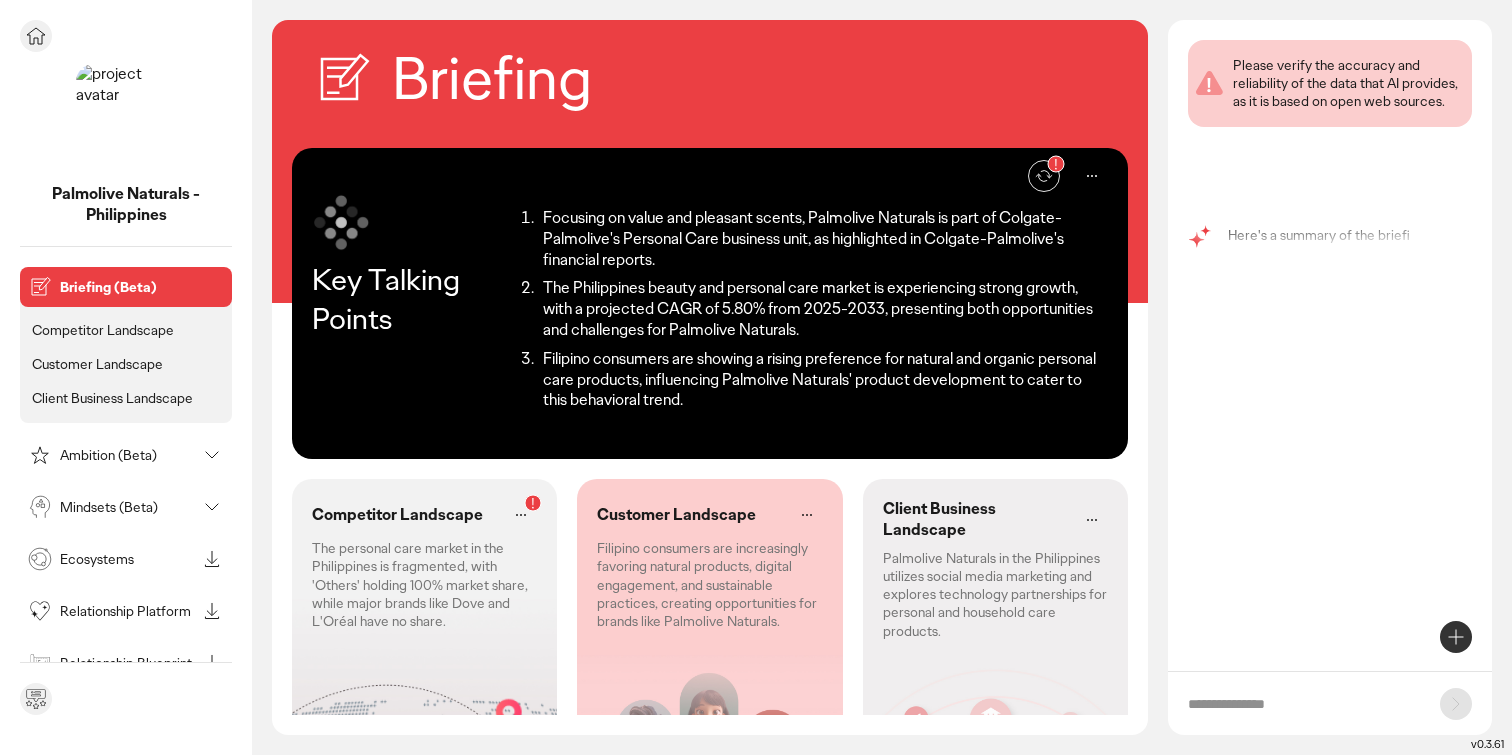 click on "Ambition (Beta)" at bounding box center [128, 455] 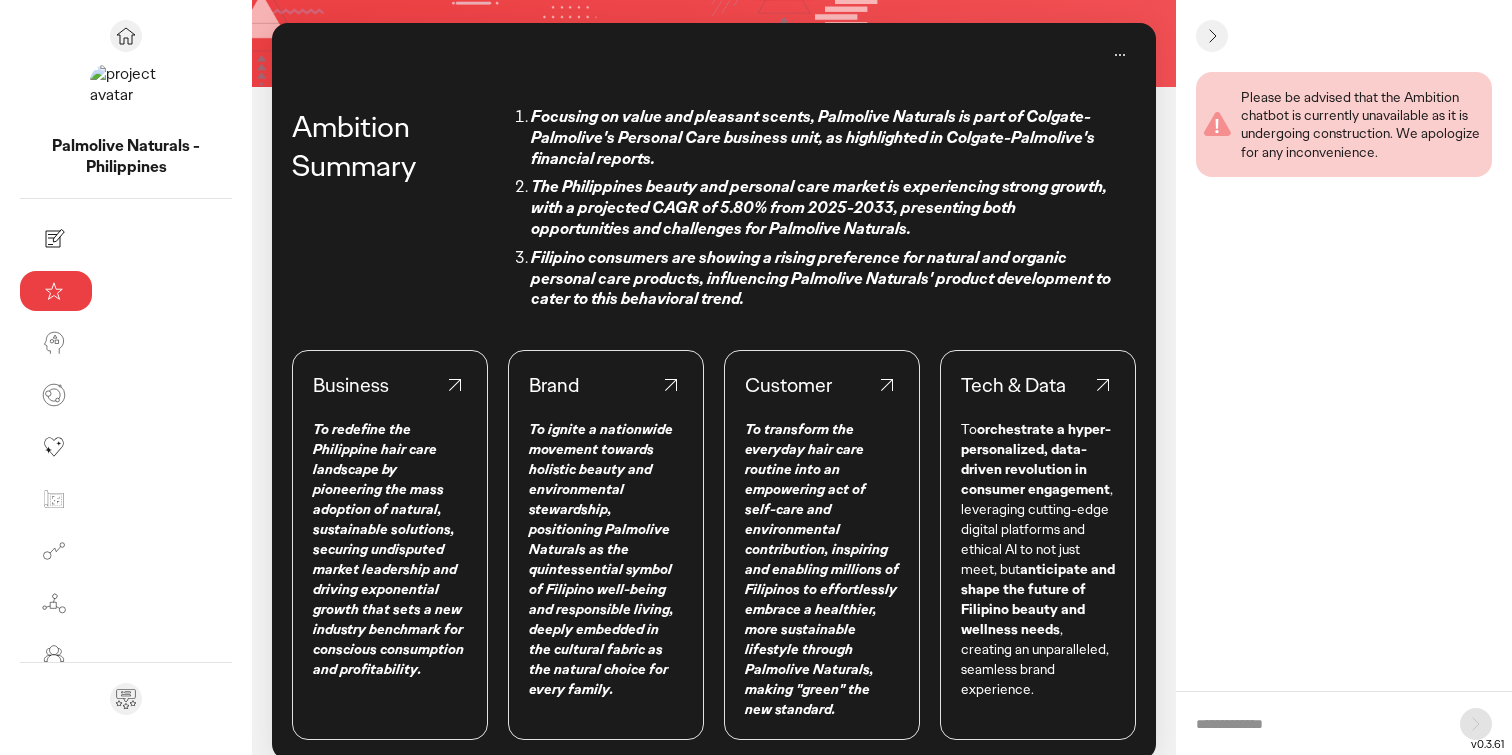 scroll, scrollTop: 215, scrollLeft: 0, axis: vertical 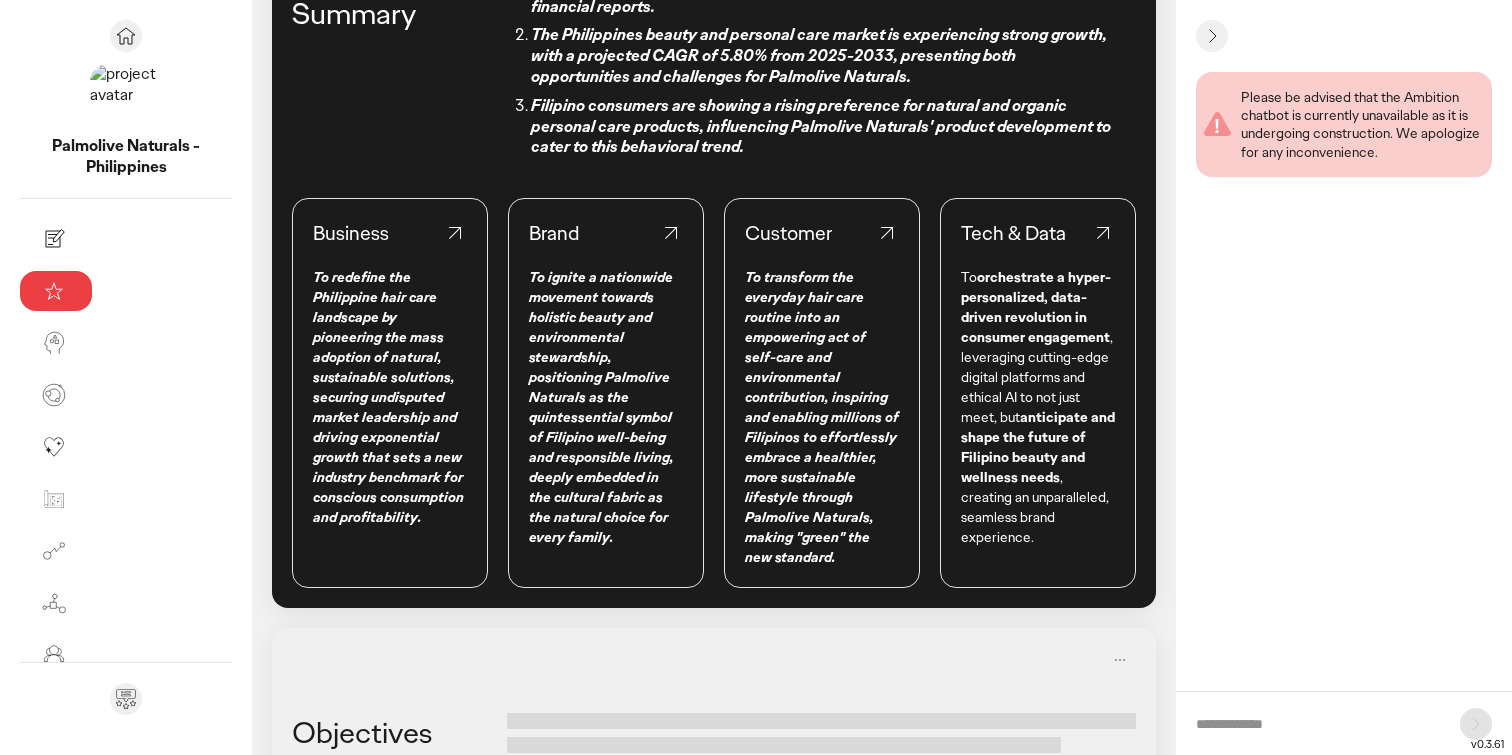 click 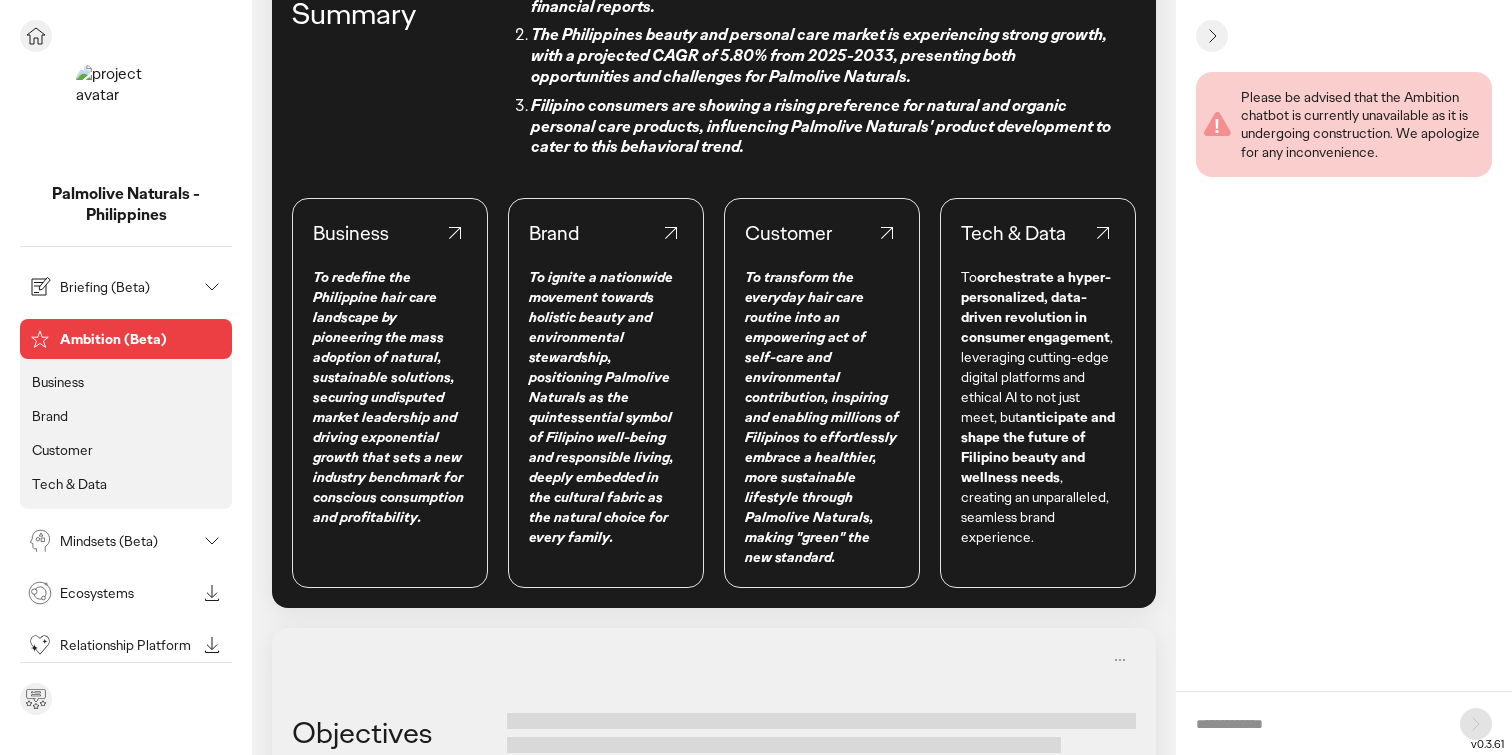 click on "Mindsets (Beta)" at bounding box center (128, 541) 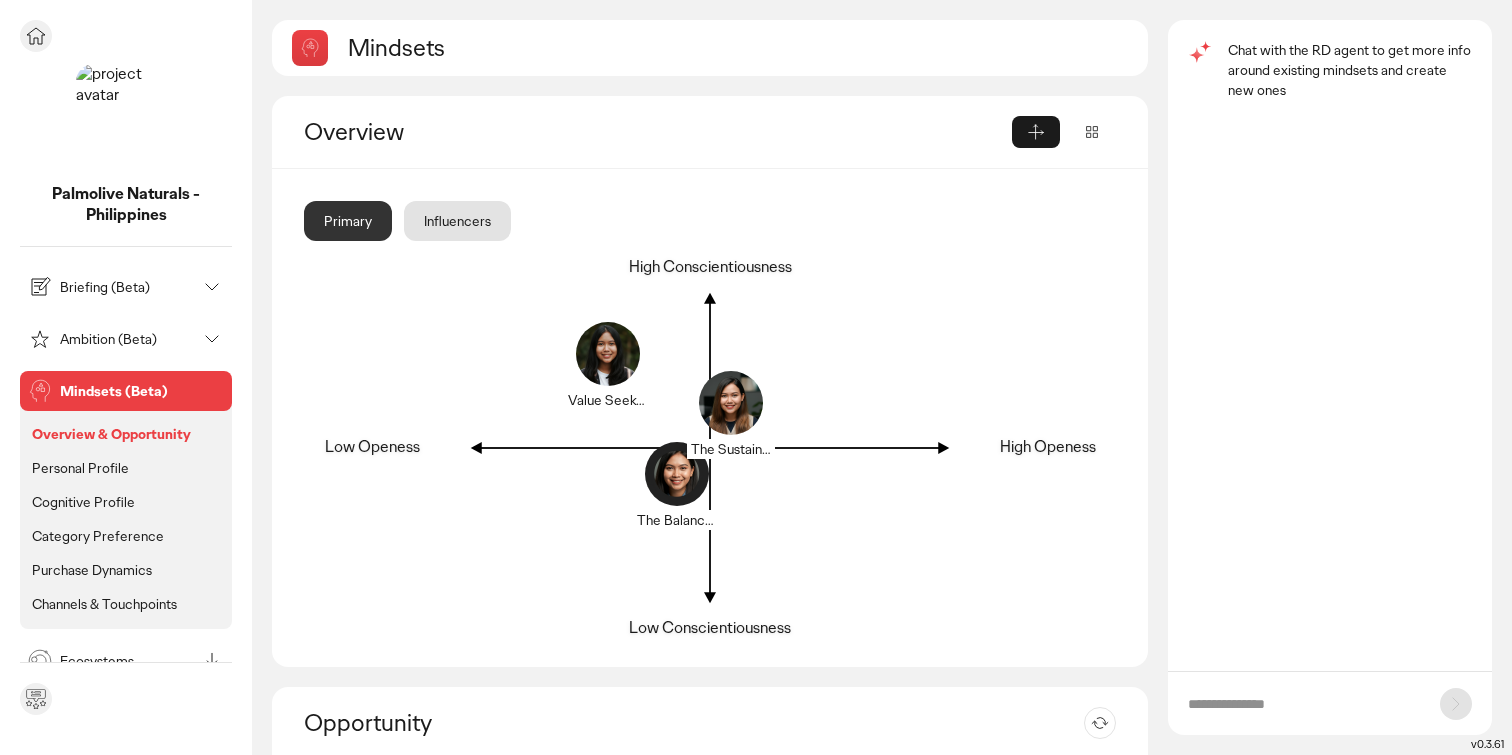 click on "Ambition (Beta)" at bounding box center (128, 339) 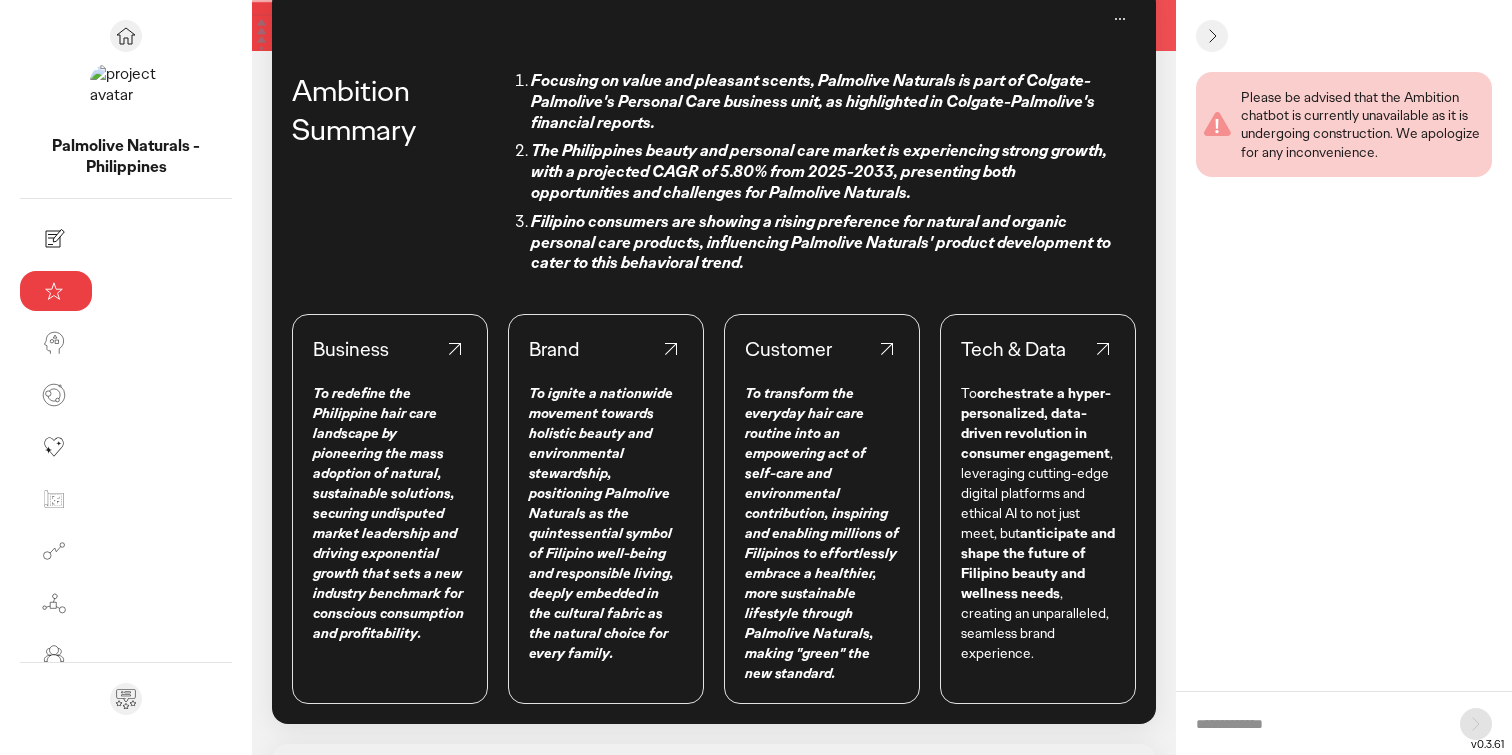 scroll, scrollTop: 97, scrollLeft: 0, axis: vertical 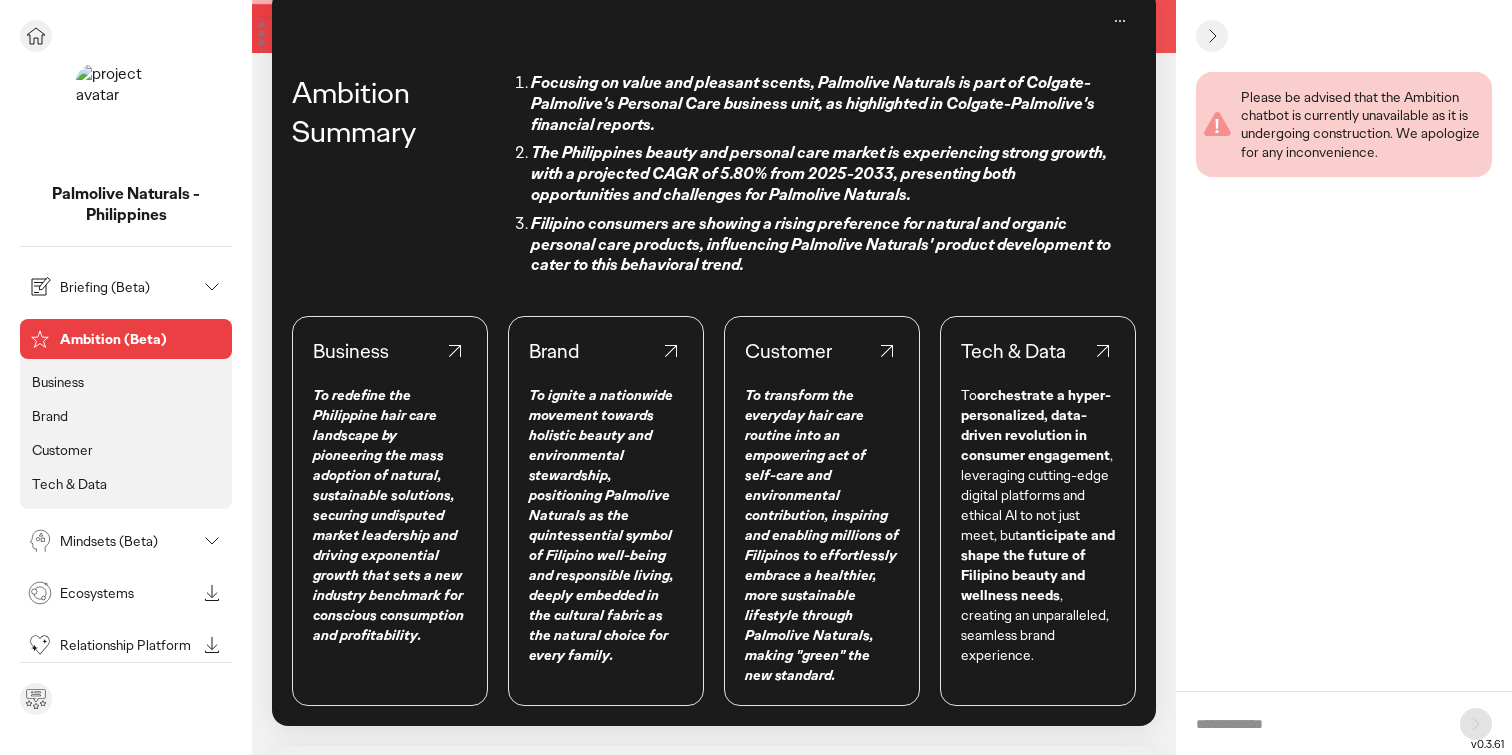 click on "Mindsets (Beta)" at bounding box center (128, 541) 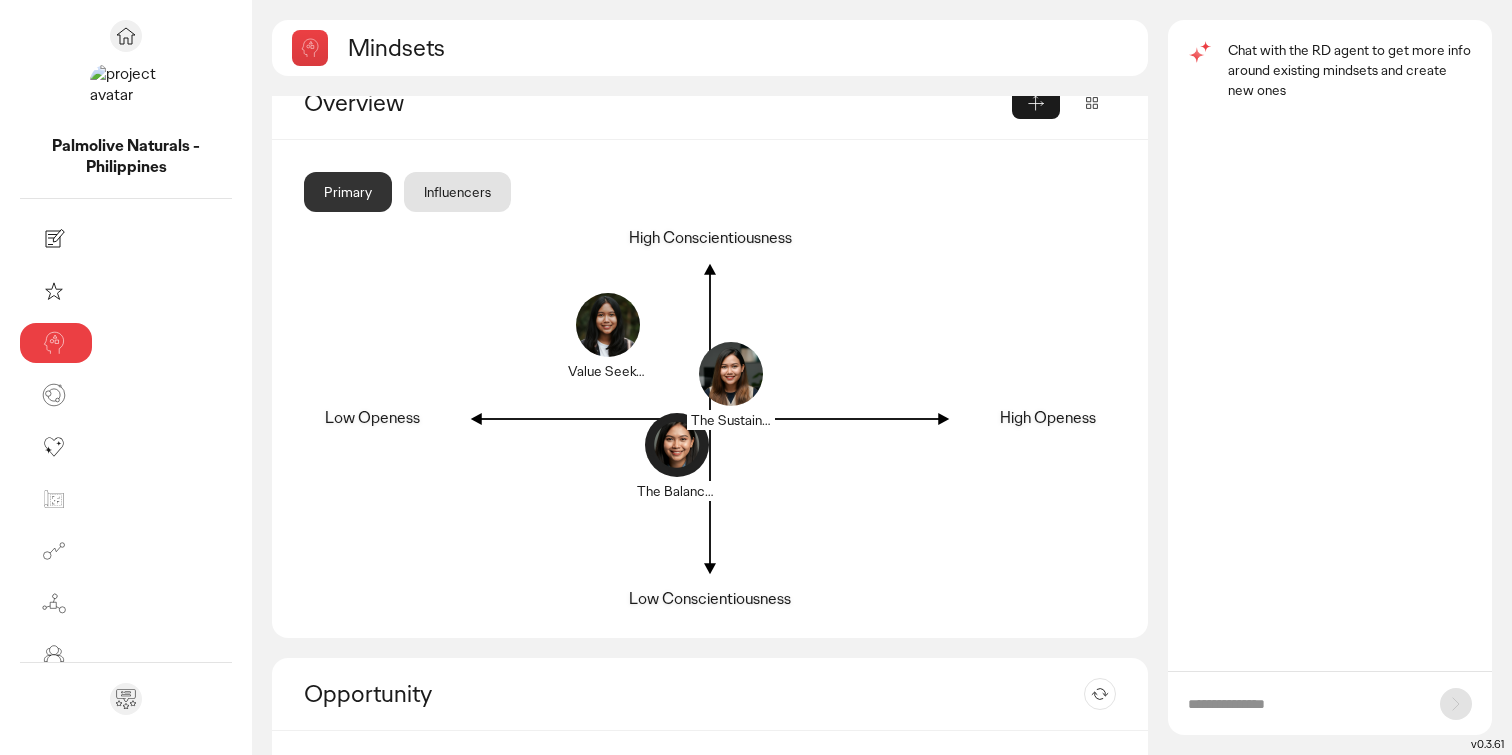 scroll, scrollTop: 24, scrollLeft: 0, axis: vertical 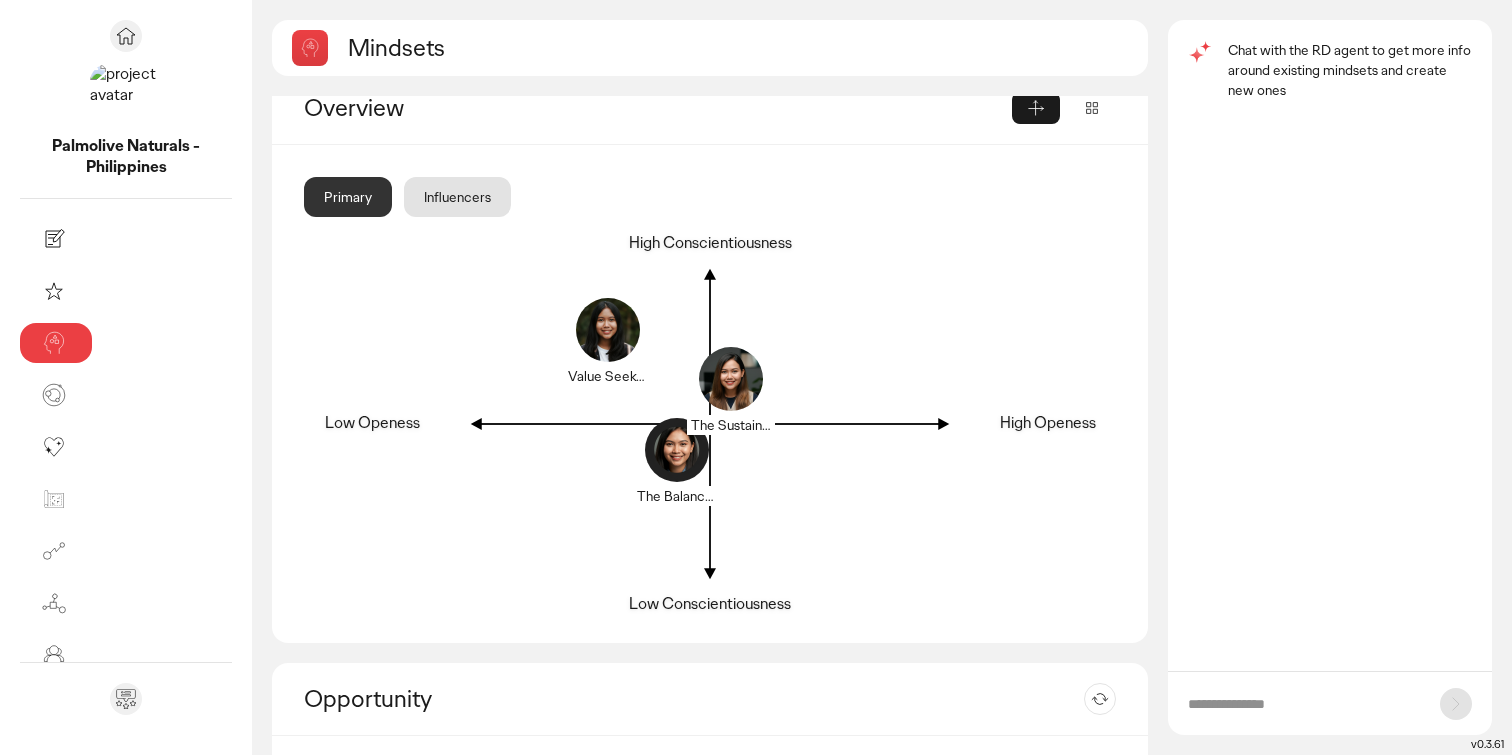 click on "Influencers" 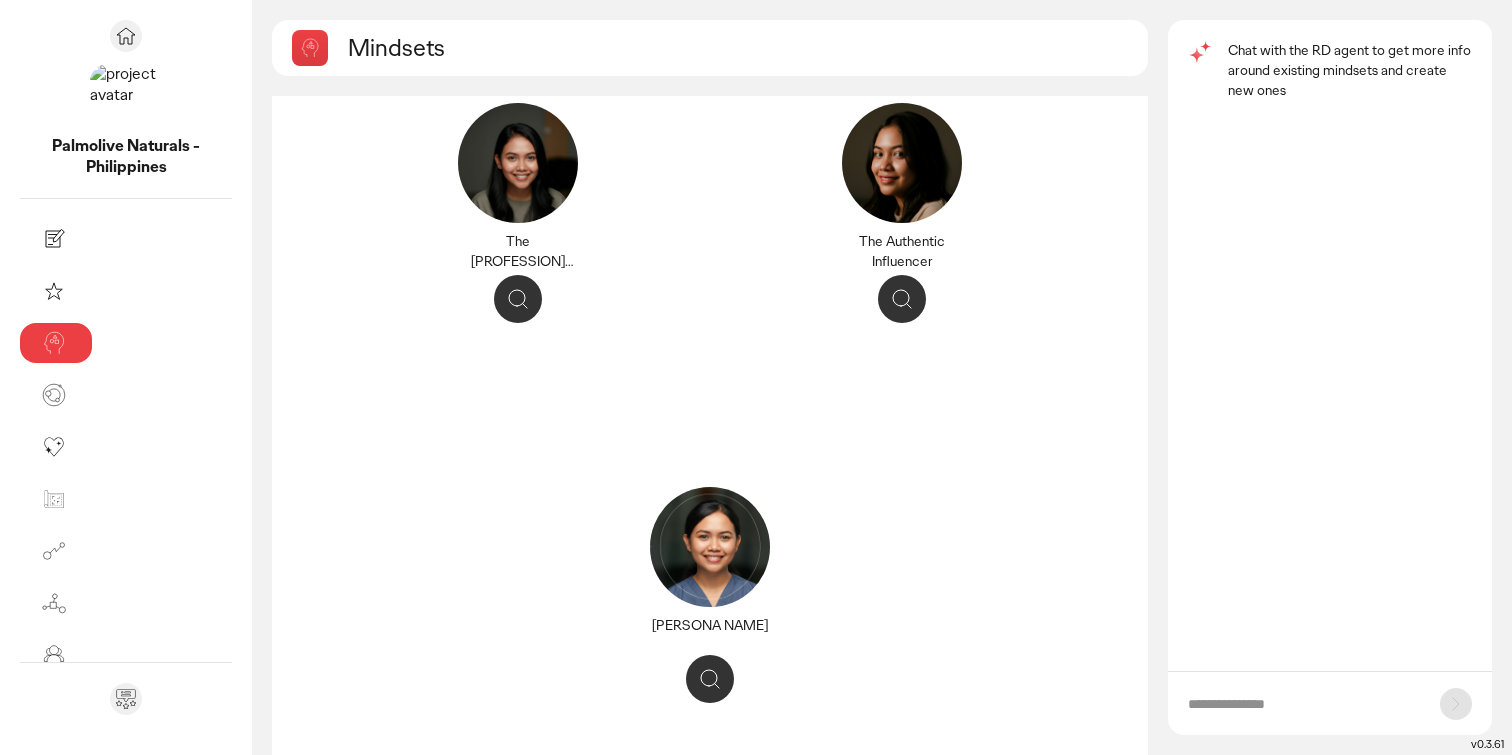 scroll, scrollTop: 293, scrollLeft: 0, axis: vertical 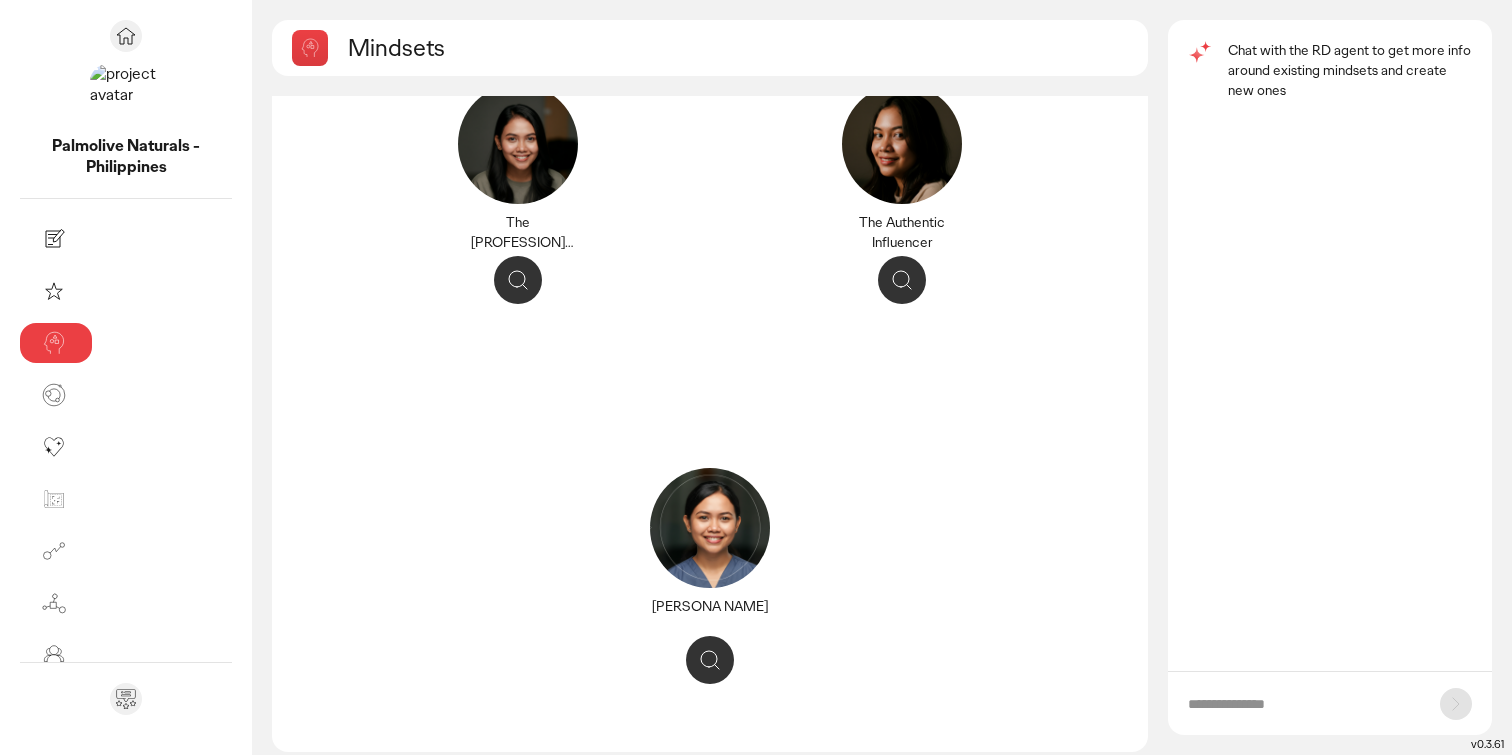 click 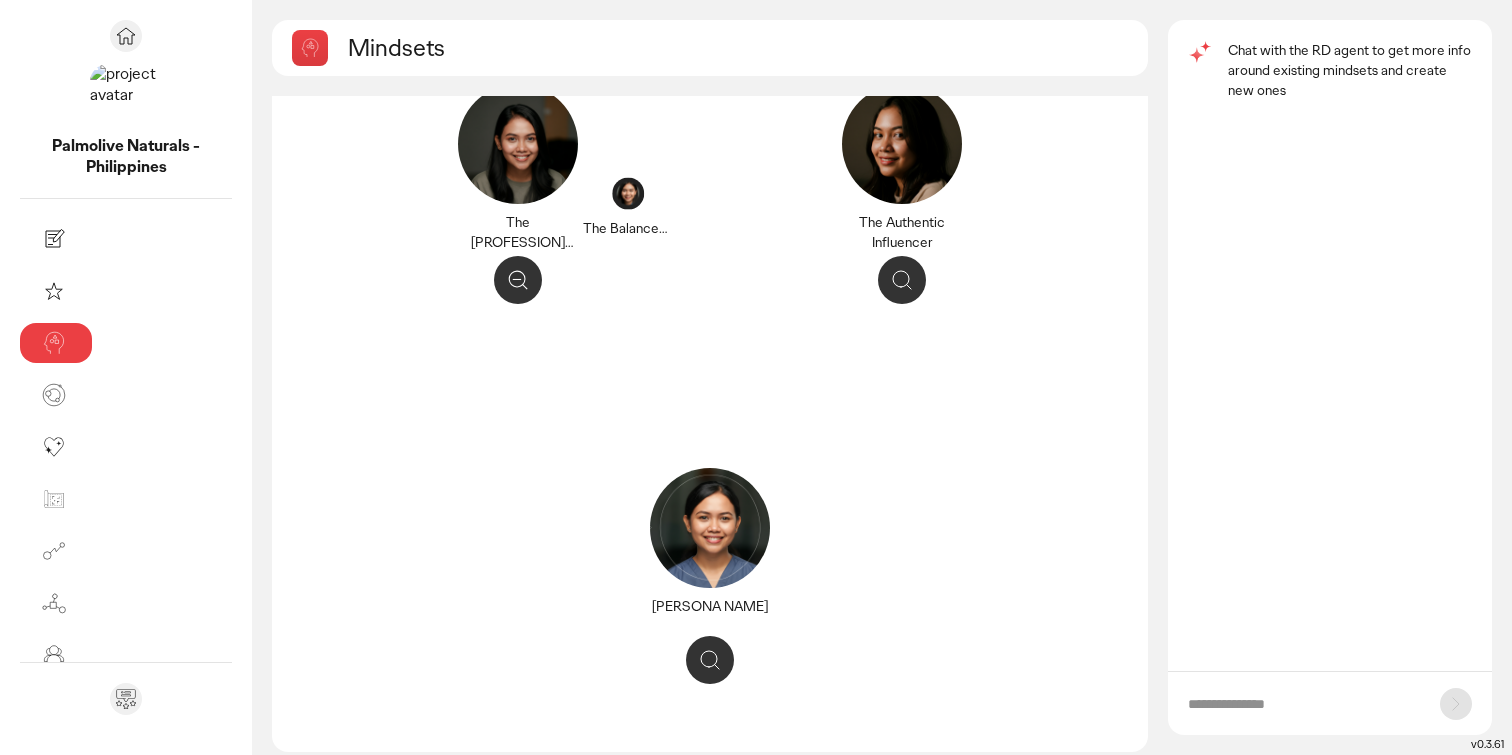 click 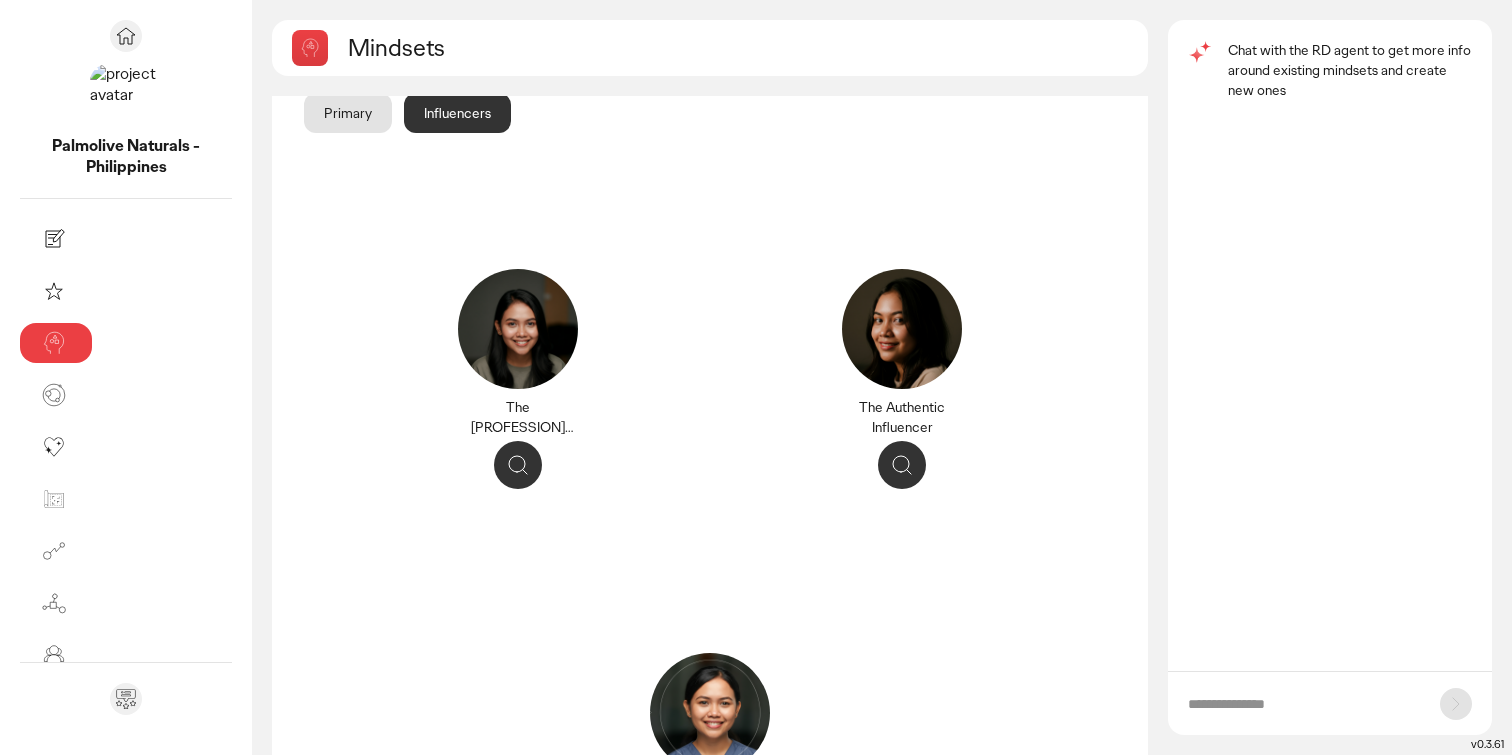 scroll, scrollTop: 76, scrollLeft: 0, axis: vertical 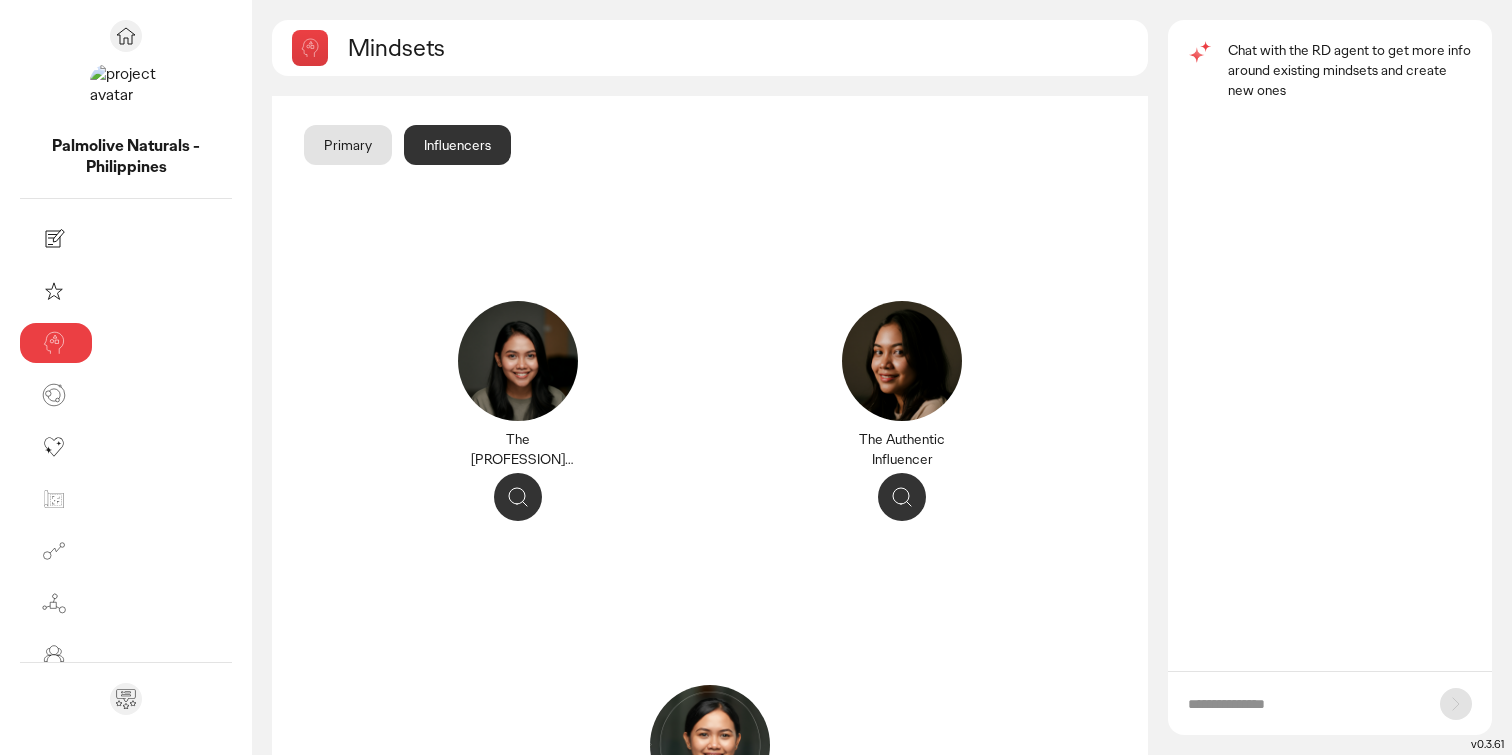 click on "Primary" 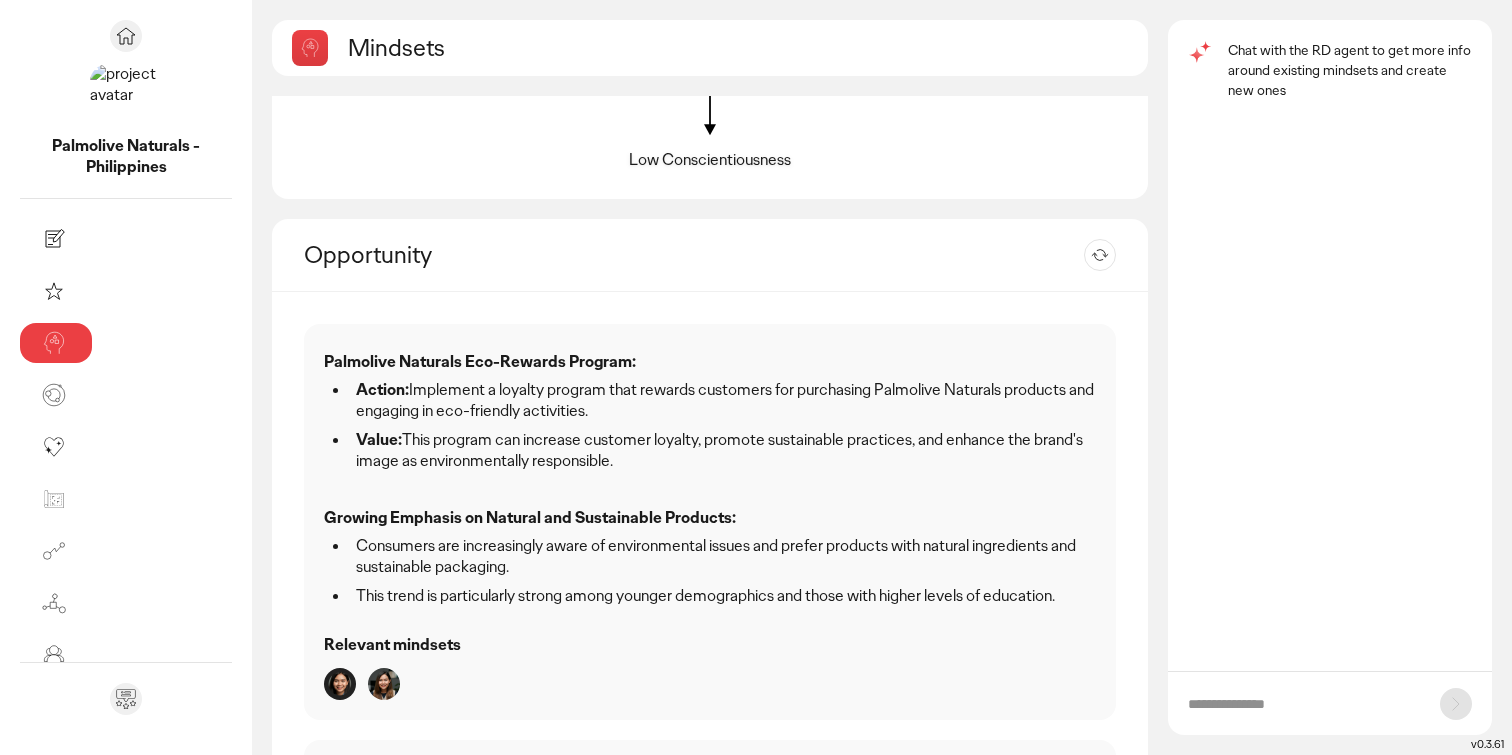 scroll, scrollTop: 135, scrollLeft: 0, axis: vertical 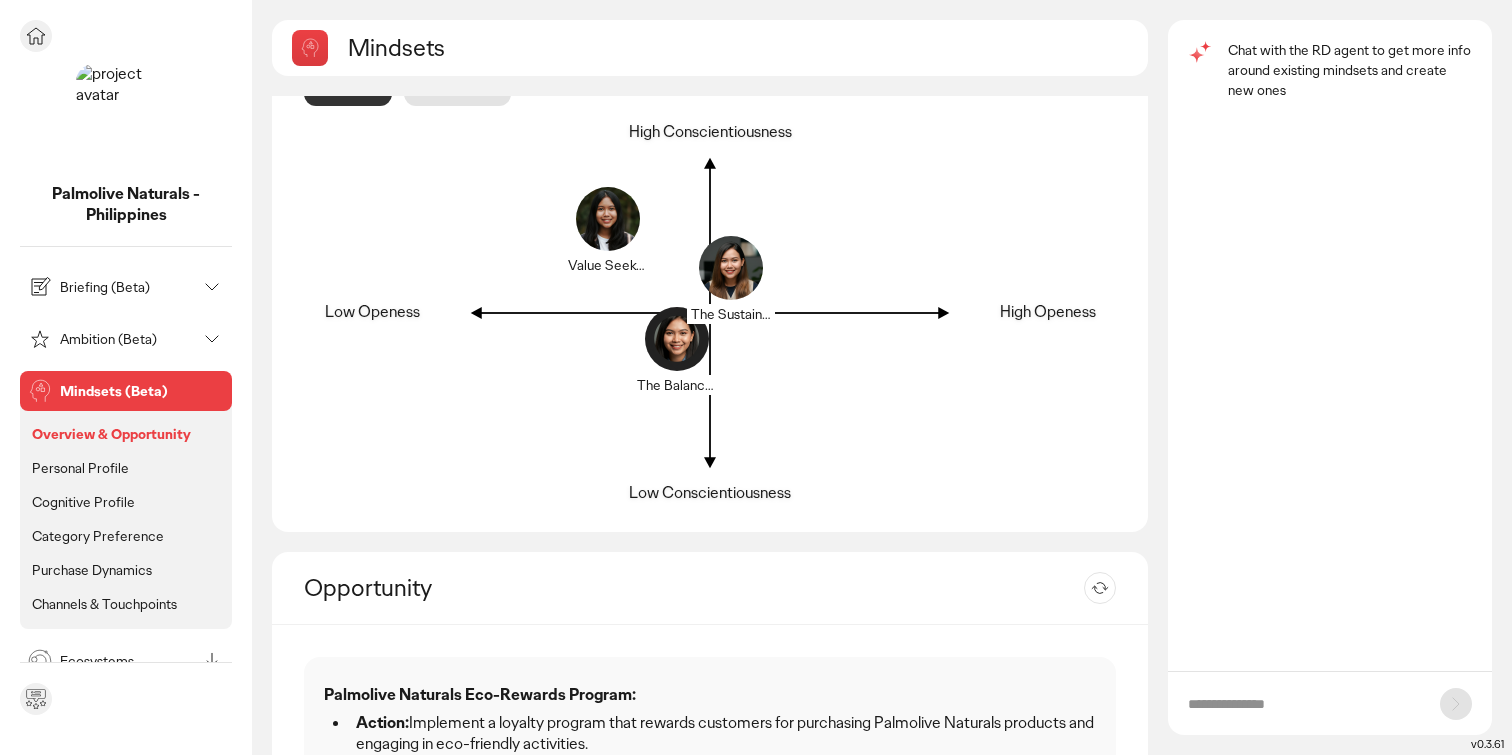click on "Personal Profile" at bounding box center (80, 468) 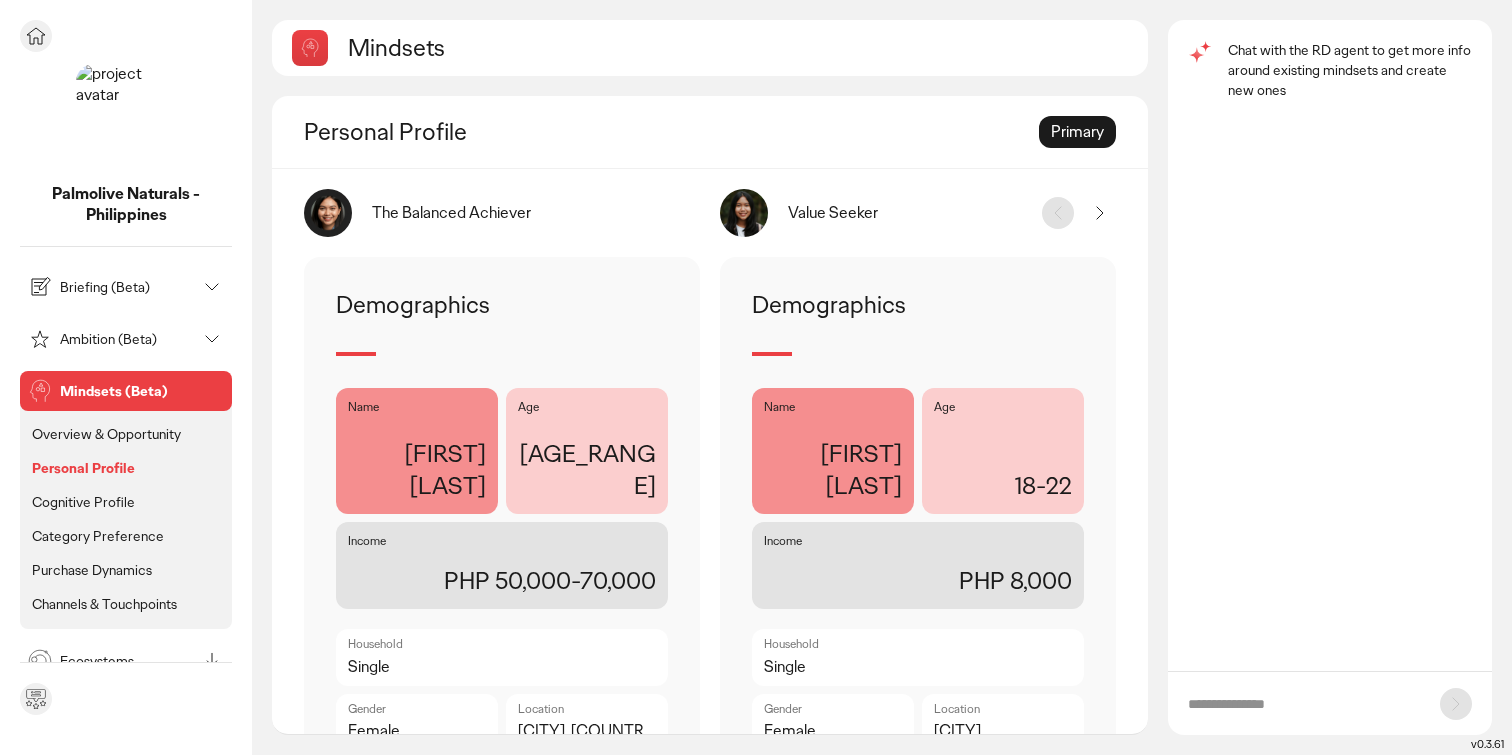 click on "Cognitive Profile" at bounding box center [83, 502] 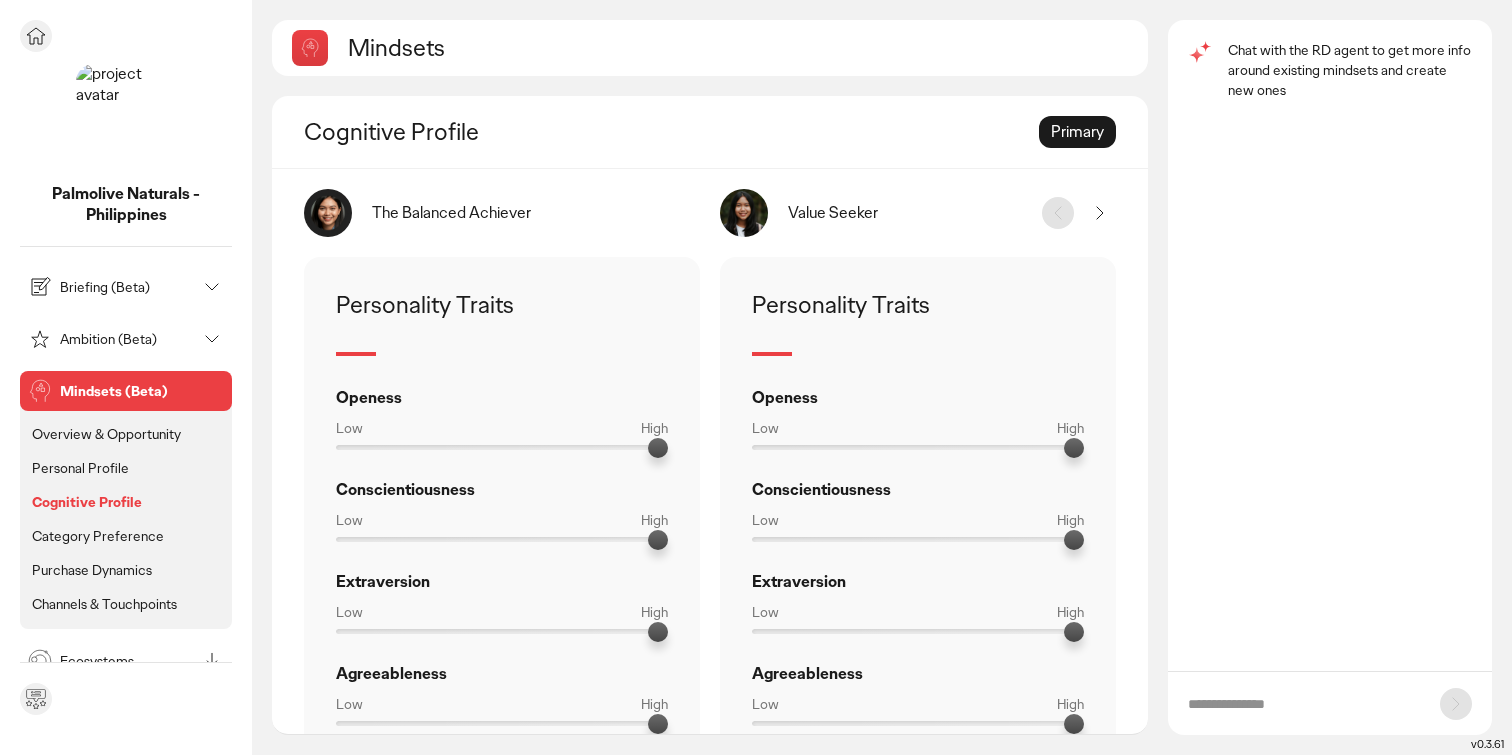 click on "Category Preference" at bounding box center [98, 536] 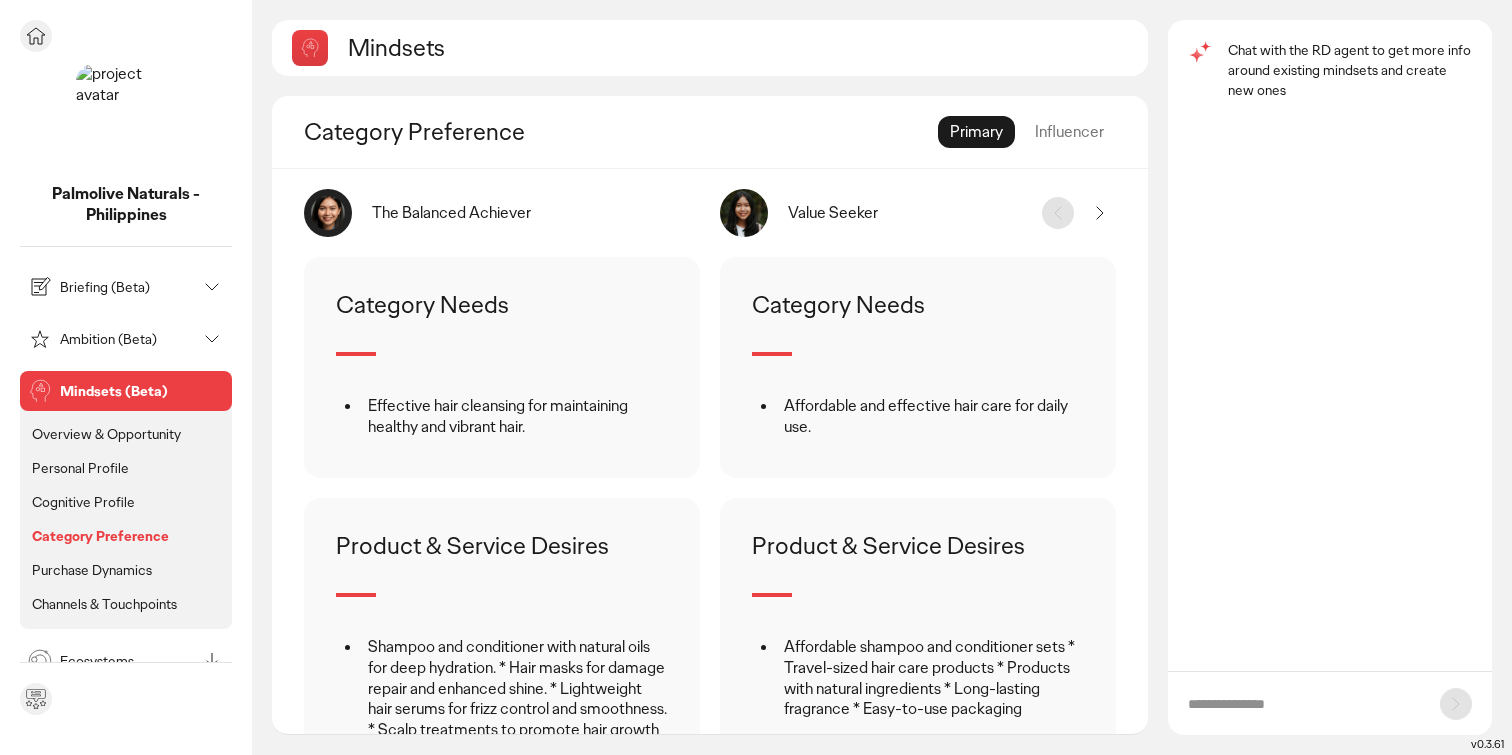 scroll, scrollTop: 72, scrollLeft: 0, axis: vertical 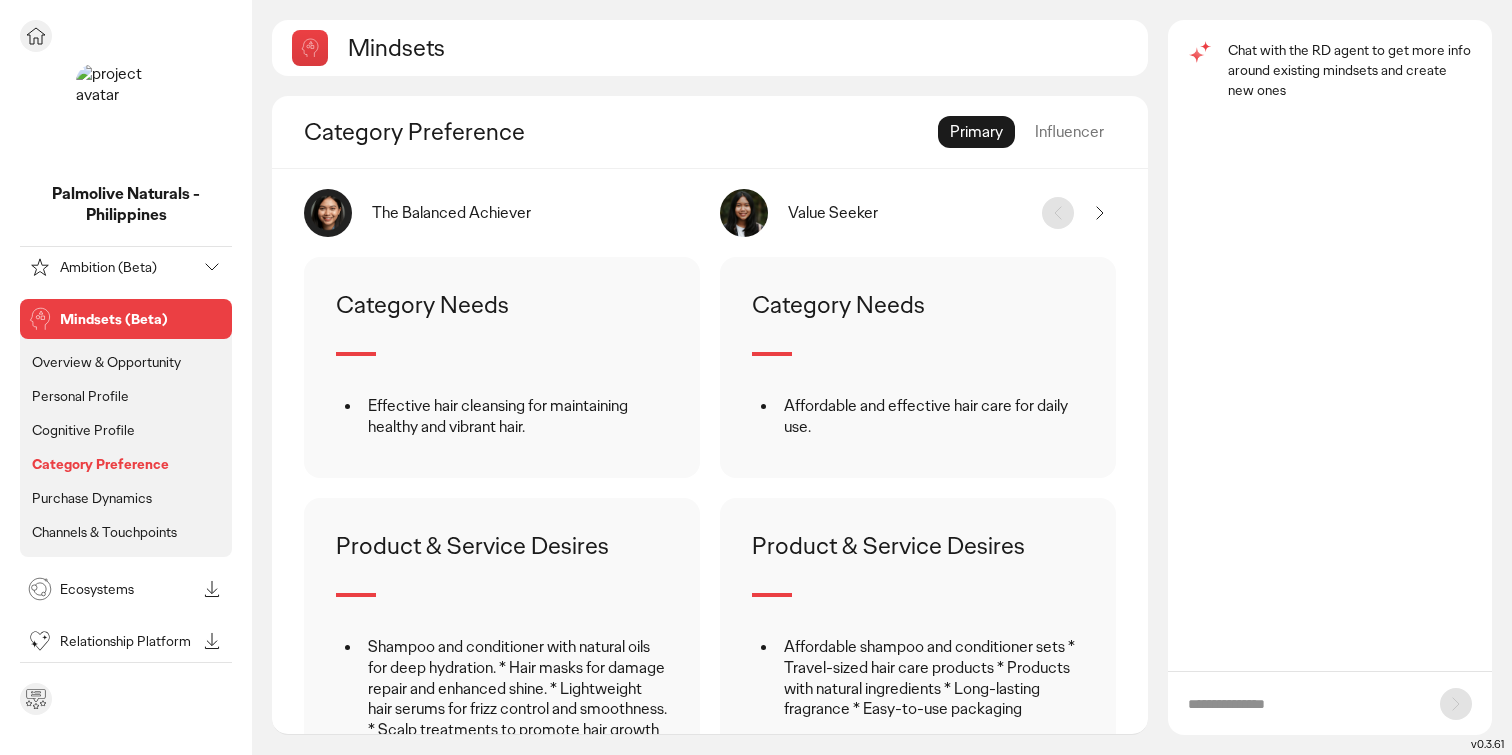 click on "Purchase Dynamics" at bounding box center [92, 498] 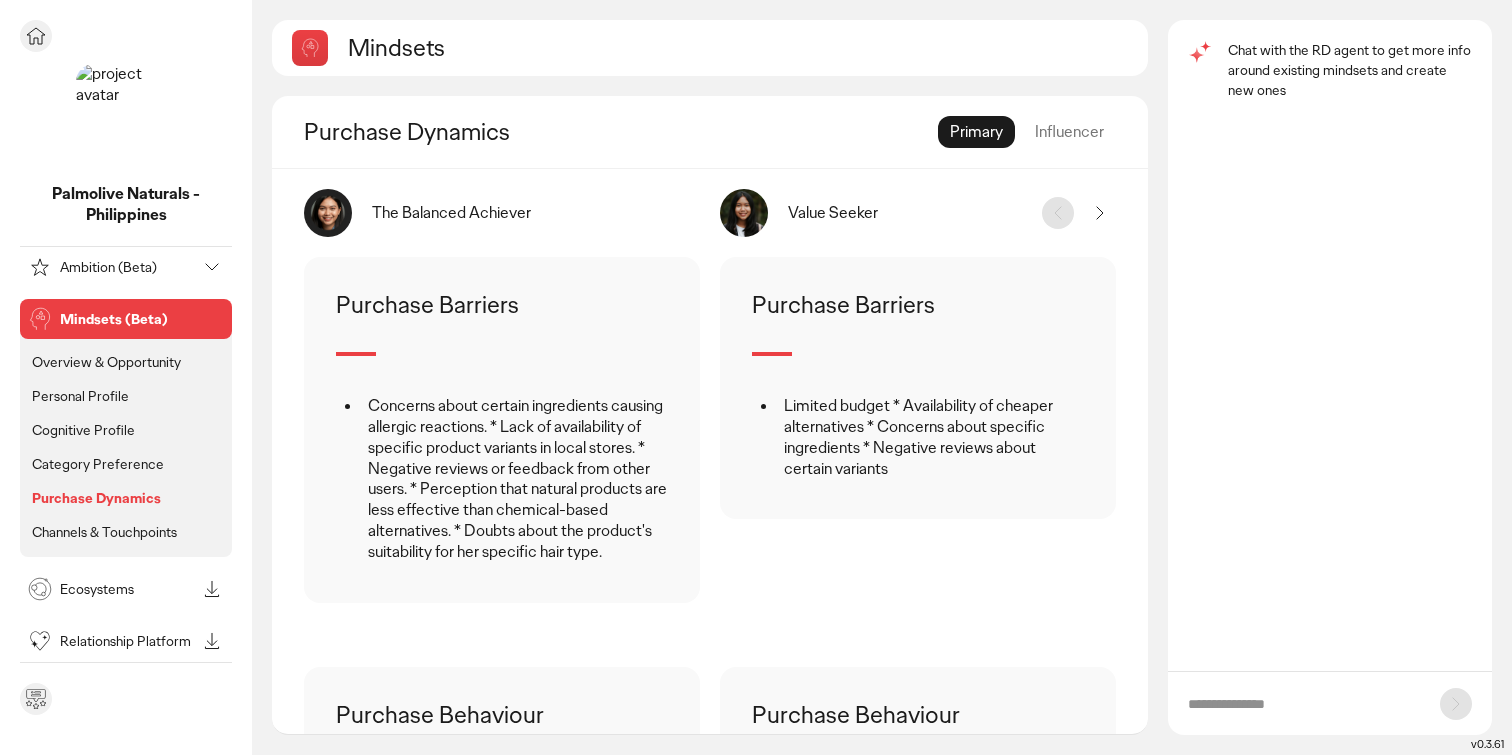 click on "Channels & Touchpoints" at bounding box center [104, 532] 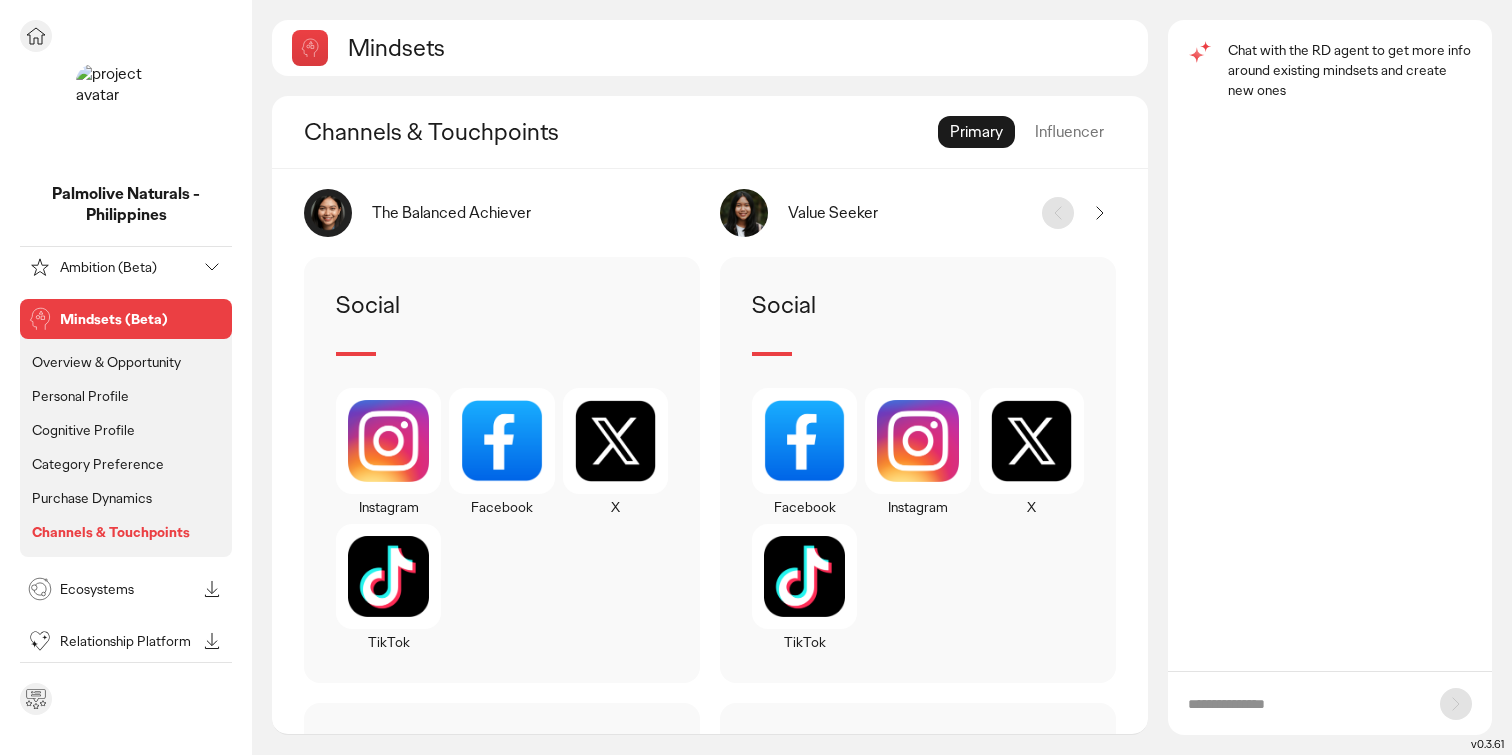 click on "Purchase Dynamics" at bounding box center [92, 498] 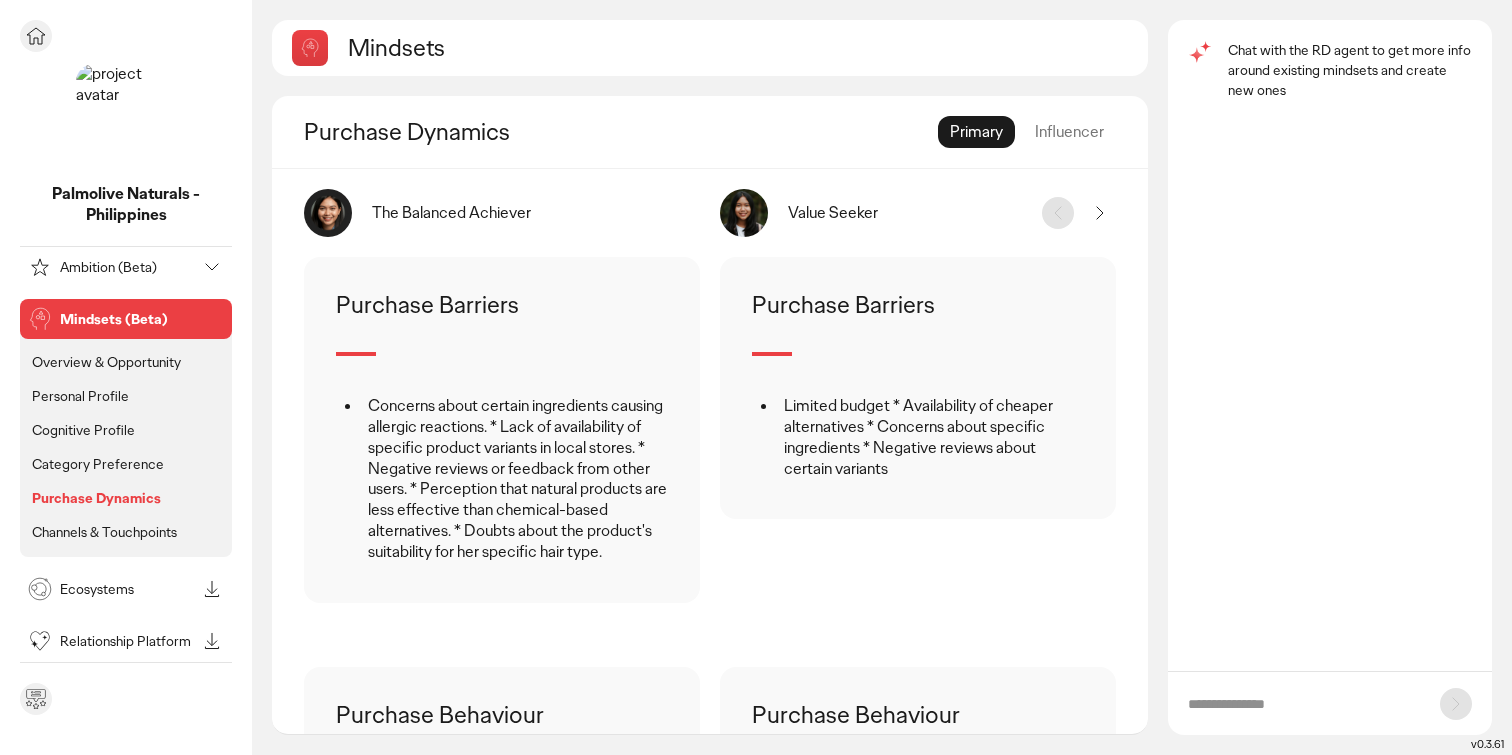scroll, scrollTop: 0, scrollLeft: 0, axis: both 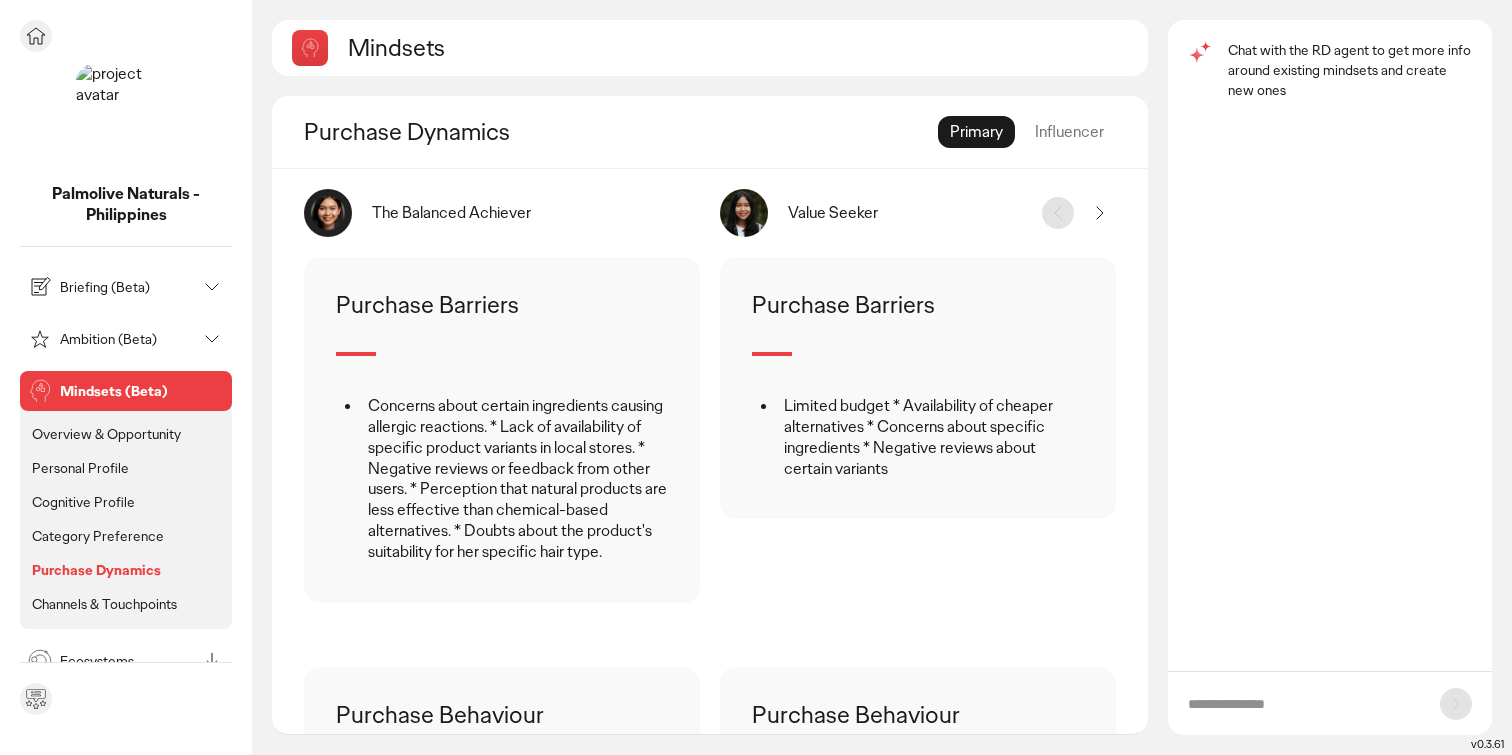 click on "Mindsets (Beta)" at bounding box center (142, 391) 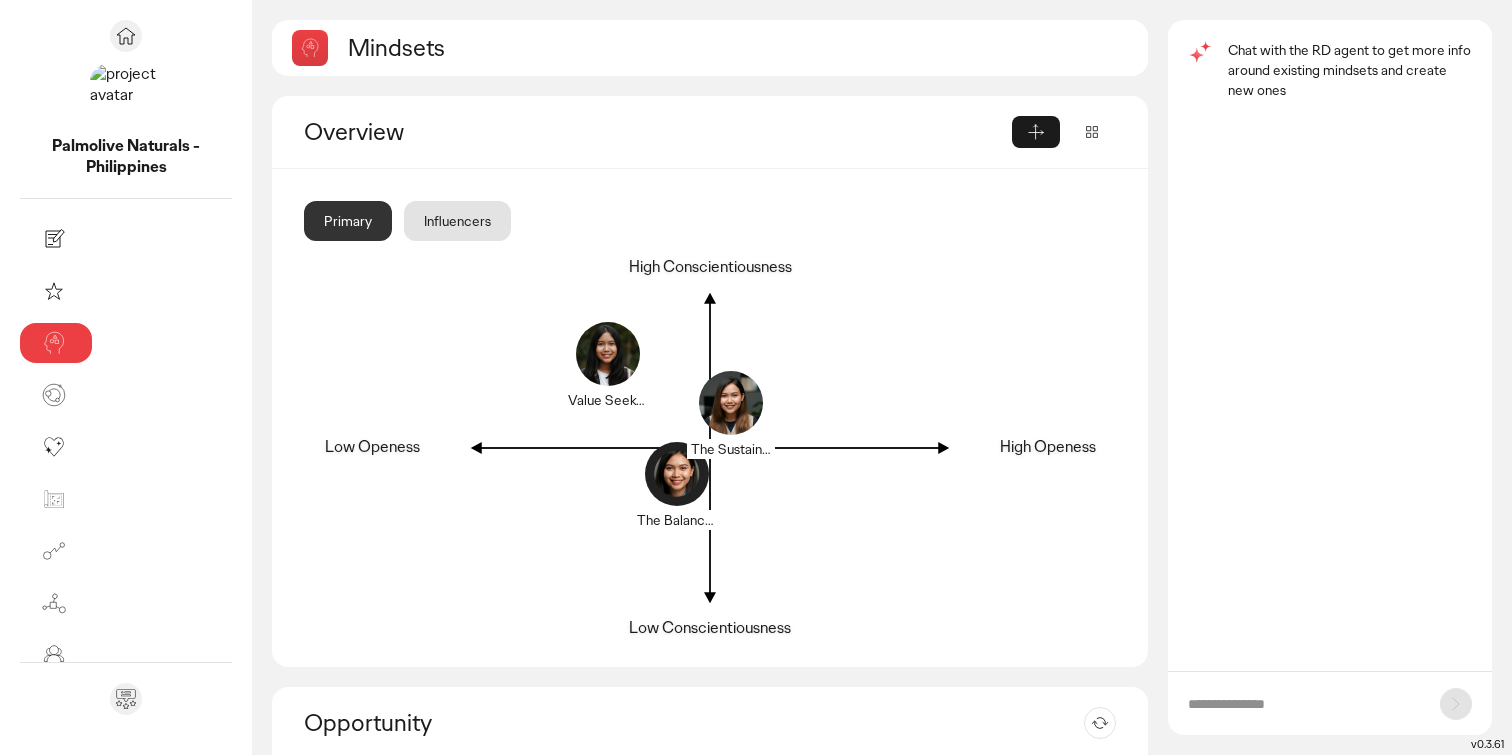 click 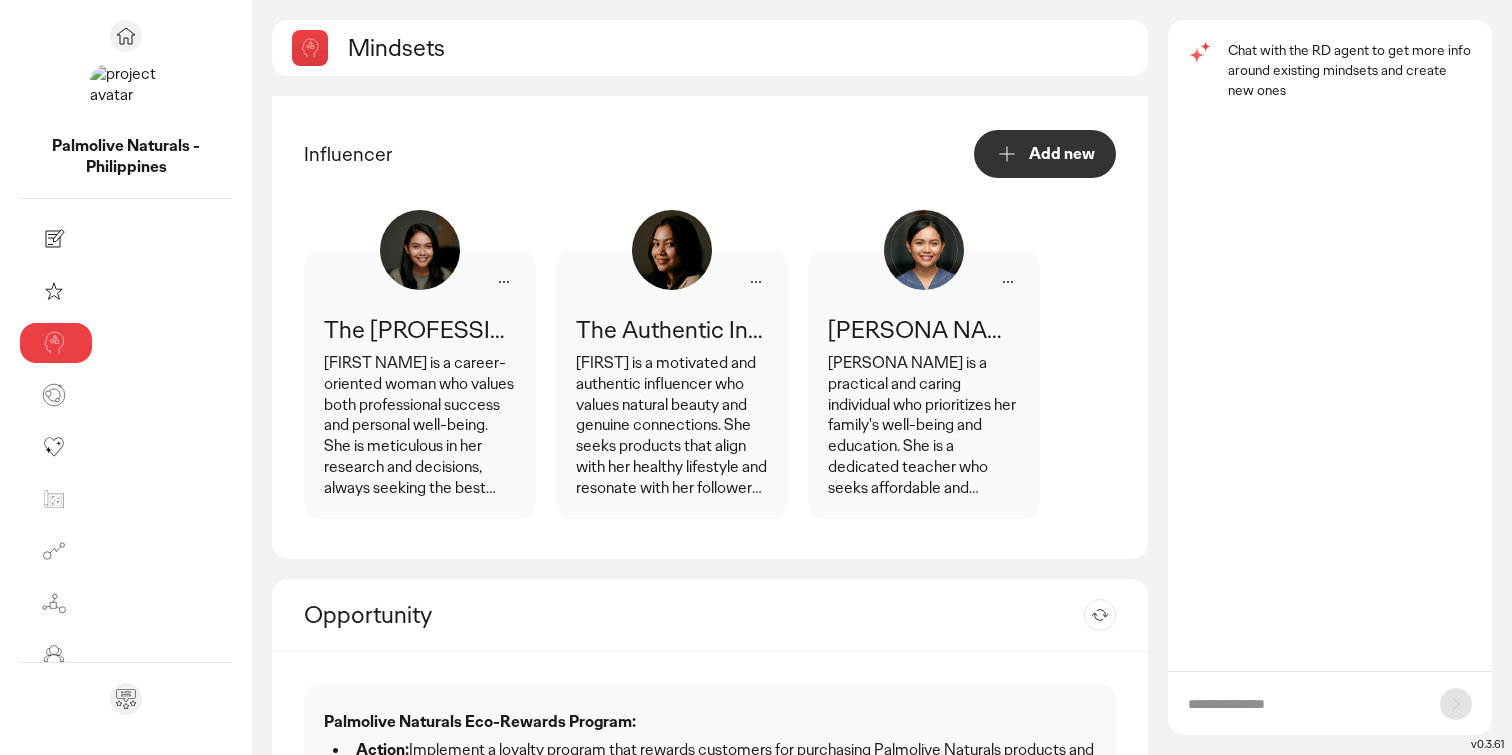 scroll, scrollTop: 541, scrollLeft: 0, axis: vertical 